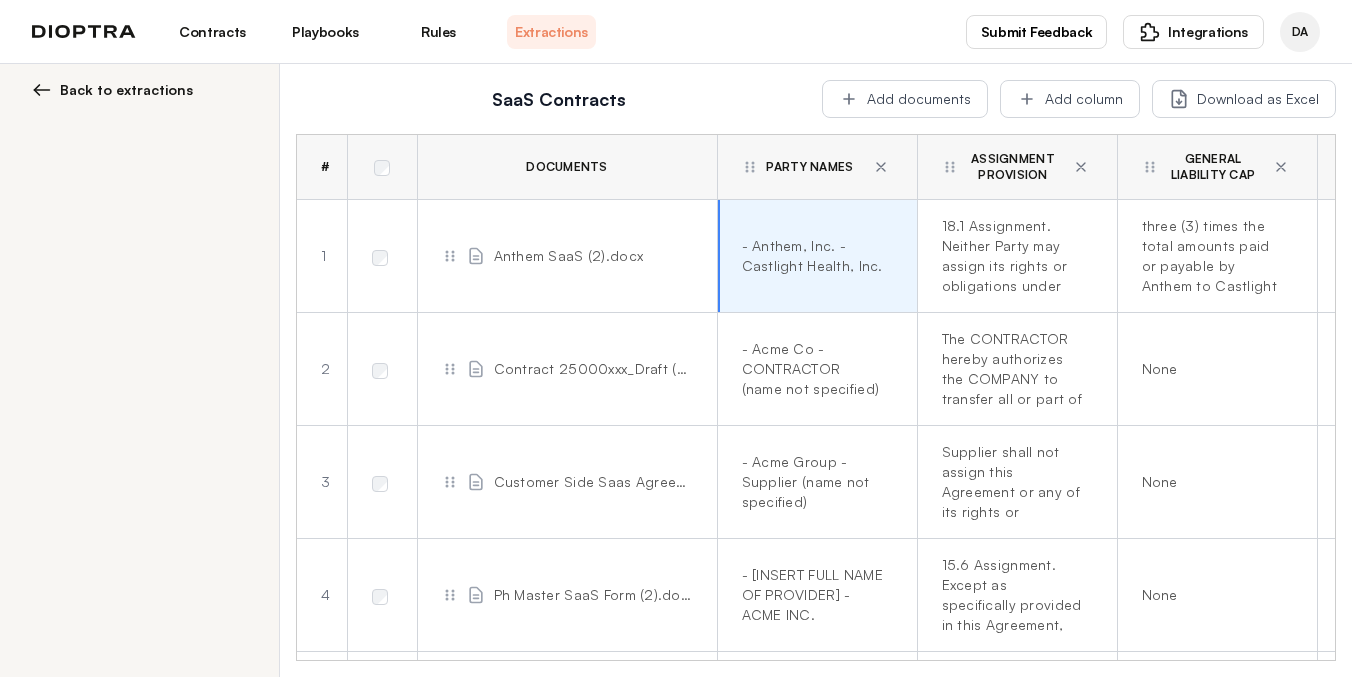scroll, scrollTop: 0, scrollLeft: 0, axis: both 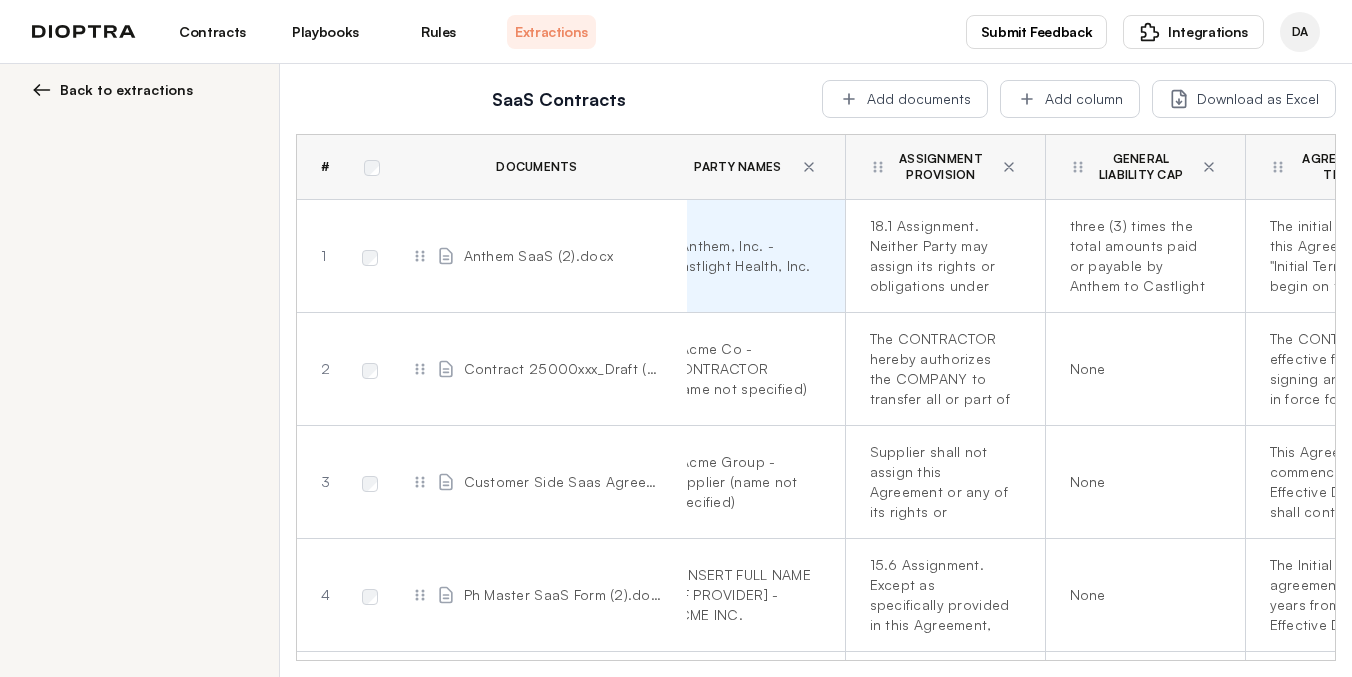 click on "Playbooks" at bounding box center (325, 32) 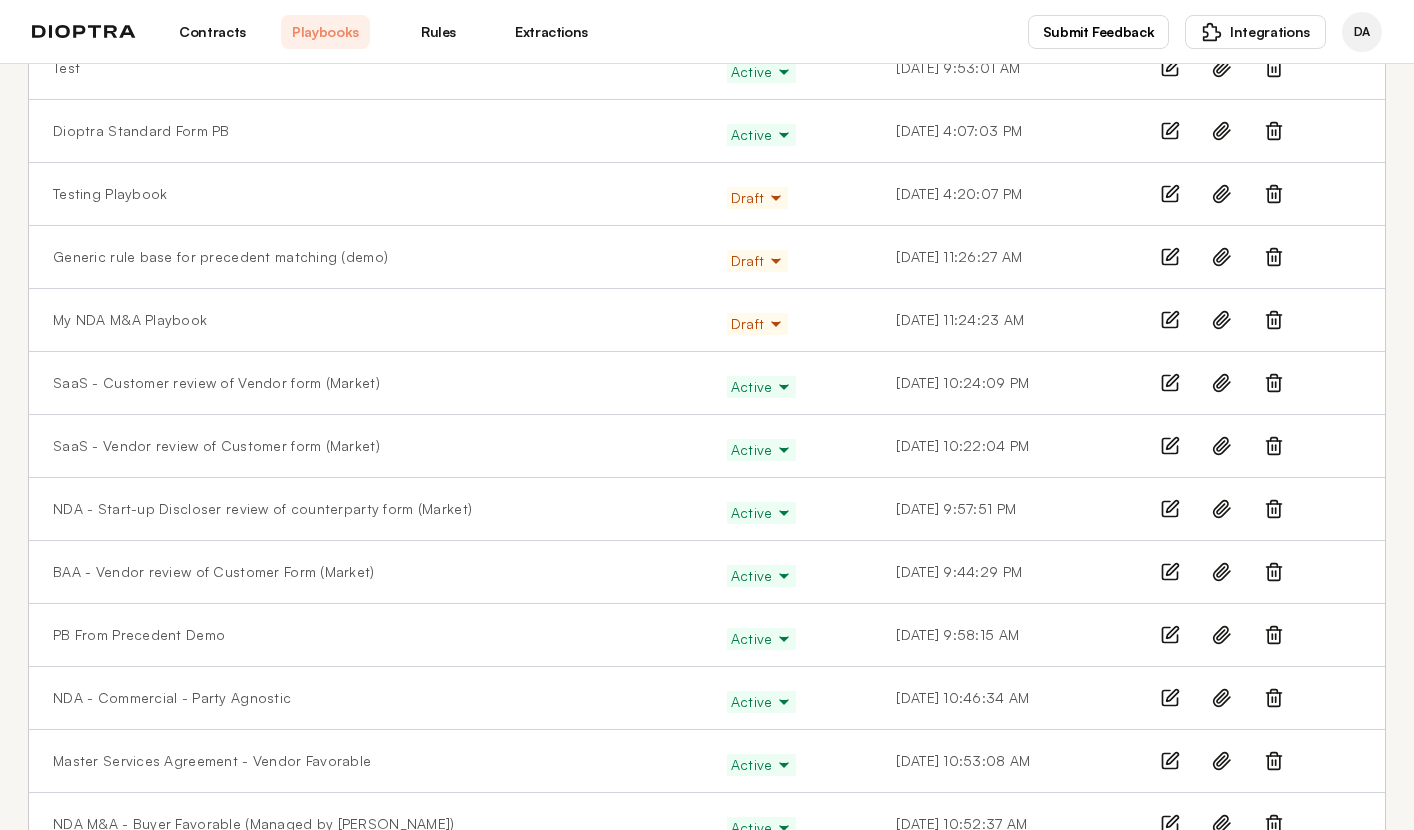 scroll, scrollTop: 303, scrollLeft: 0, axis: vertical 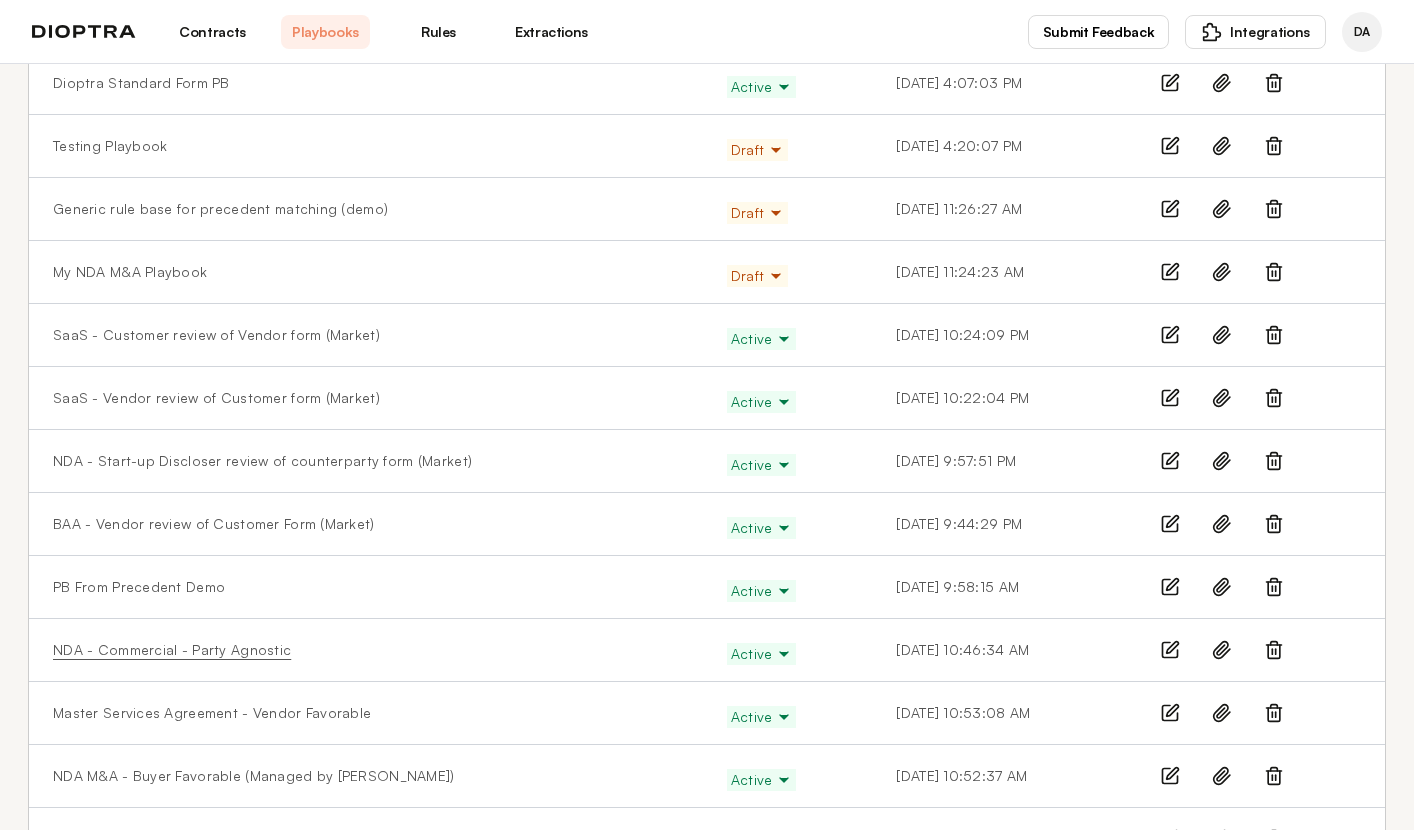 click on "NDA - Commercial - Party Agnostic" at bounding box center (172, 650) 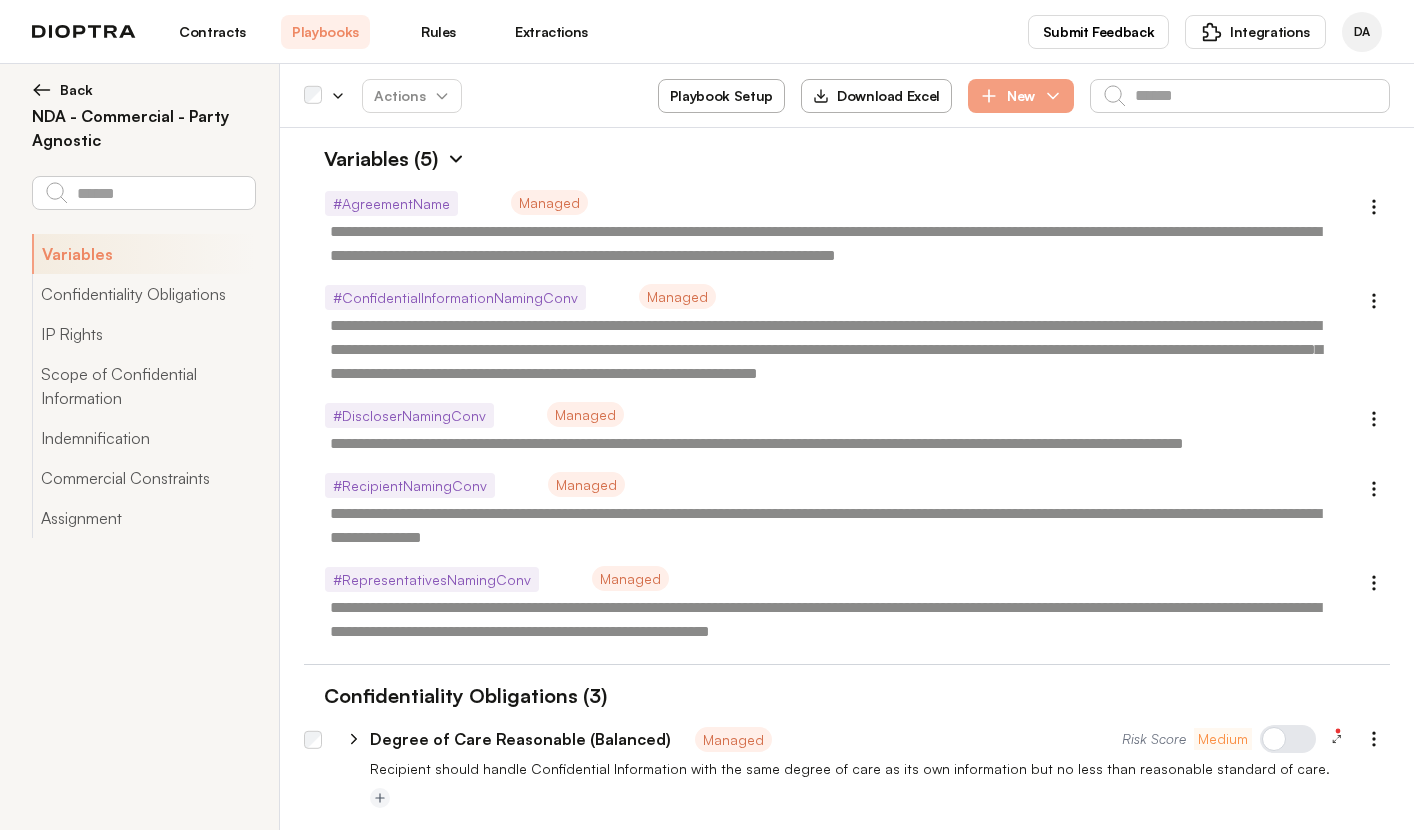 click at bounding box center (456, 159) 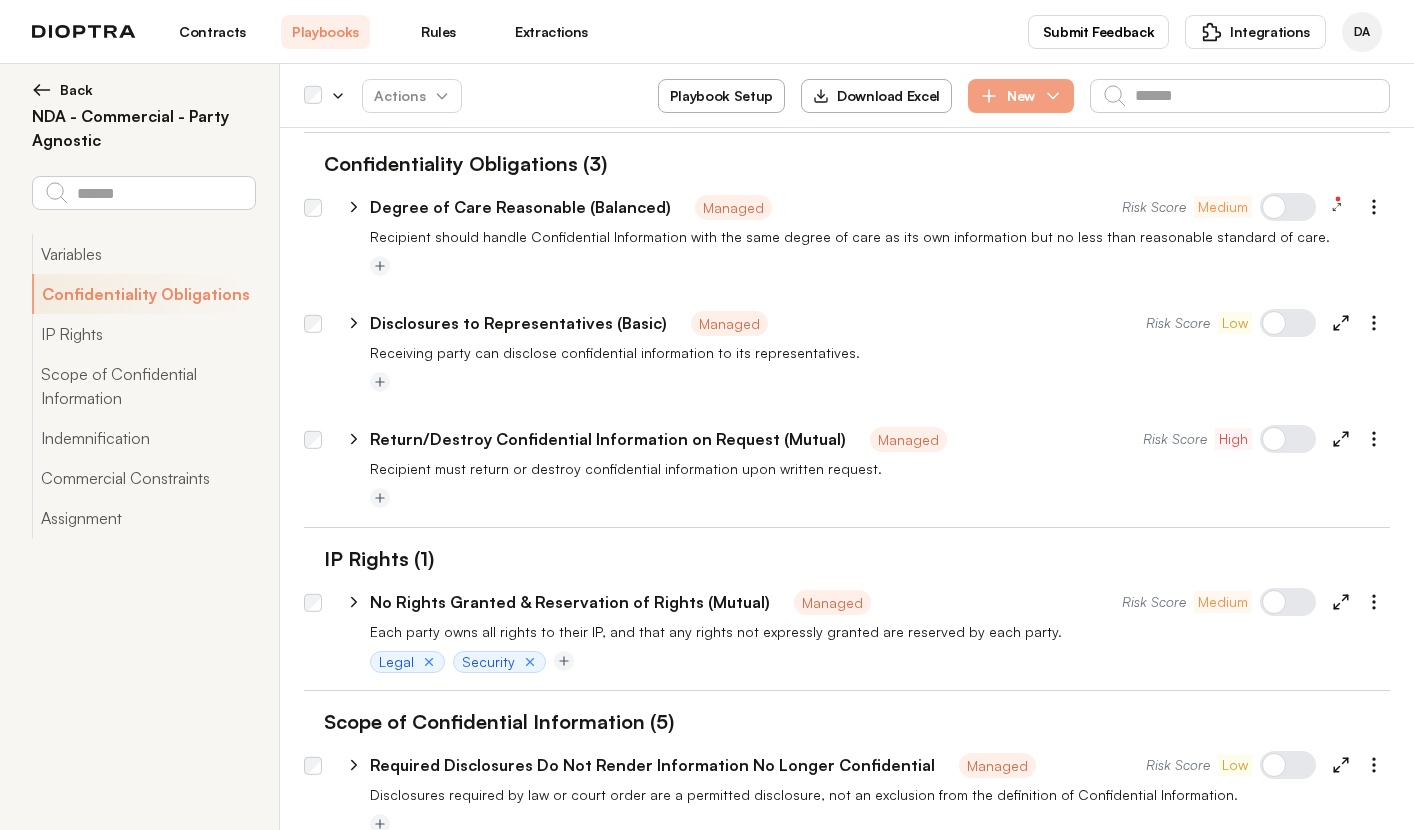 scroll, scrollTop: 0, scrollLeft: 0, axis: both 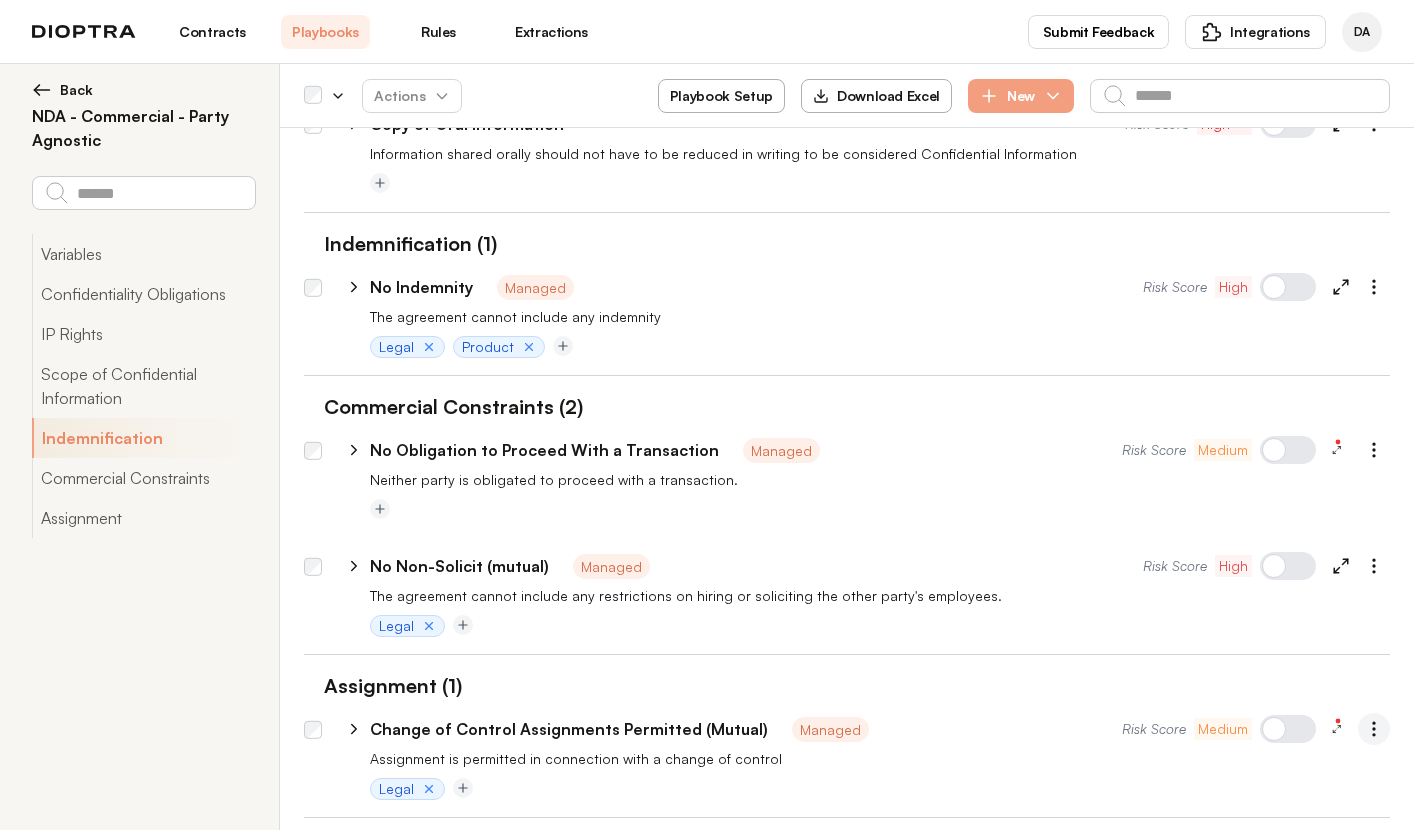 click 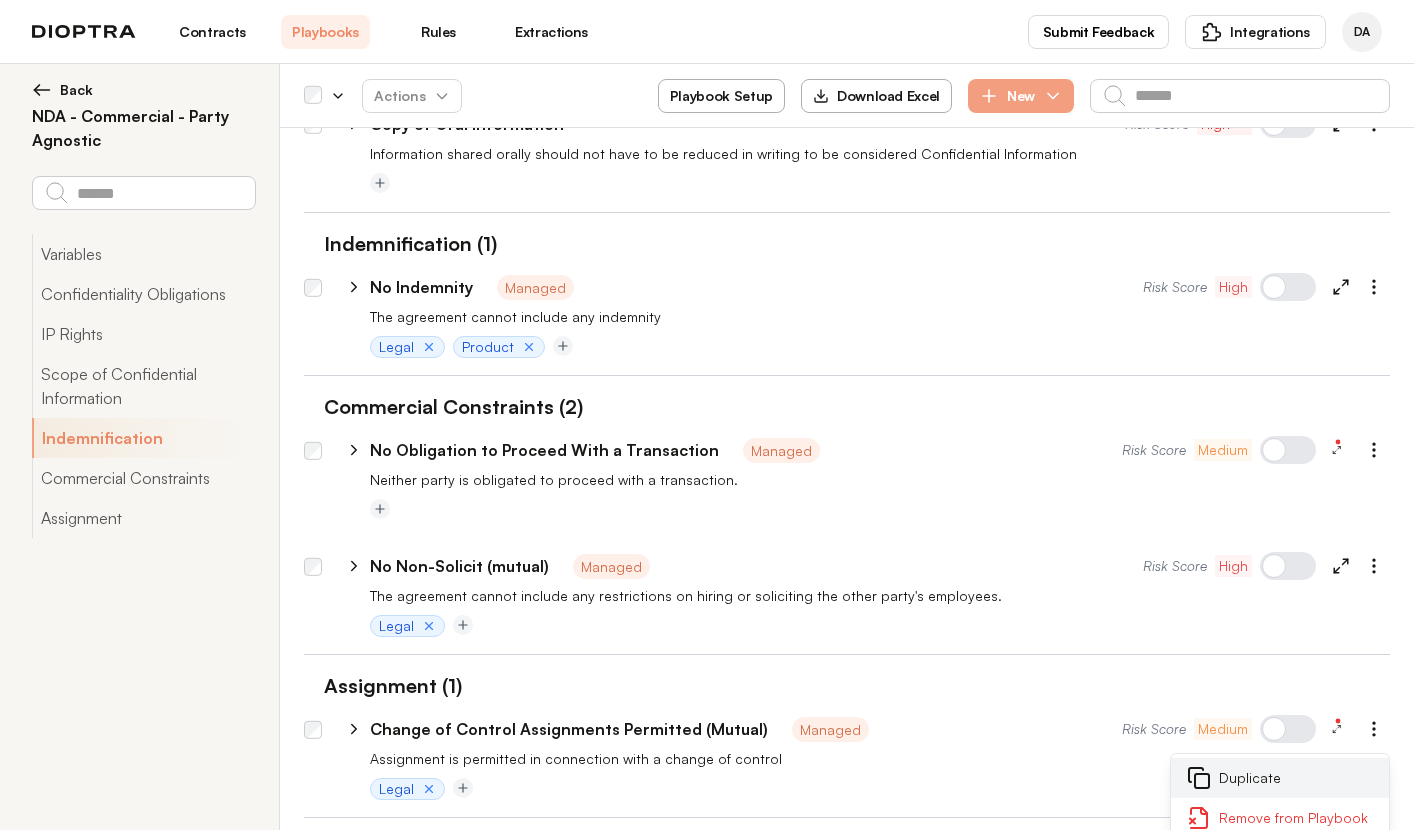 click on "Duplicate" at bounding box center [1280, 778] 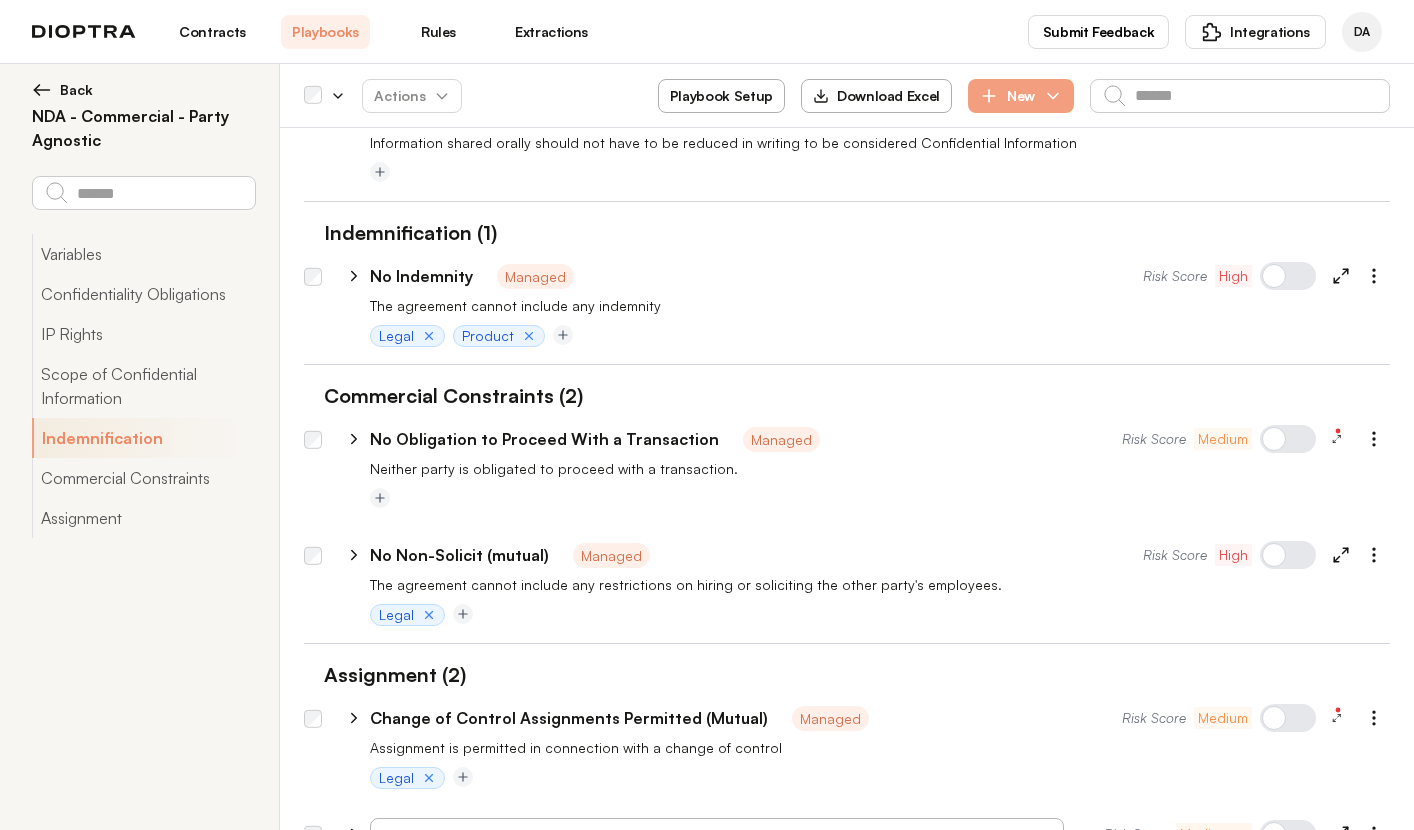 scroll, scrollTop: 1319, scrollLeft: 0, axis: vertical 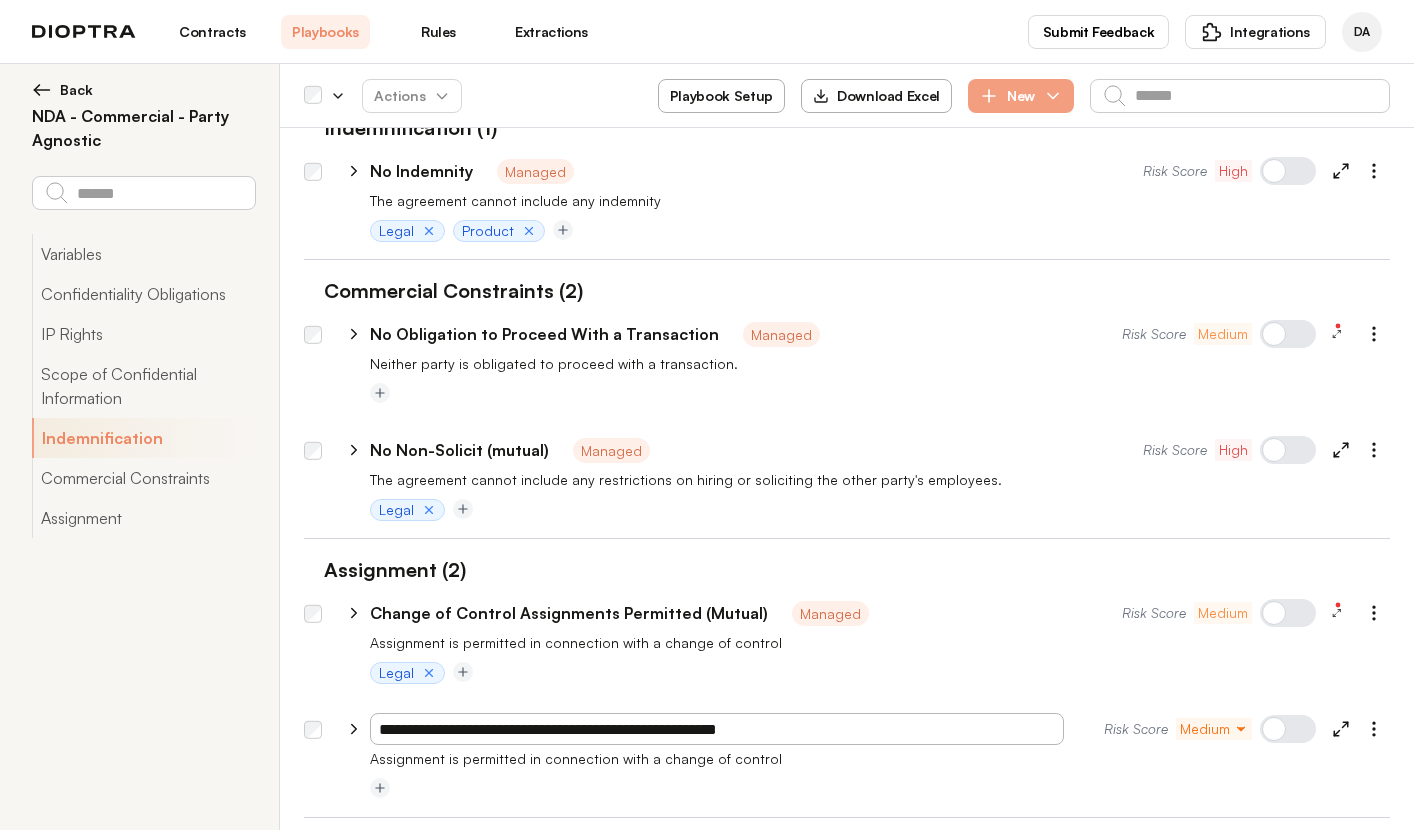 click on "**********" at bounding box center [717, 729] 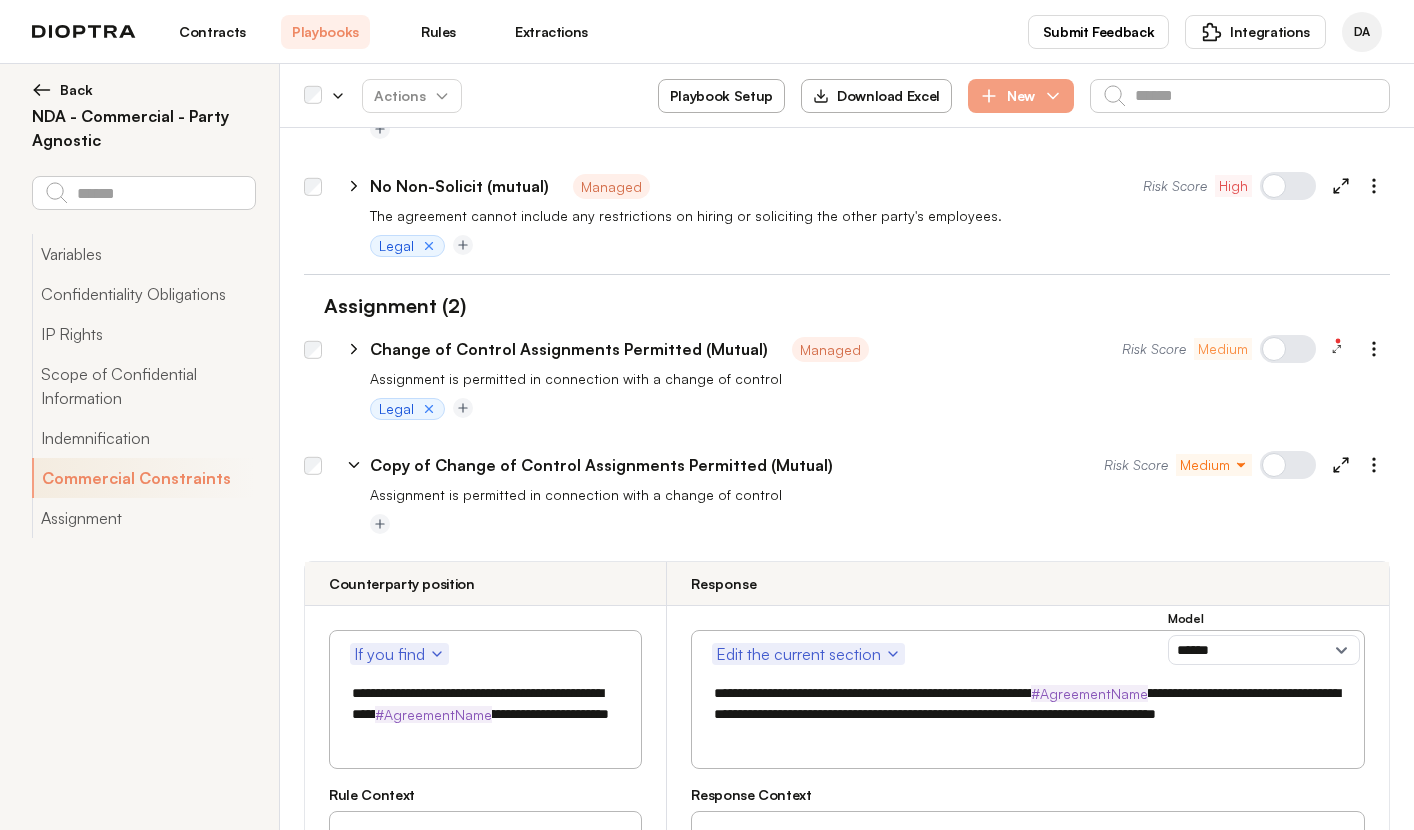 scroll, scrollTop: 1570, scrollLeft: 0, axis: vertical 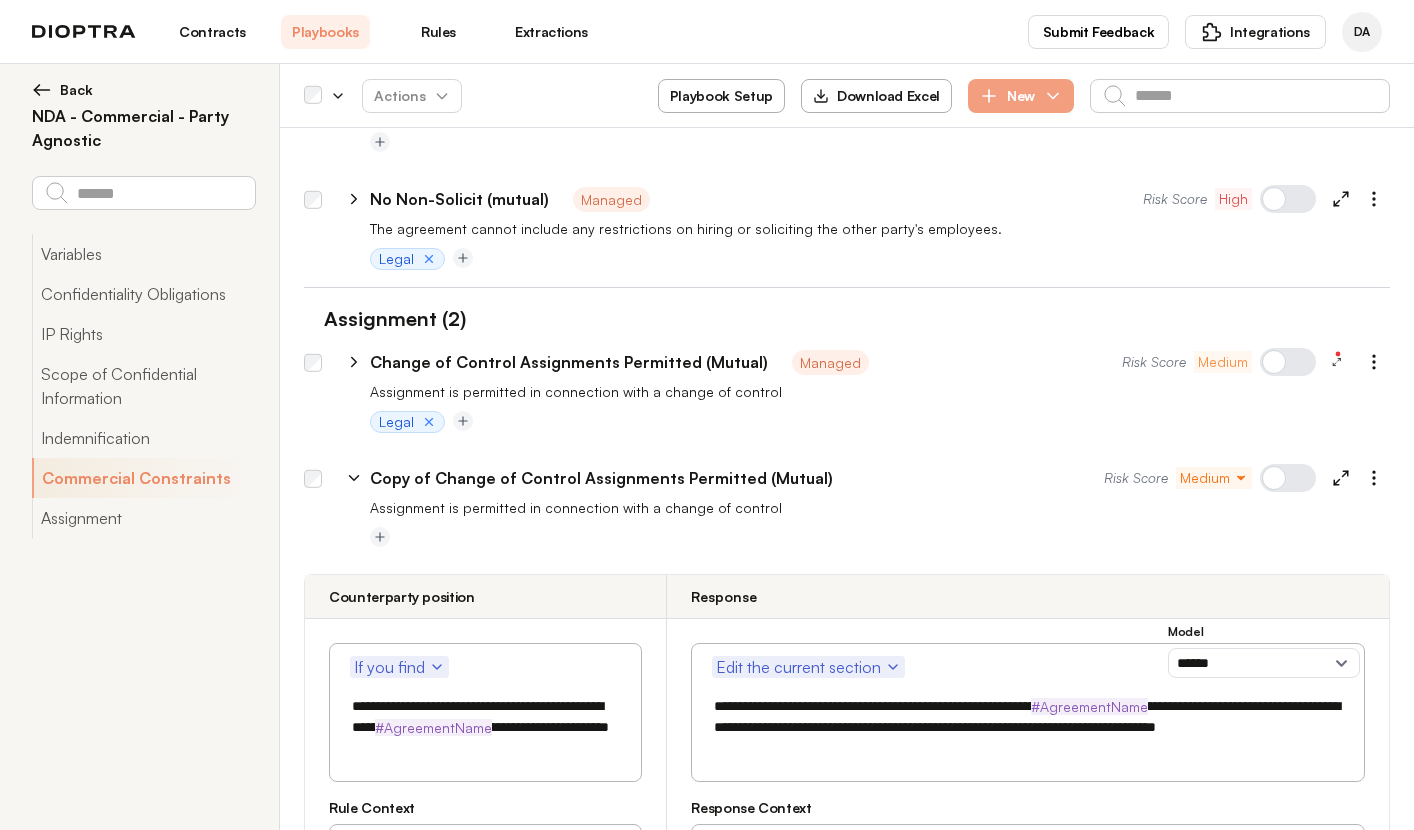 click 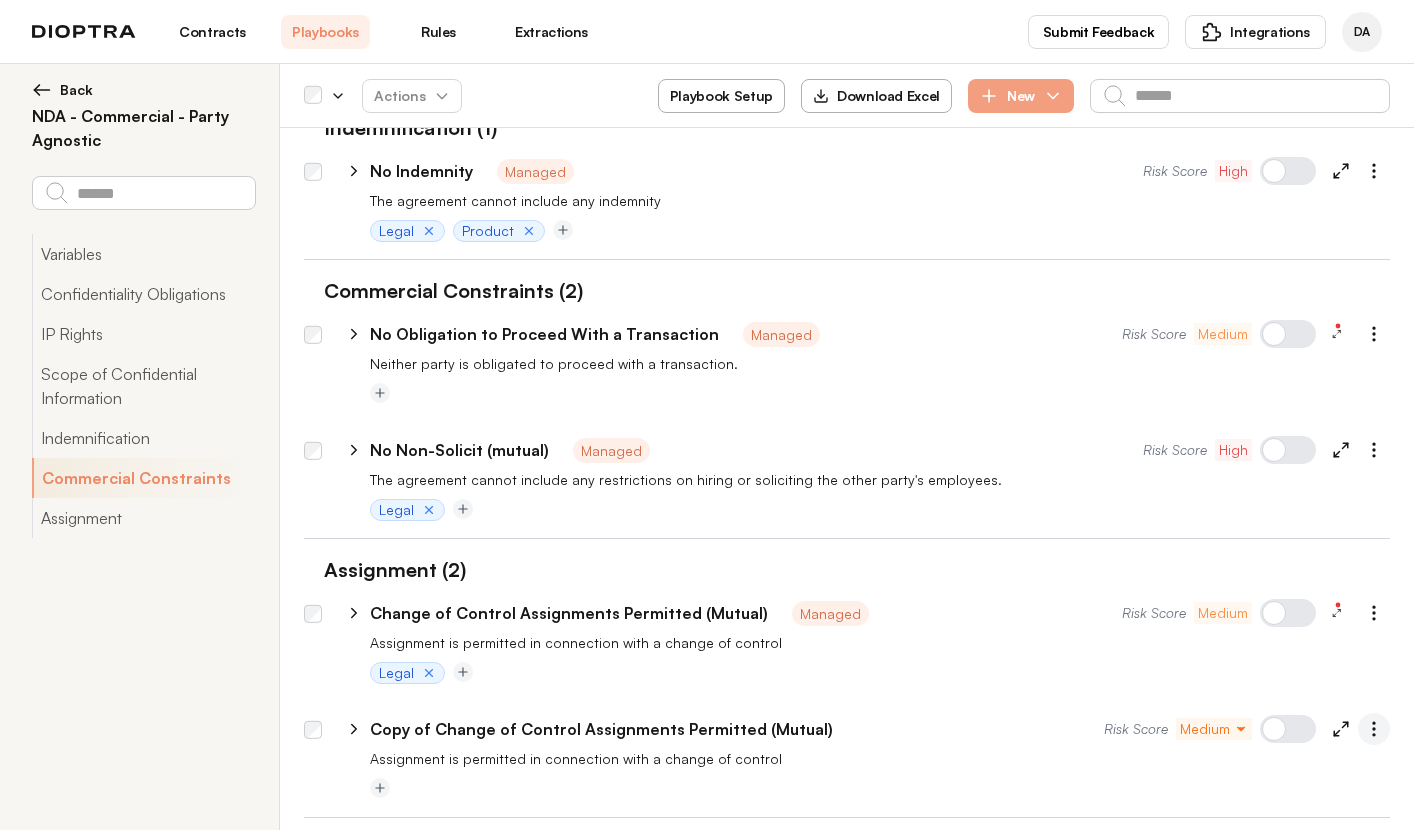 click 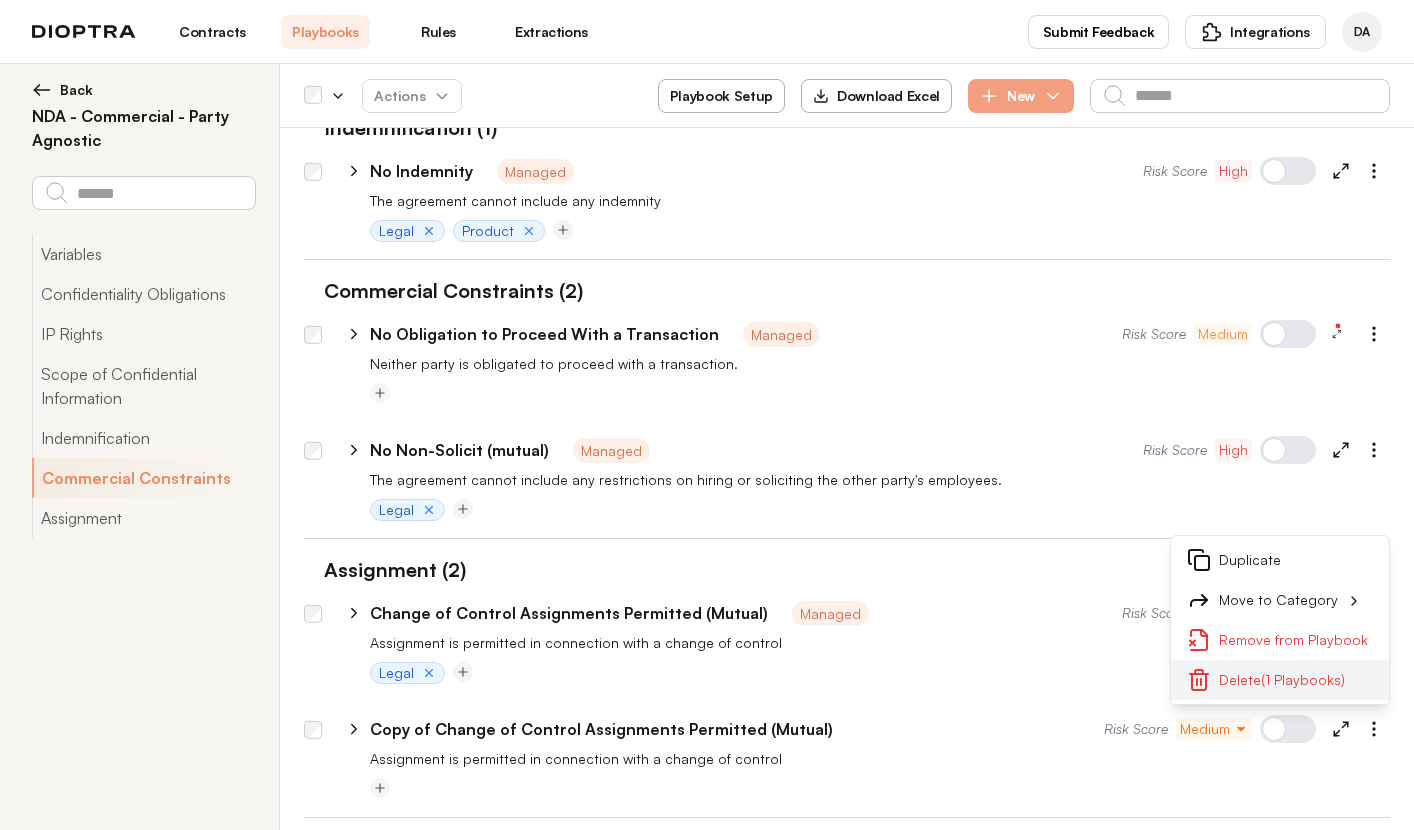 click on "Delete  (1 Playbooks)" at bounding box center [1280, 680] 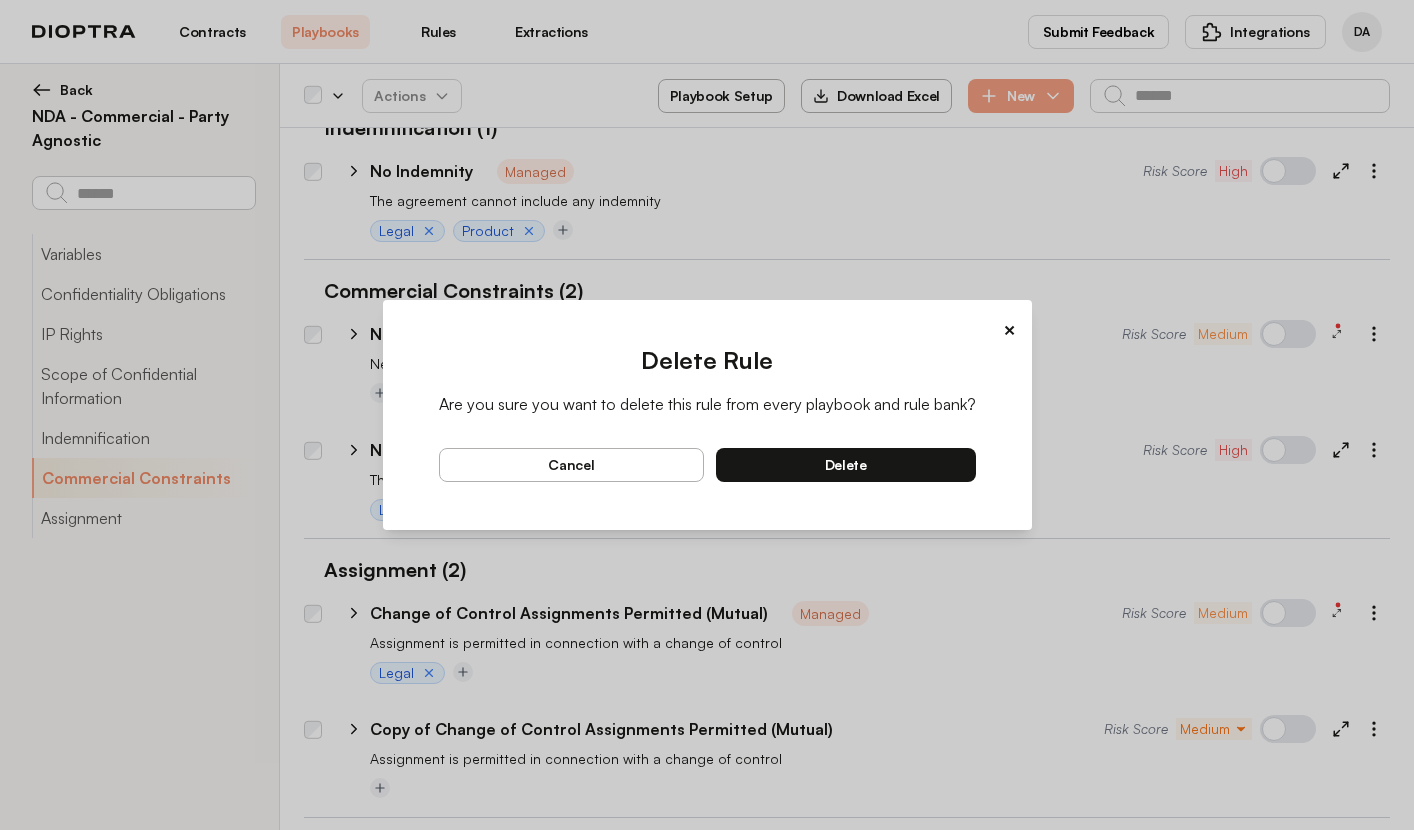 click on "delete" at bounding box center (846, 465) 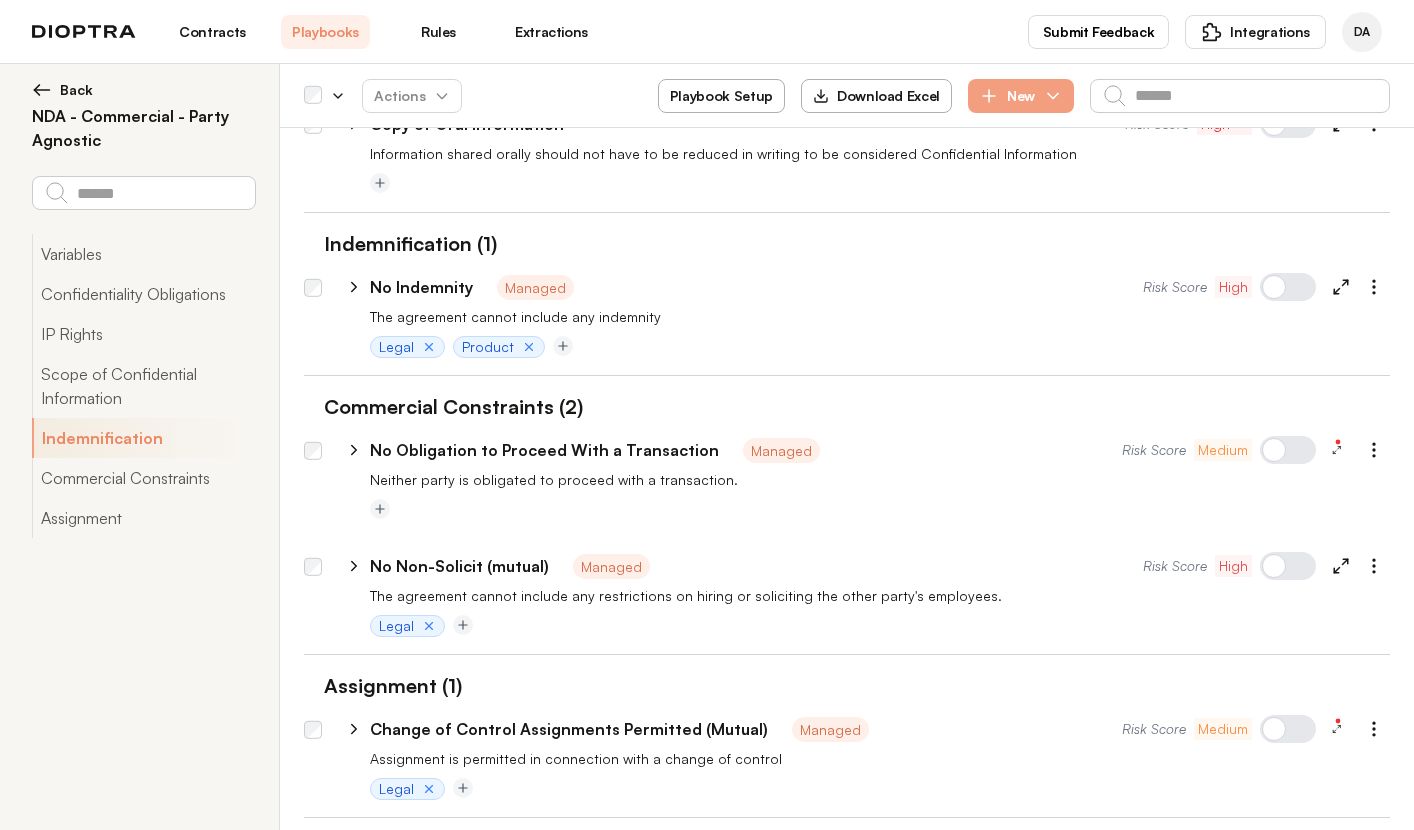 click at bounding box center [1288, 729] 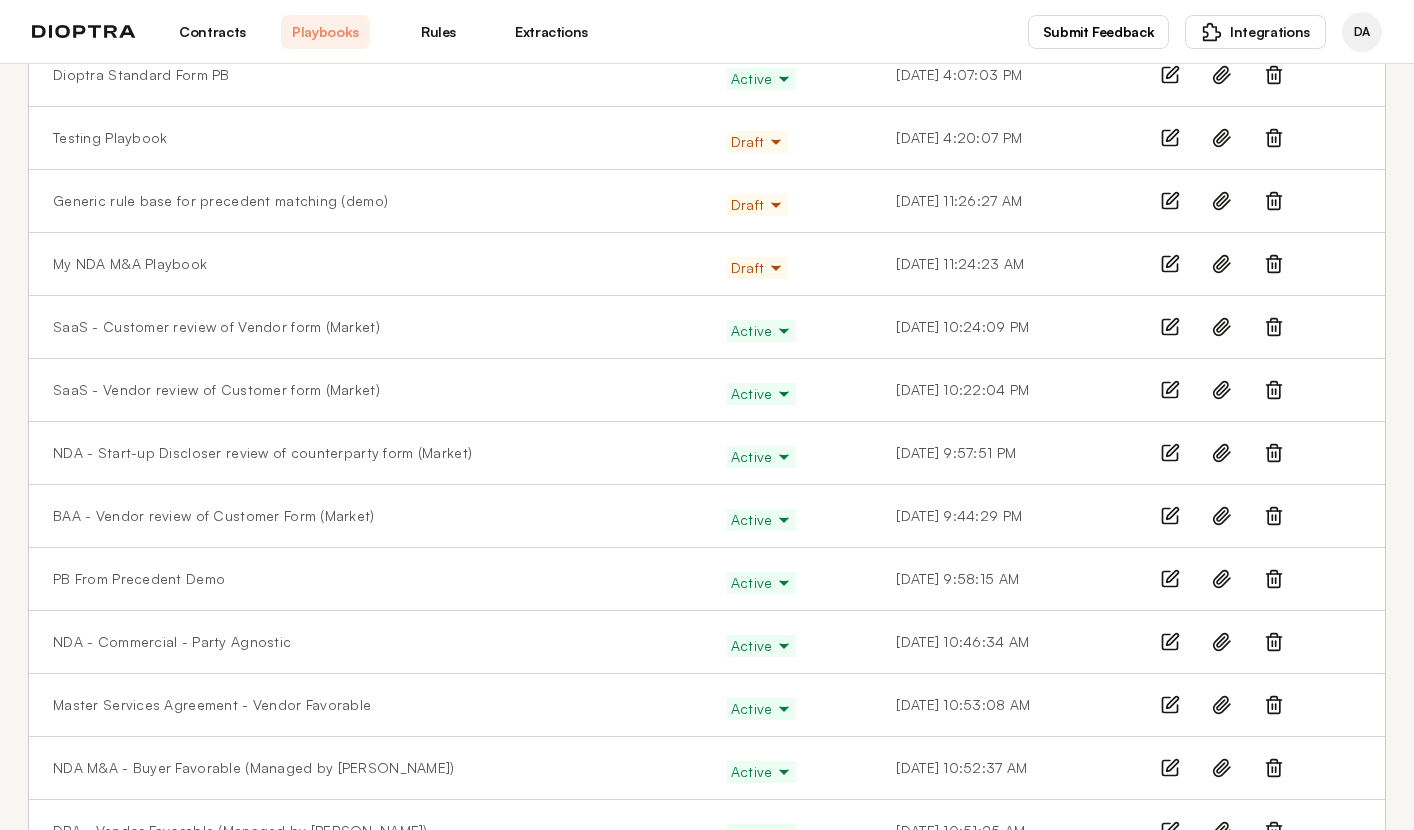 scroll, scrollTop: 315, scrollLeft: 0, axis: vertical 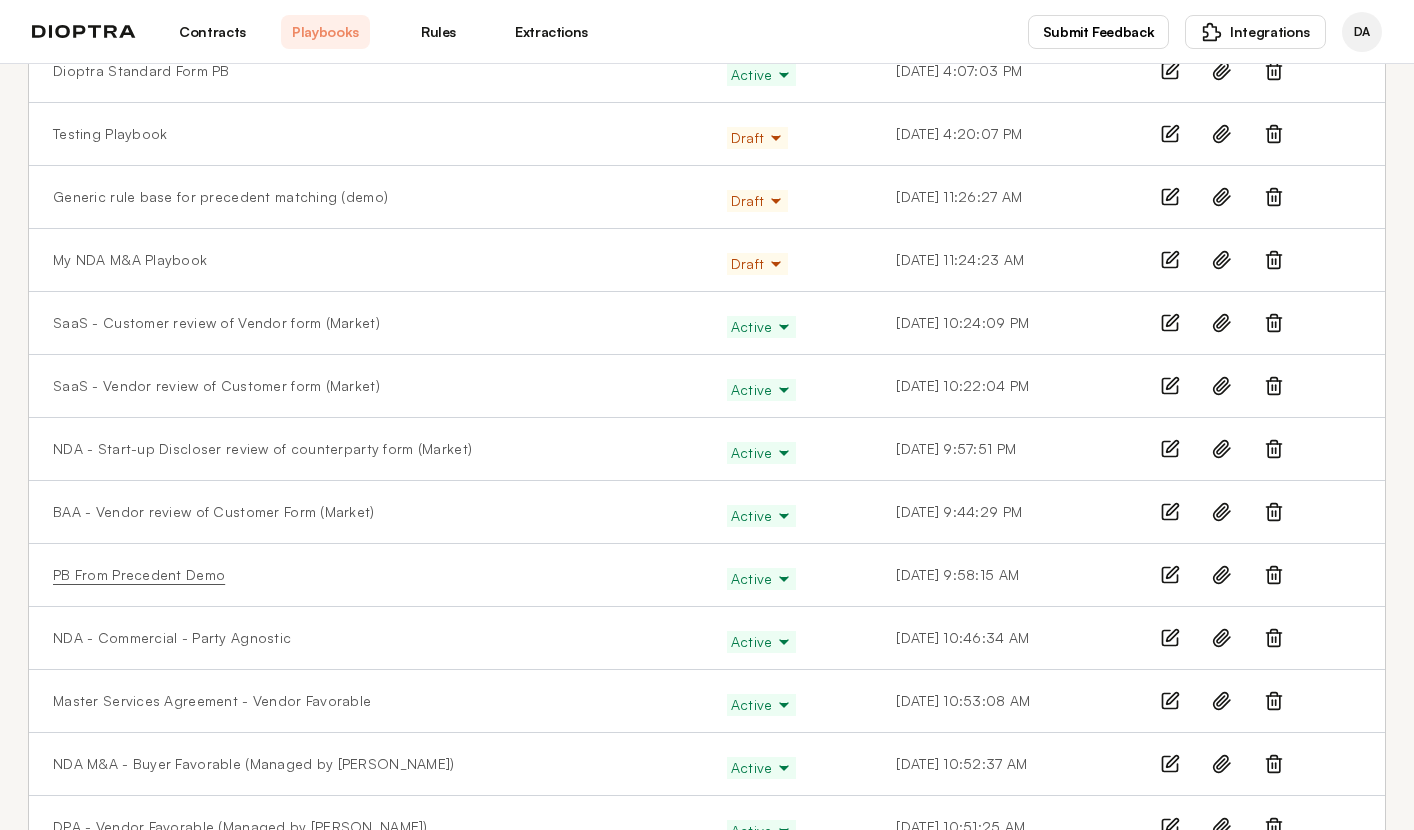 click on "PB From Precedent Demo" at bounding box center [139, 575] 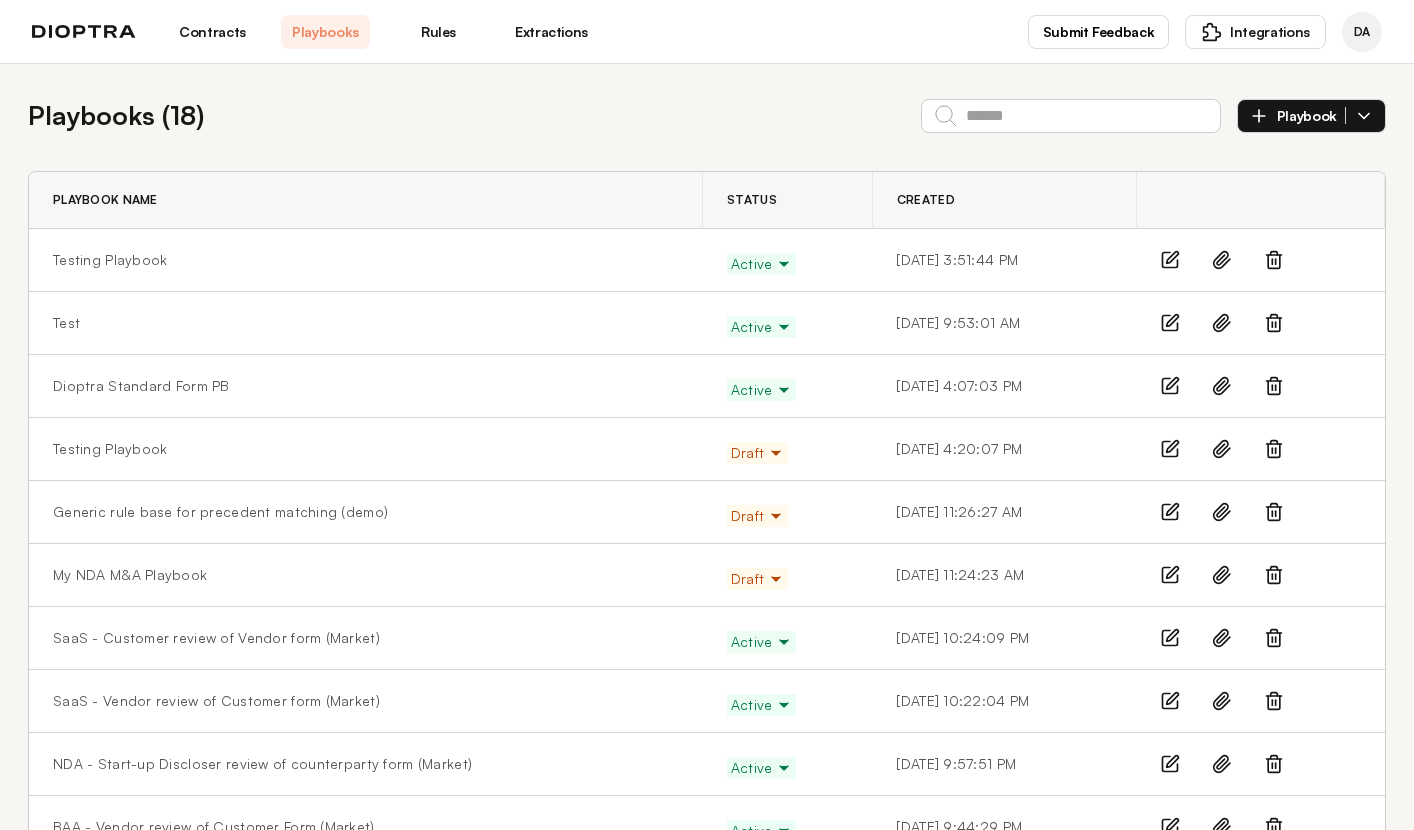 type on "*" 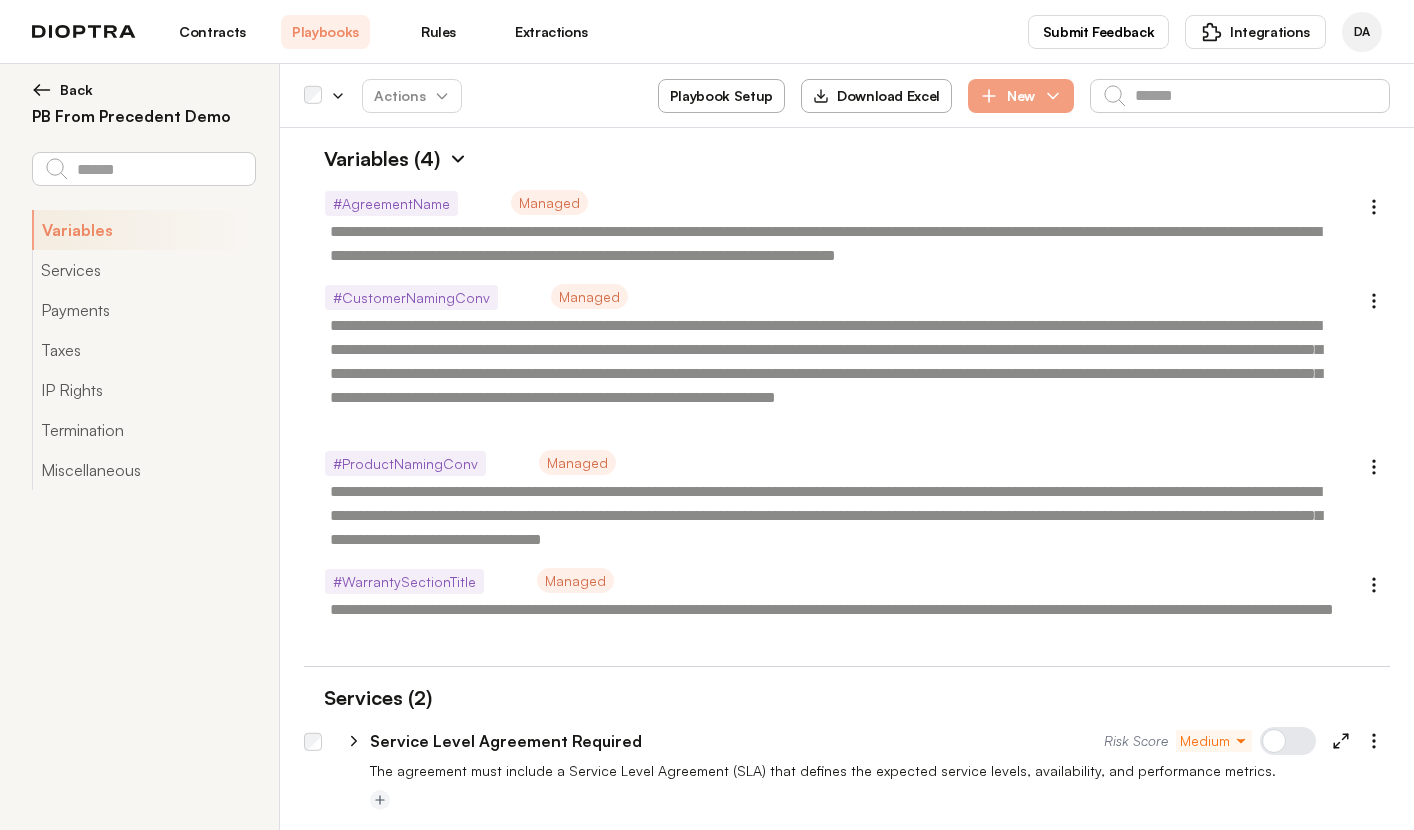 click on "Playbook Setup" at bounding box center [721, 96] 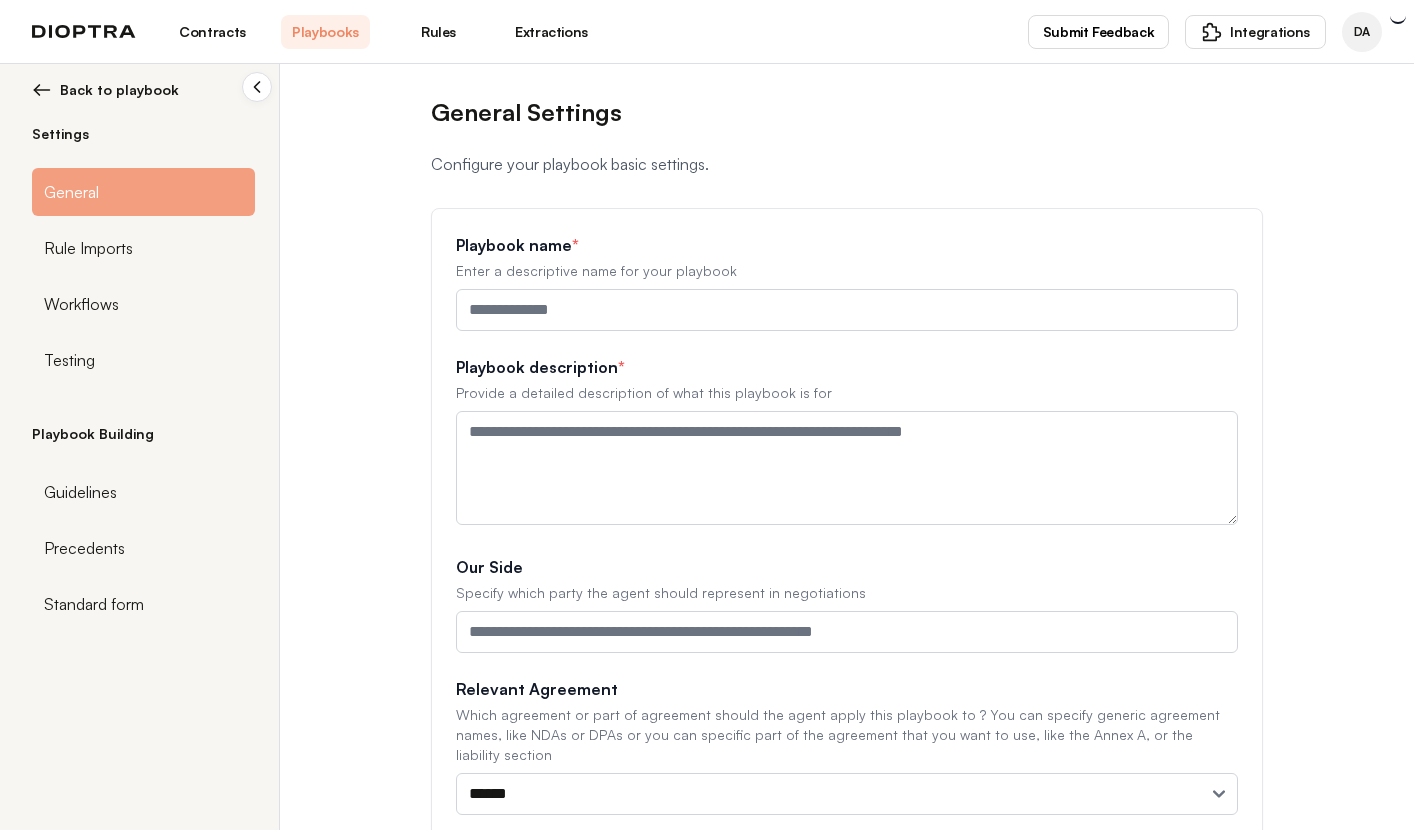 type on "**********" 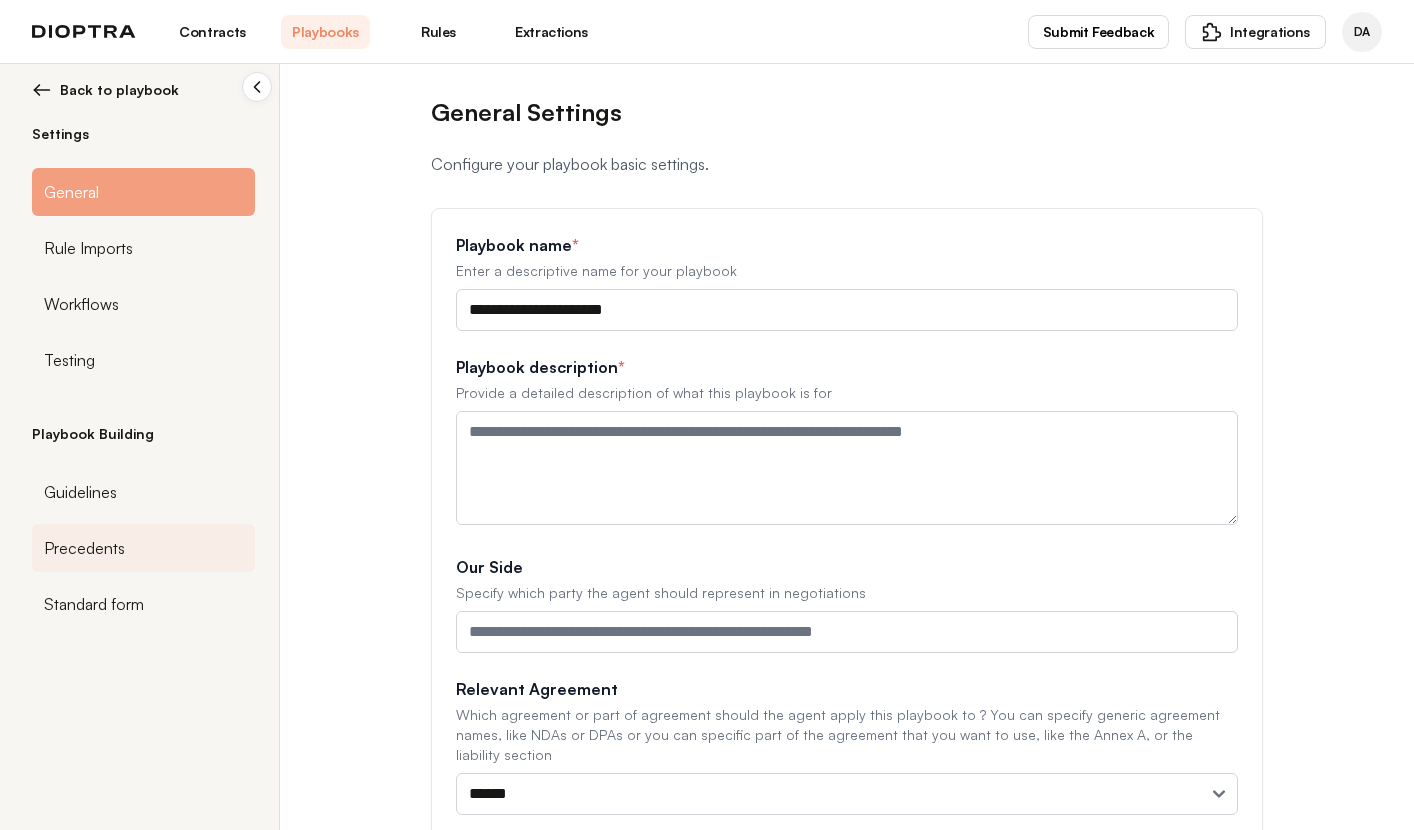 click on "Precedents" at bounding box center [84, 548] 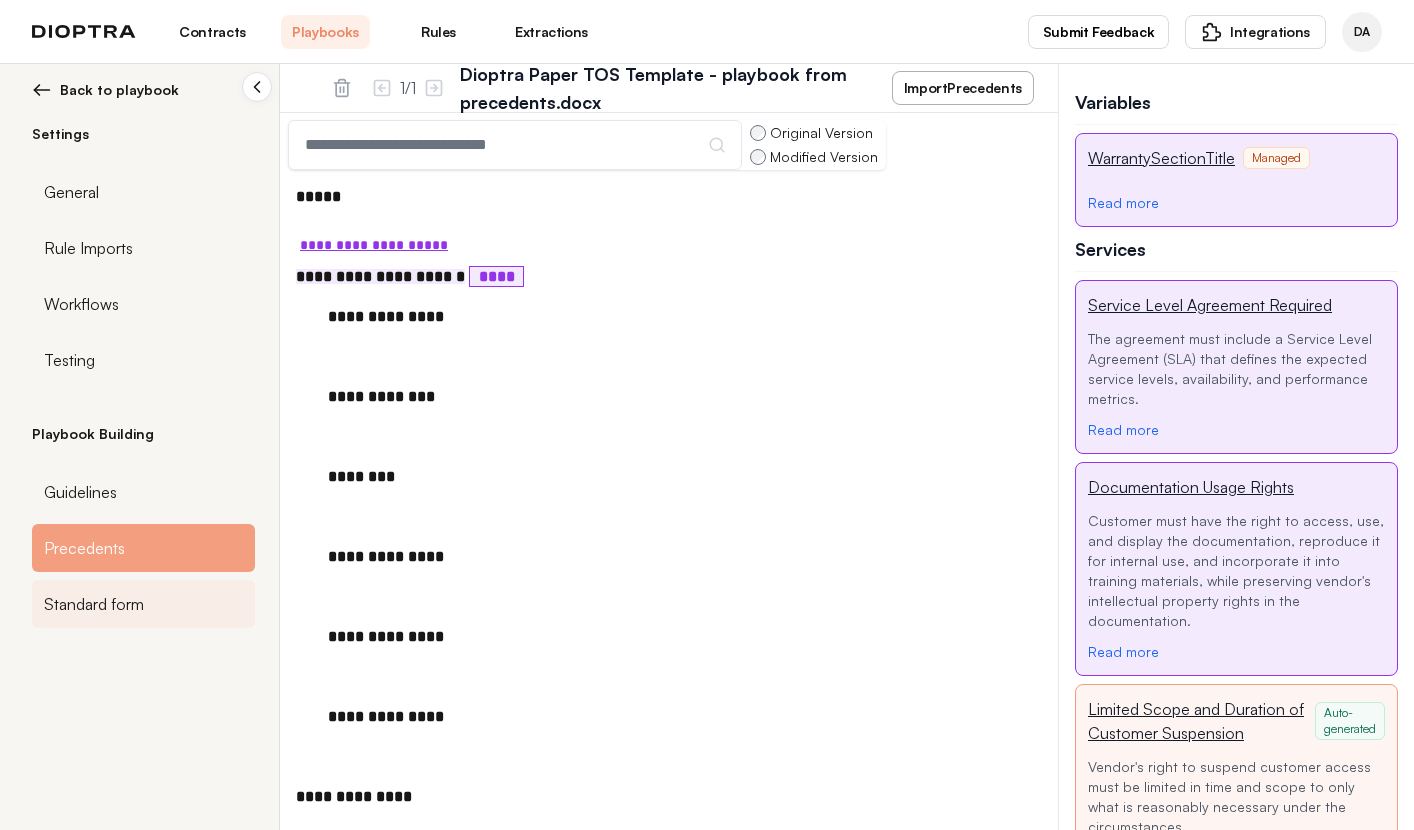 click on "Standard form" at bounding box center [143, 604] 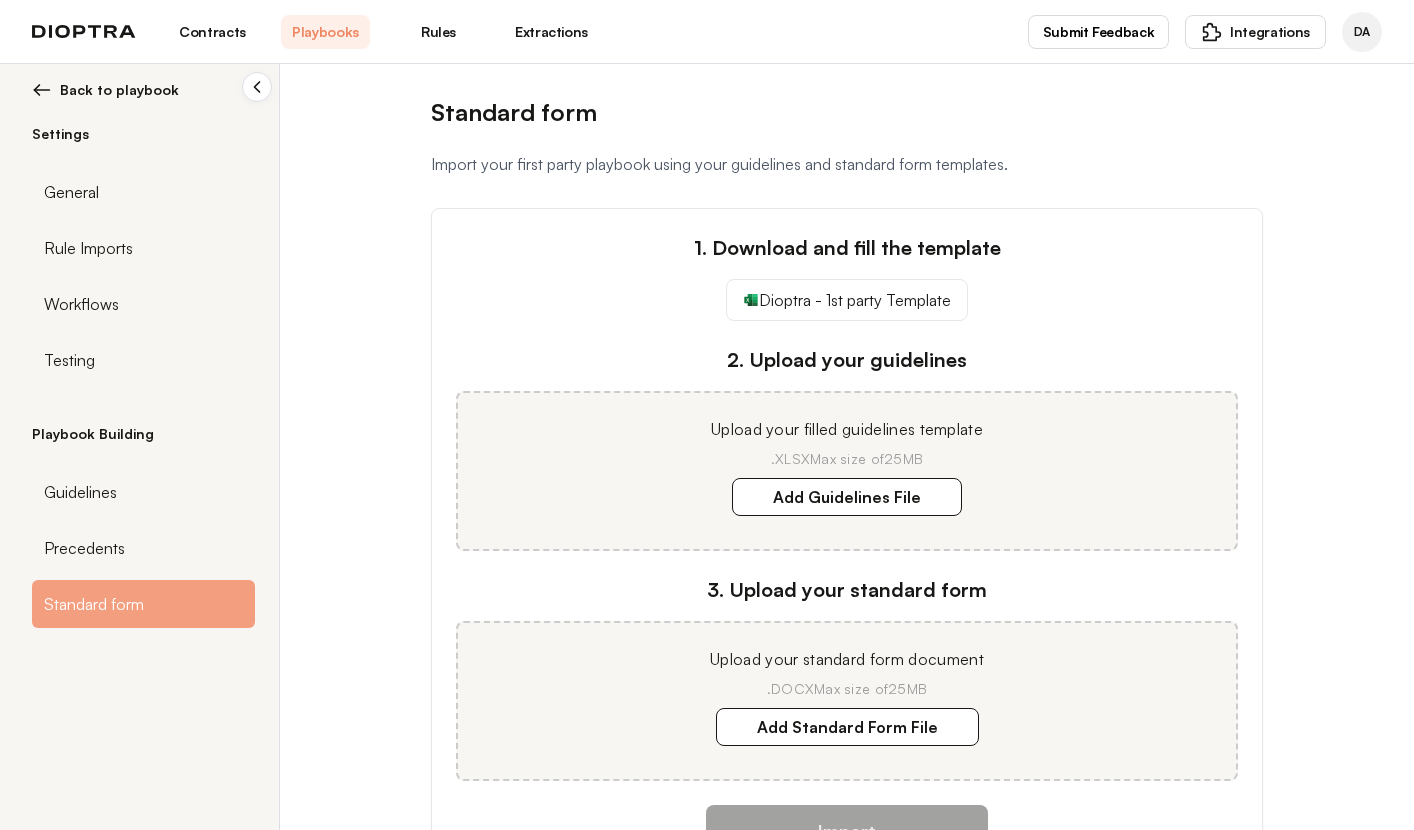 click on "Back to playbook" at bounding box center (119, 90) 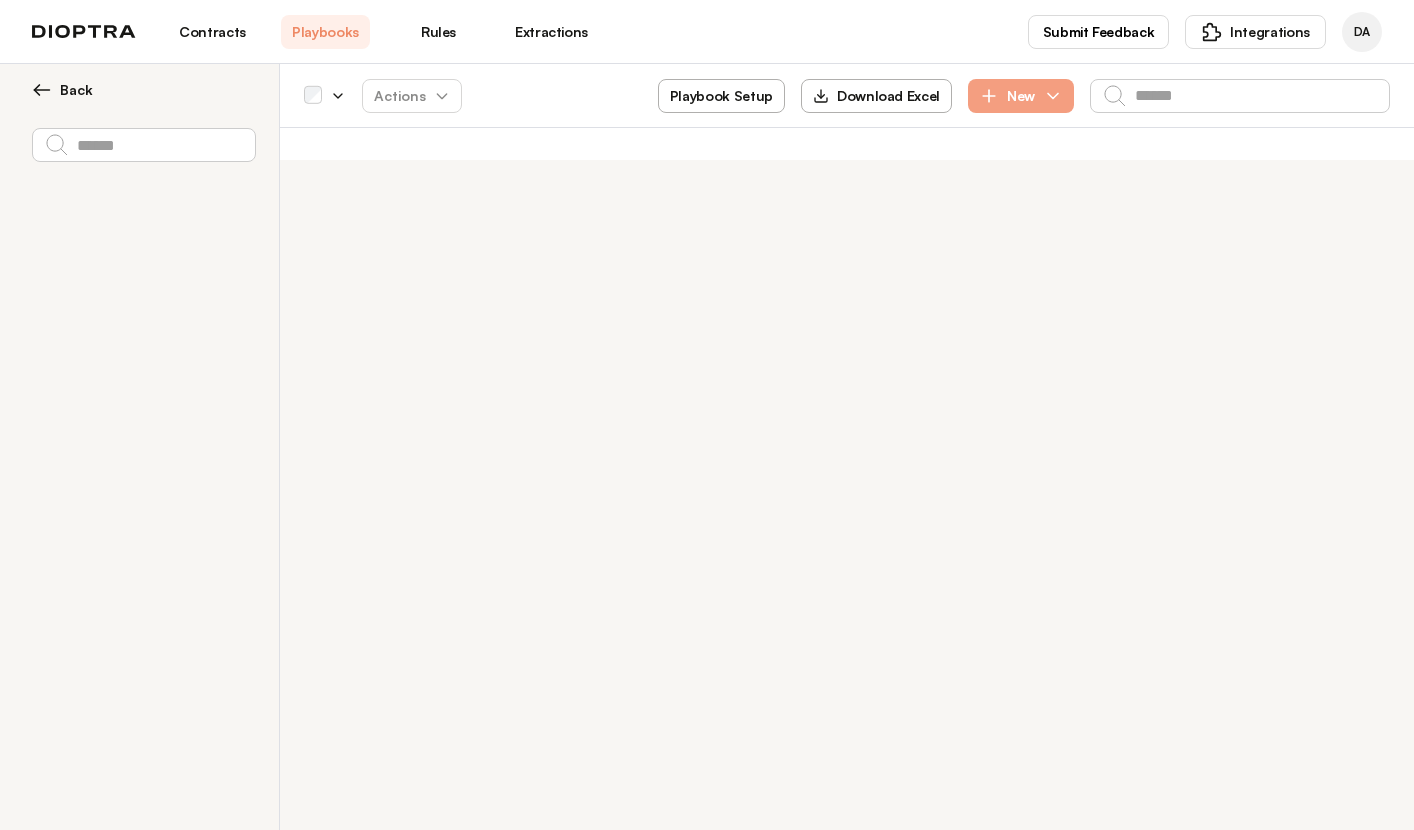 type on "*" 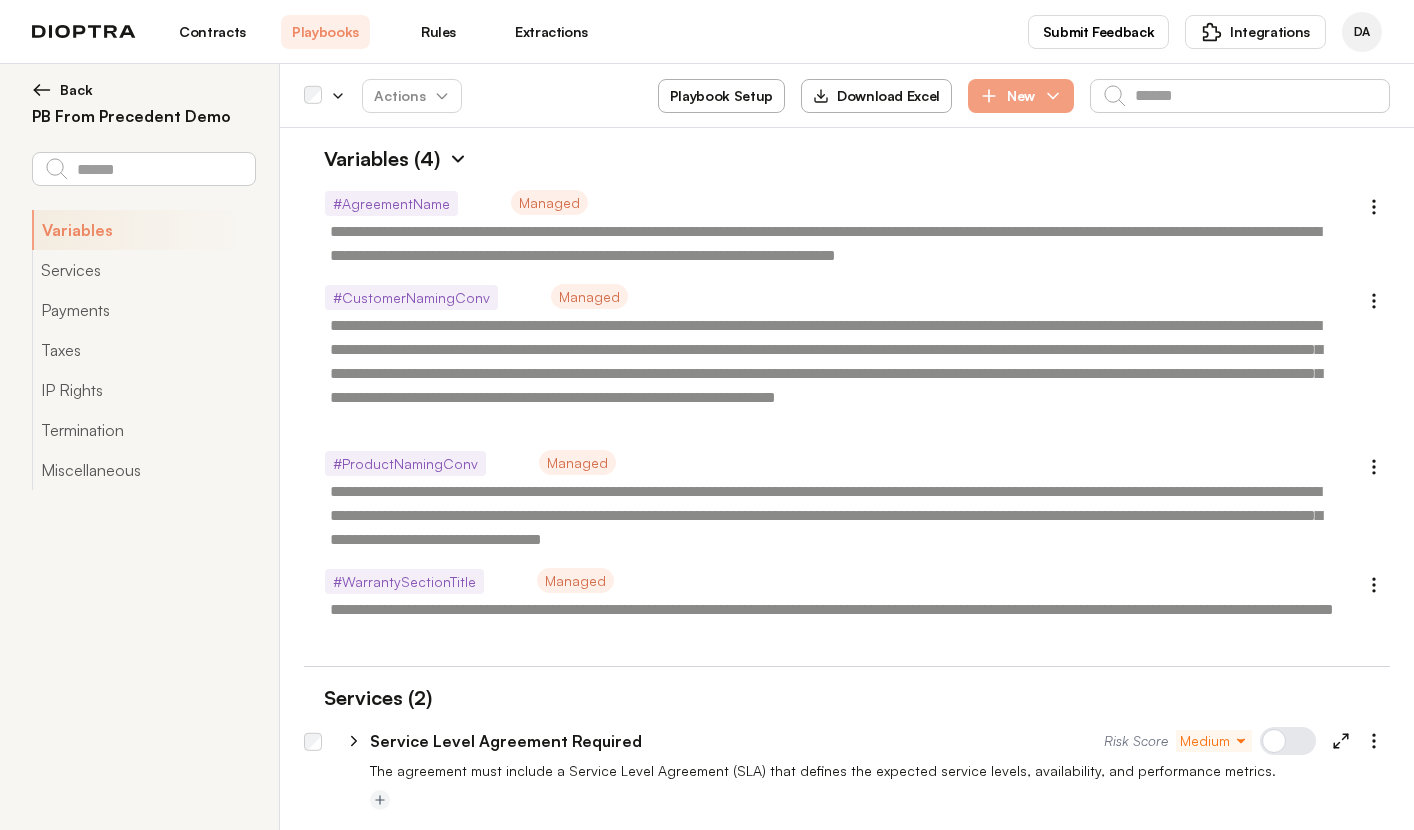 scroll, scrollTop: 0, scrollLeft: 0, axis: both 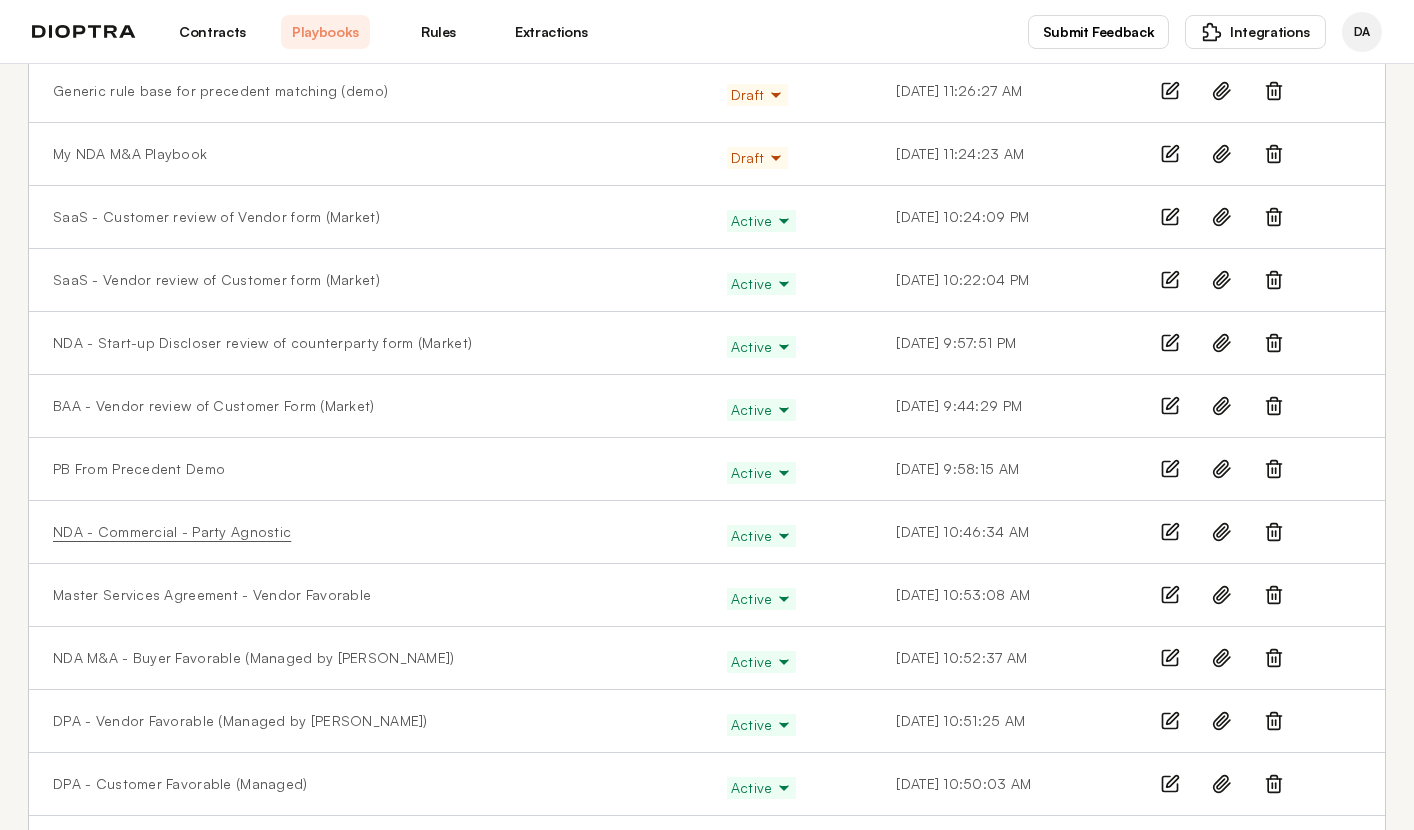 click on "NDA - Commercial - Party Agnostic" at bounding box center (172, 532) 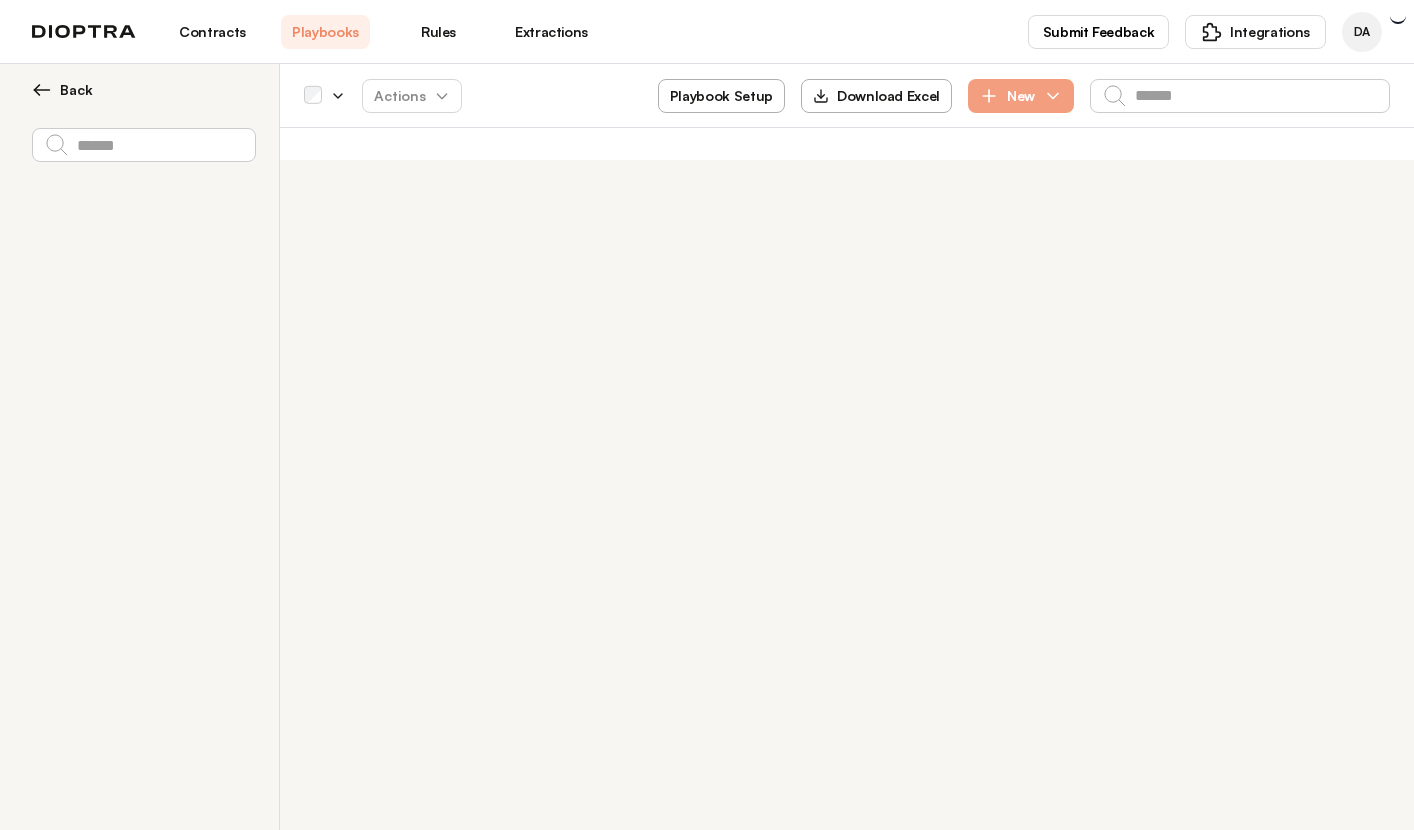 scroll, scrollTop: 0, scrollLeft: 0, axis: both 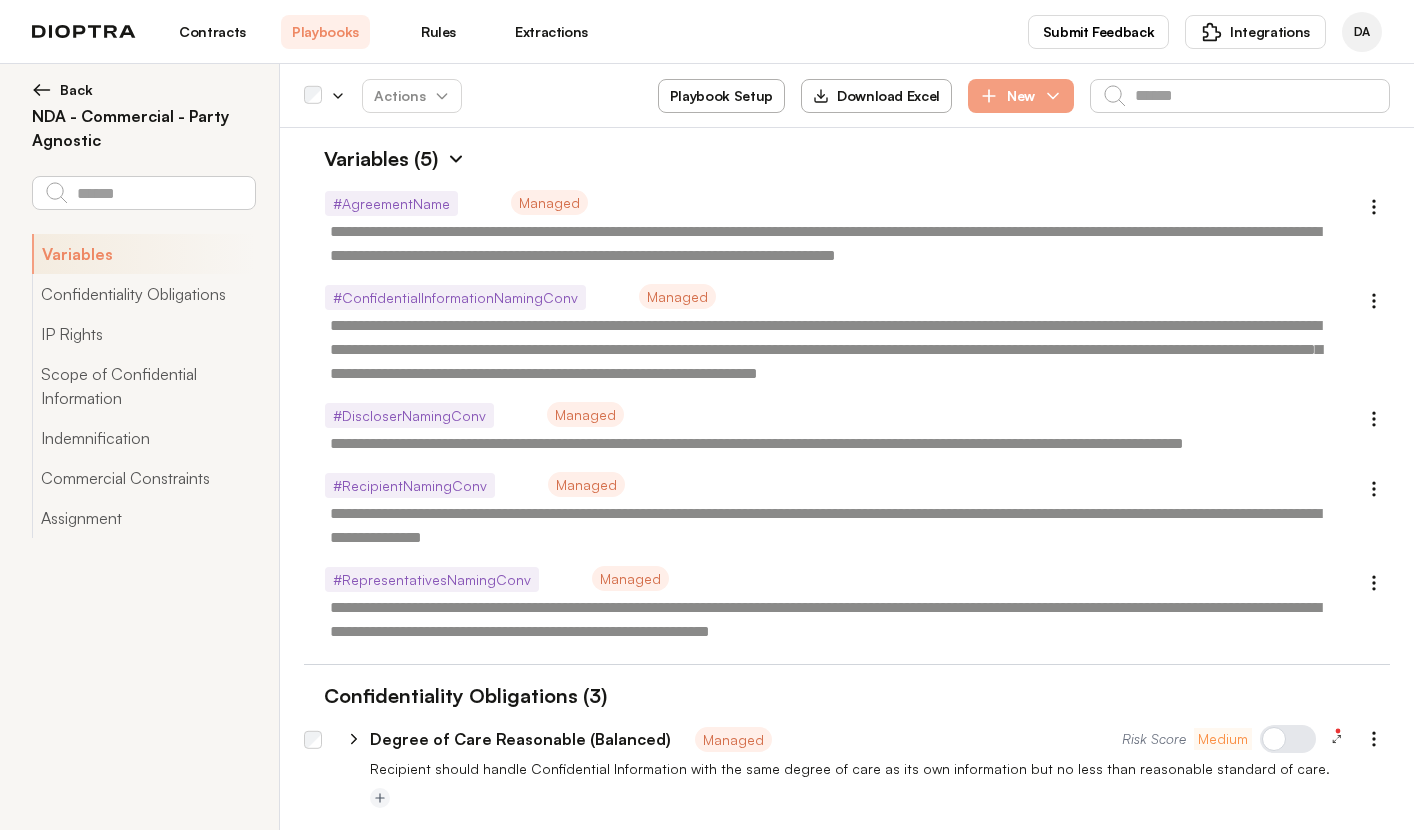 click at bounding box center (456, 159) 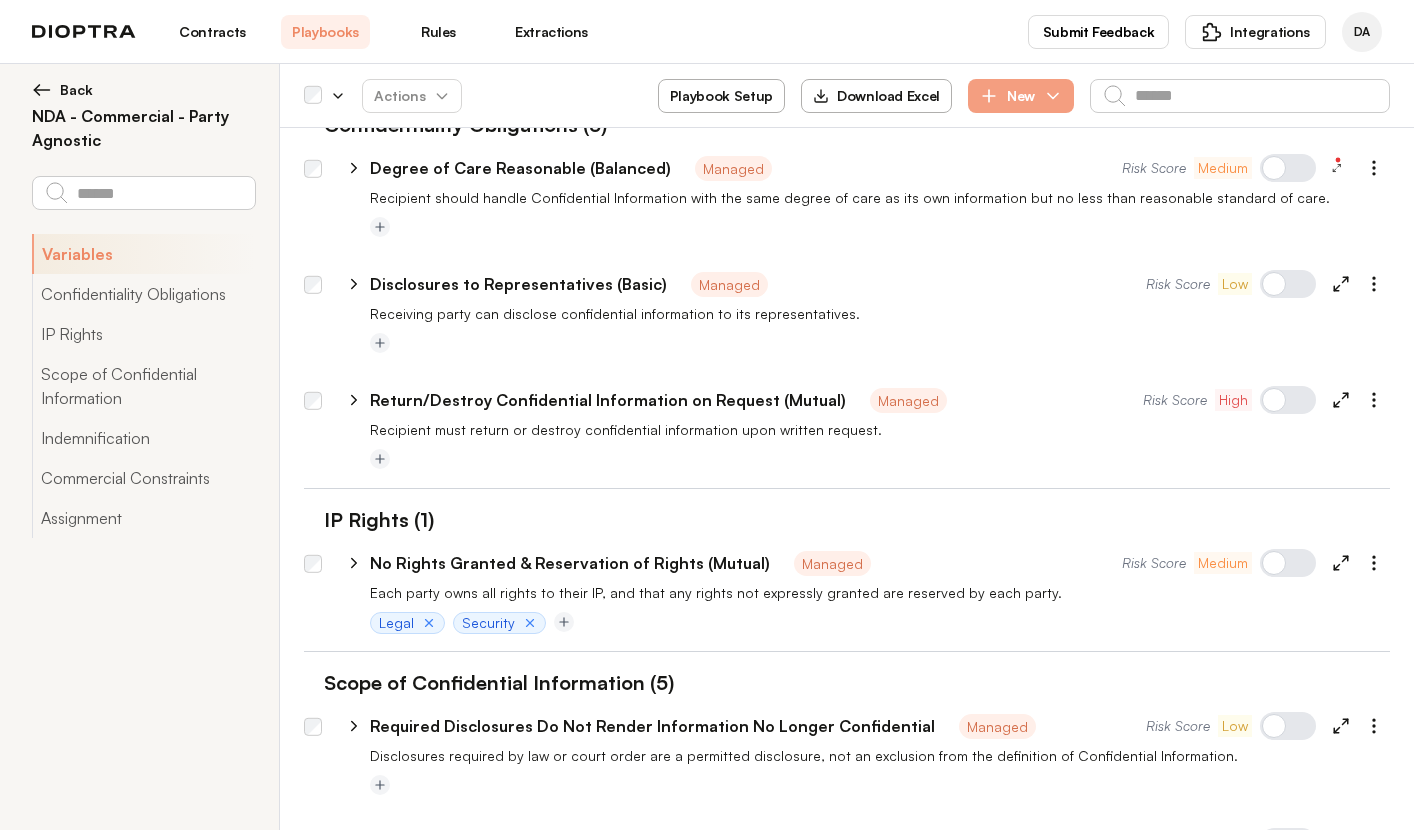 scroll, scrollTop: 123, scrollLeft: 0, axis: vertical 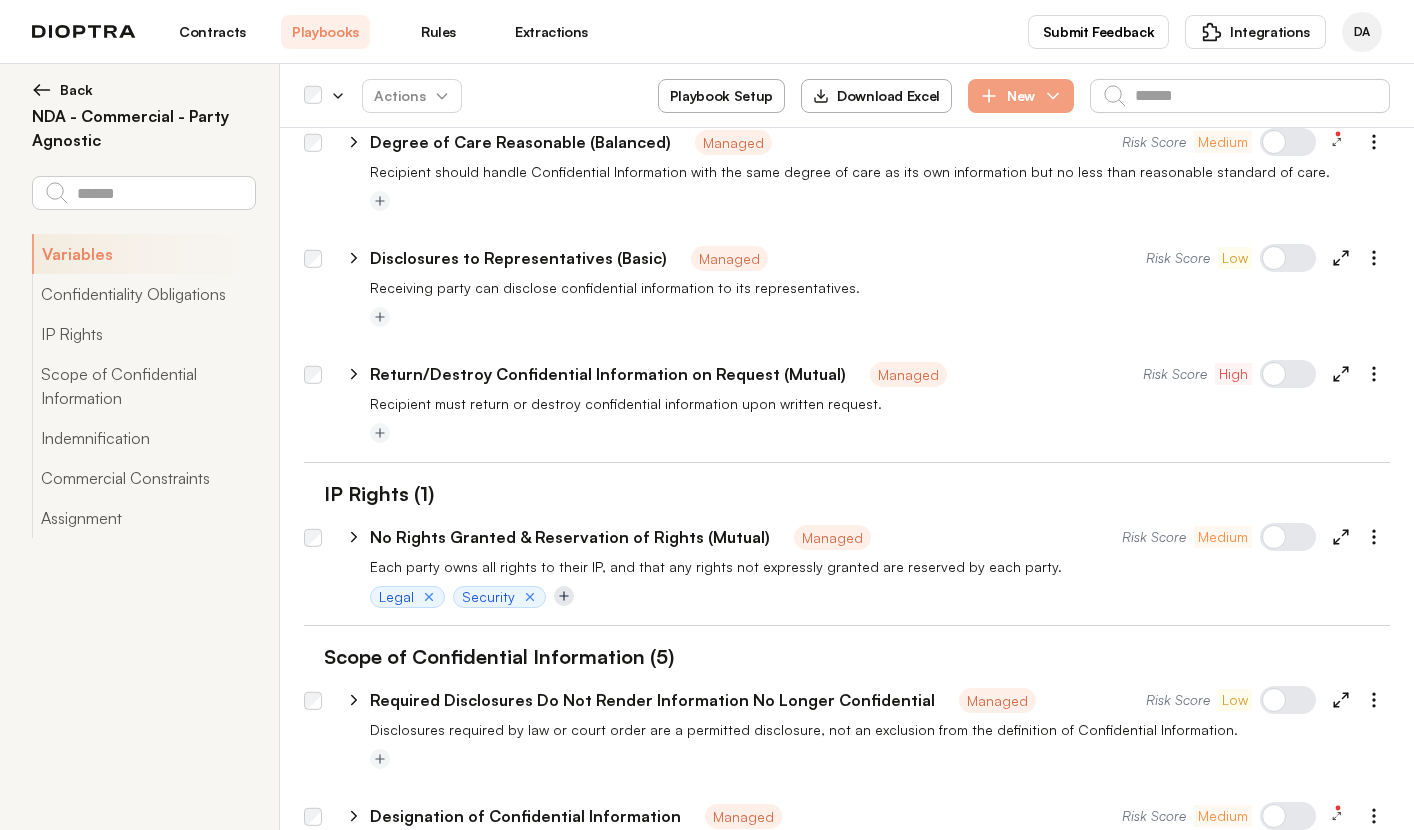 click 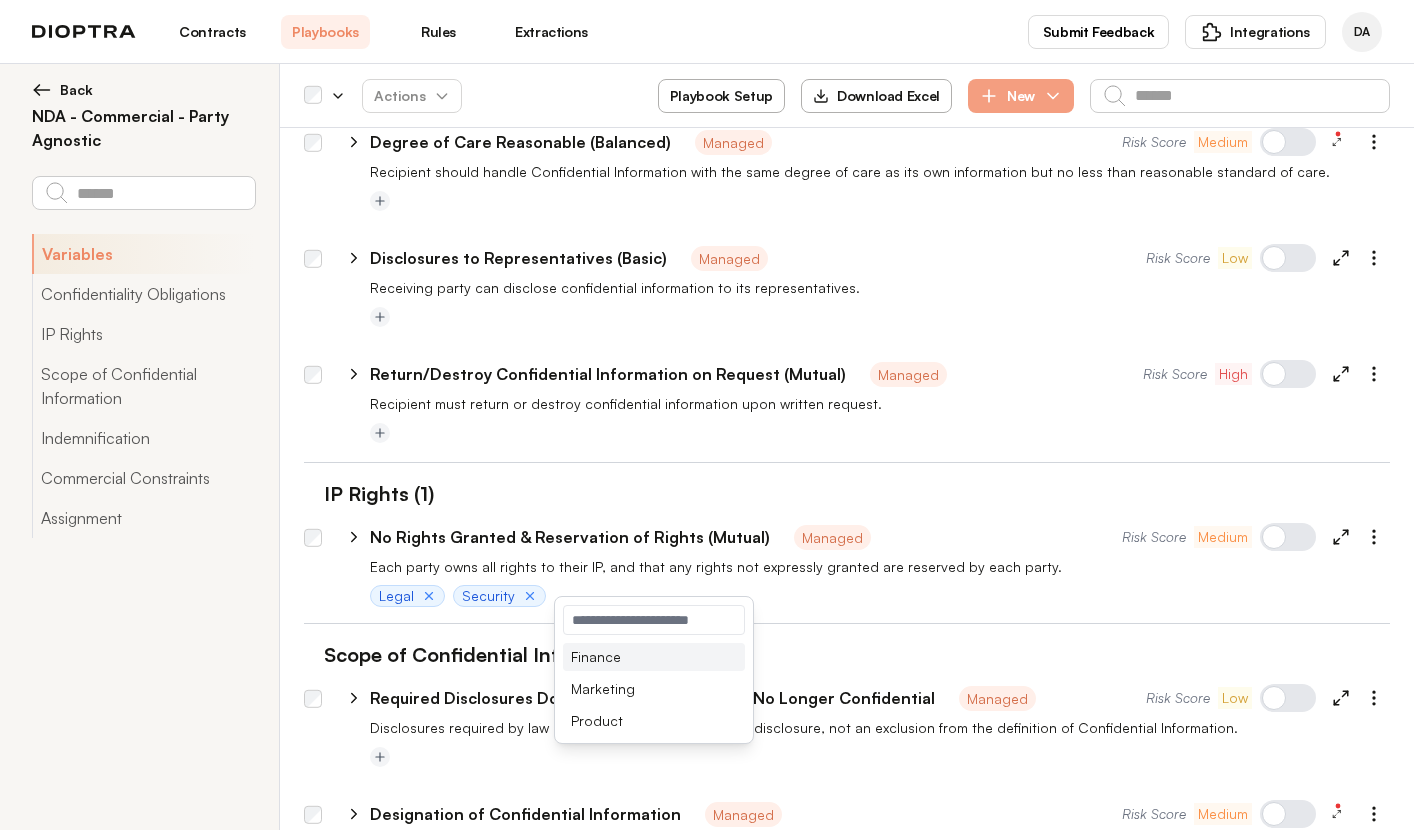 click on "Finance" at bounding box center (654, 657) 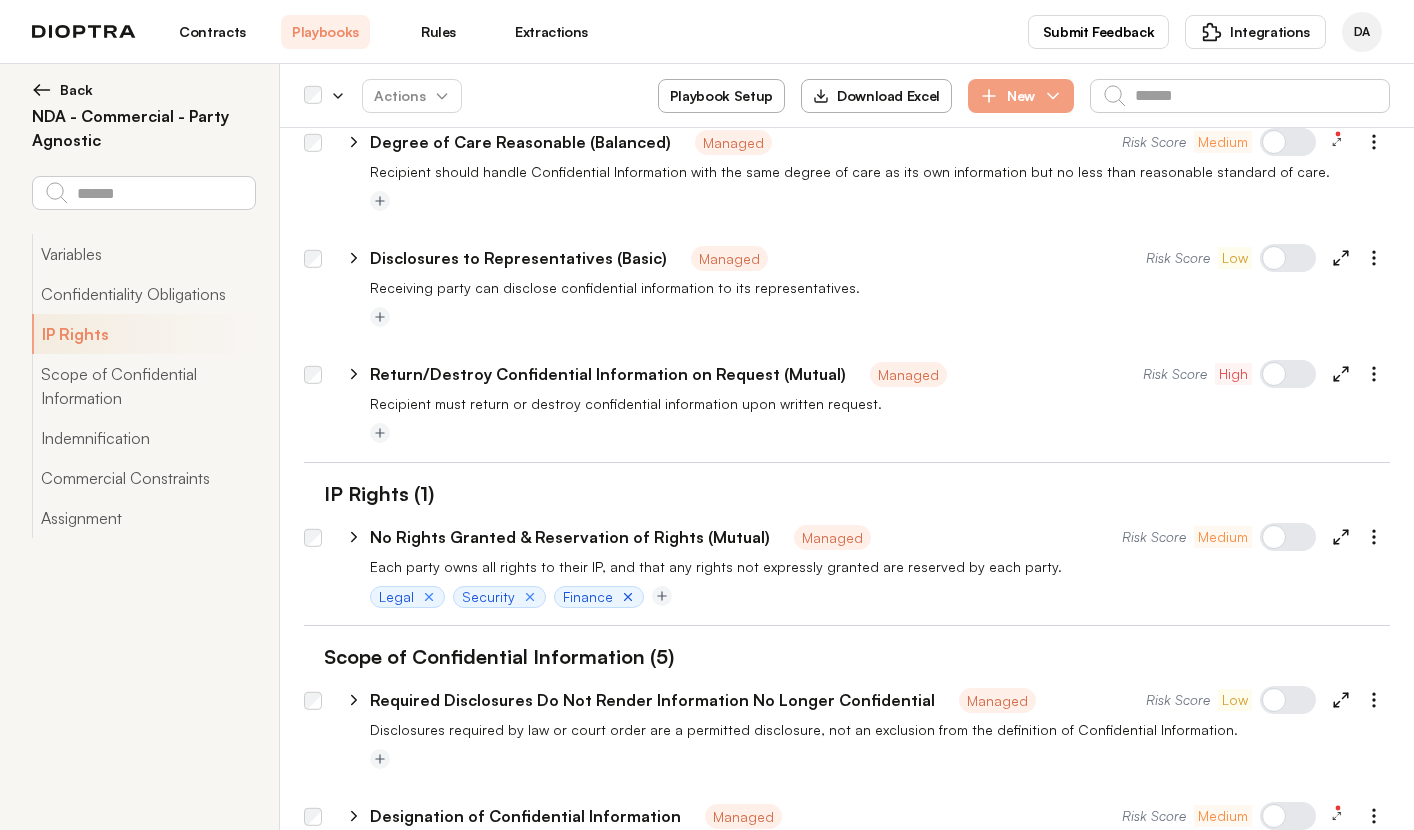 click 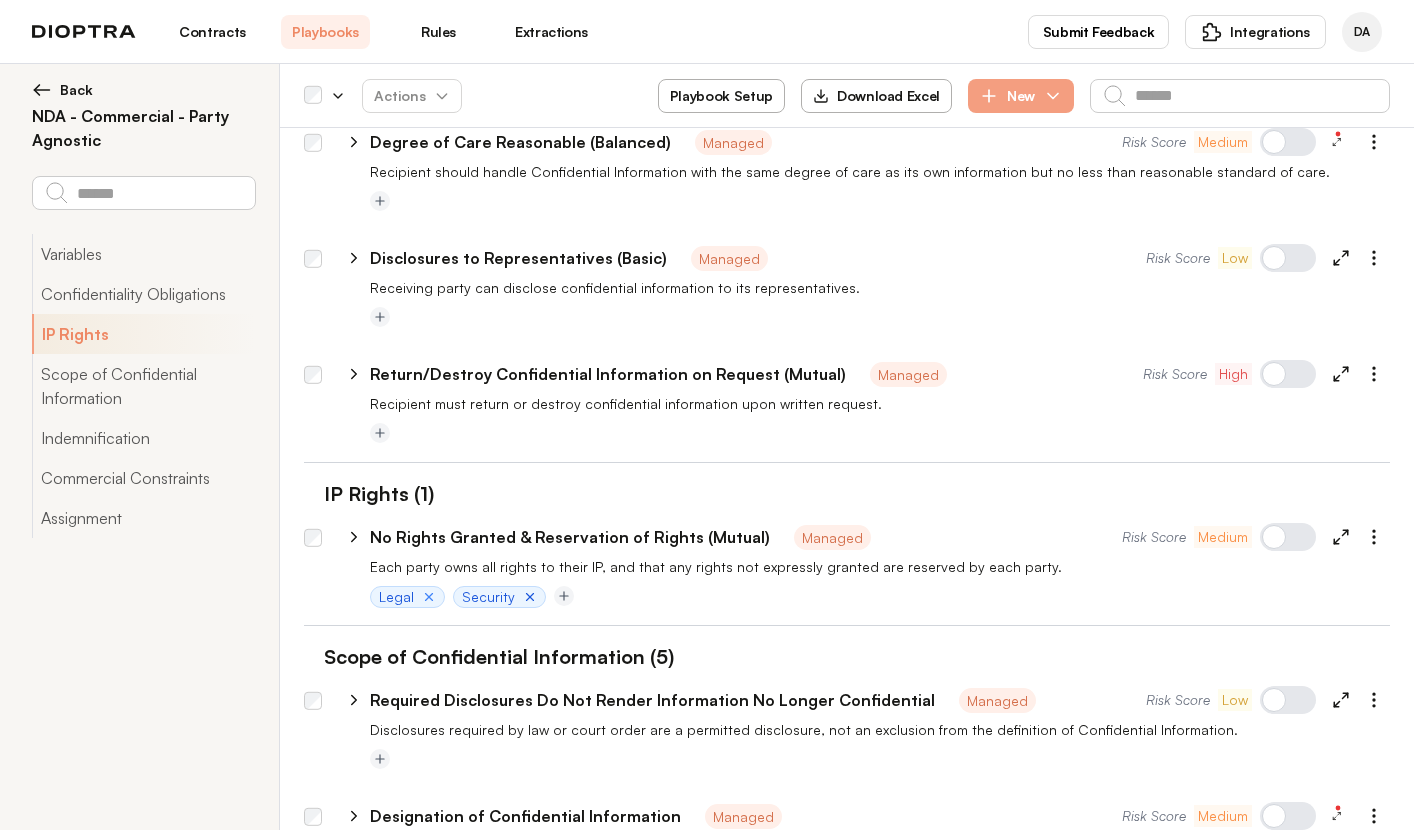 click 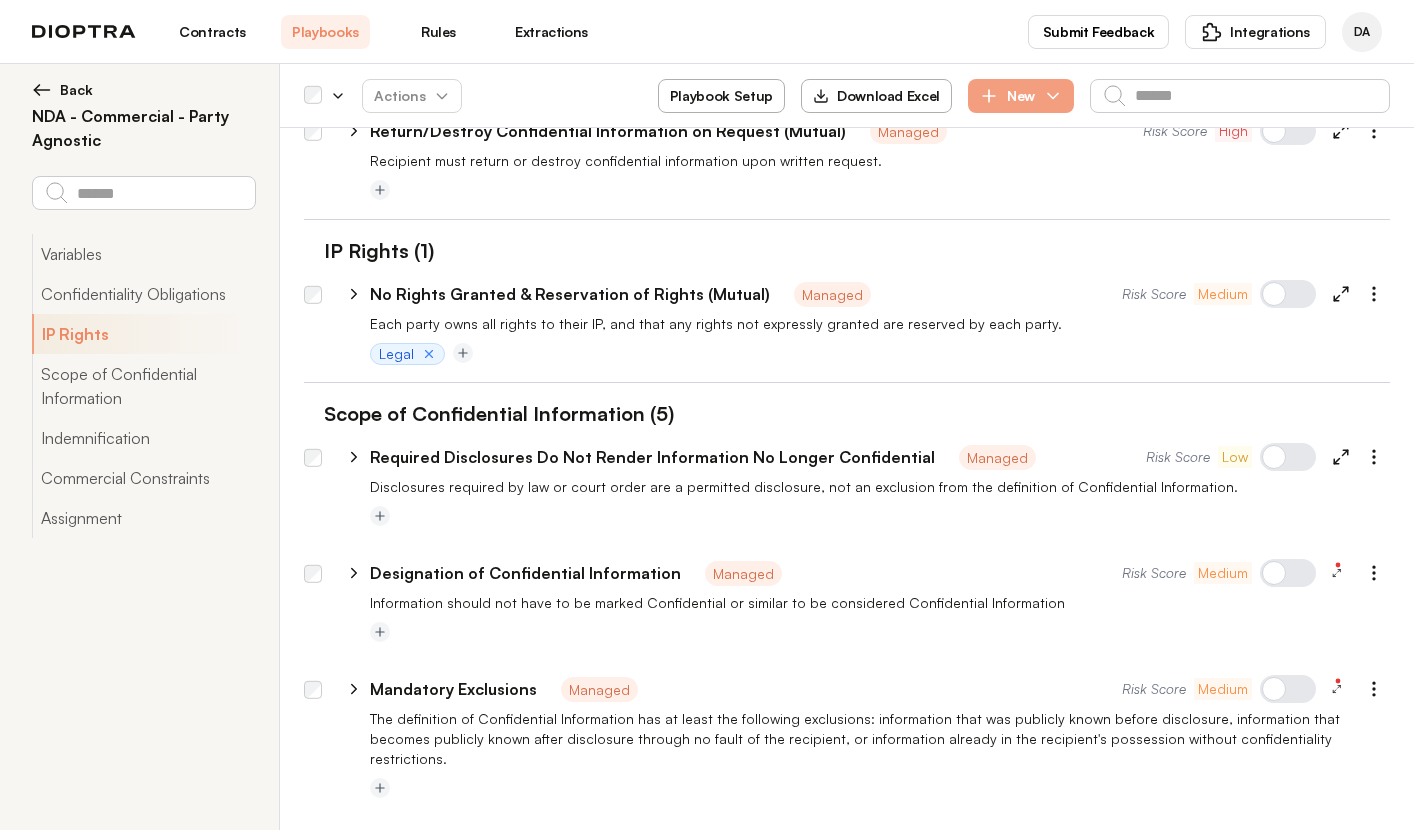 scroll, scrollTop: 413, scrollLeft: 0, axis: vertical 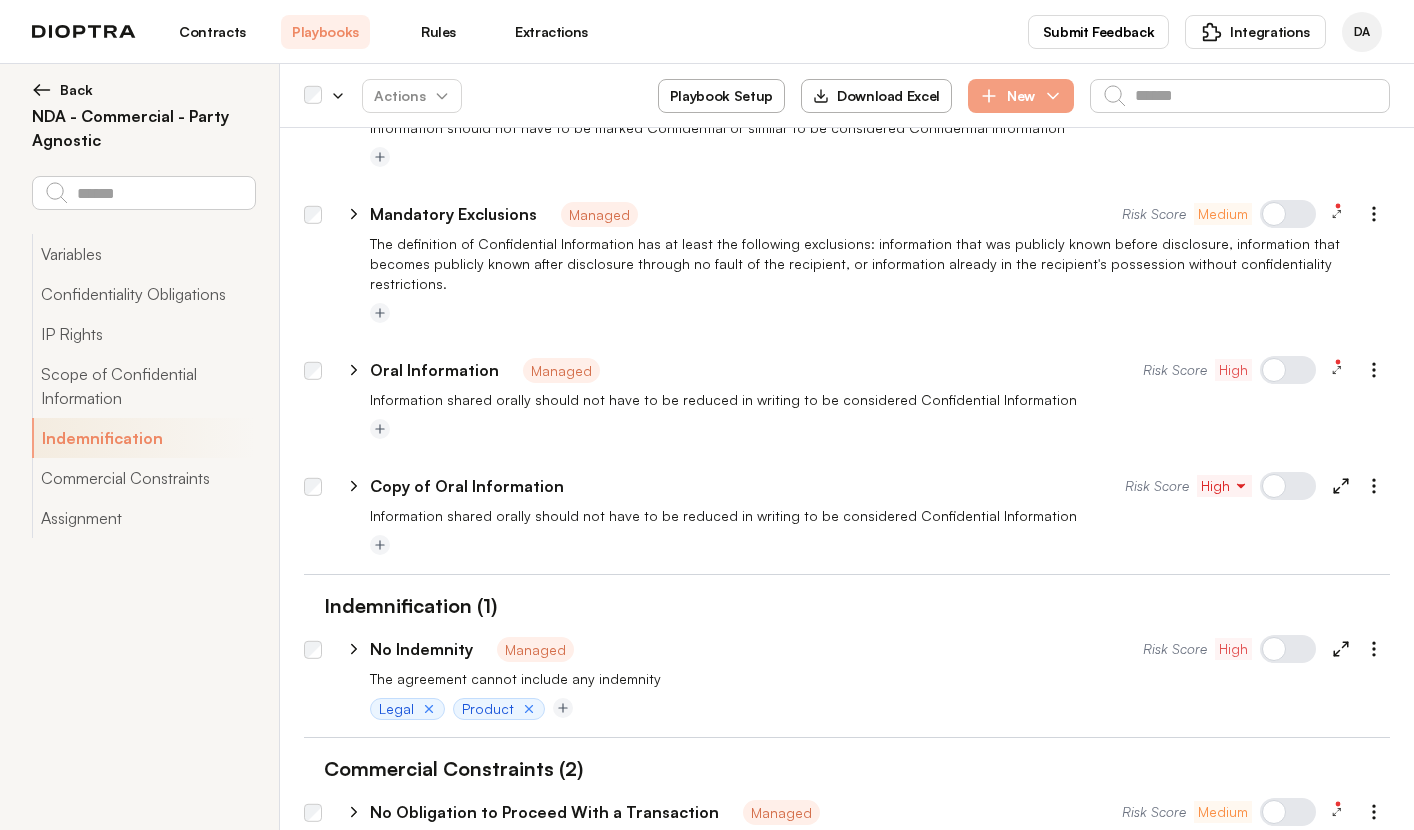 type on "*" 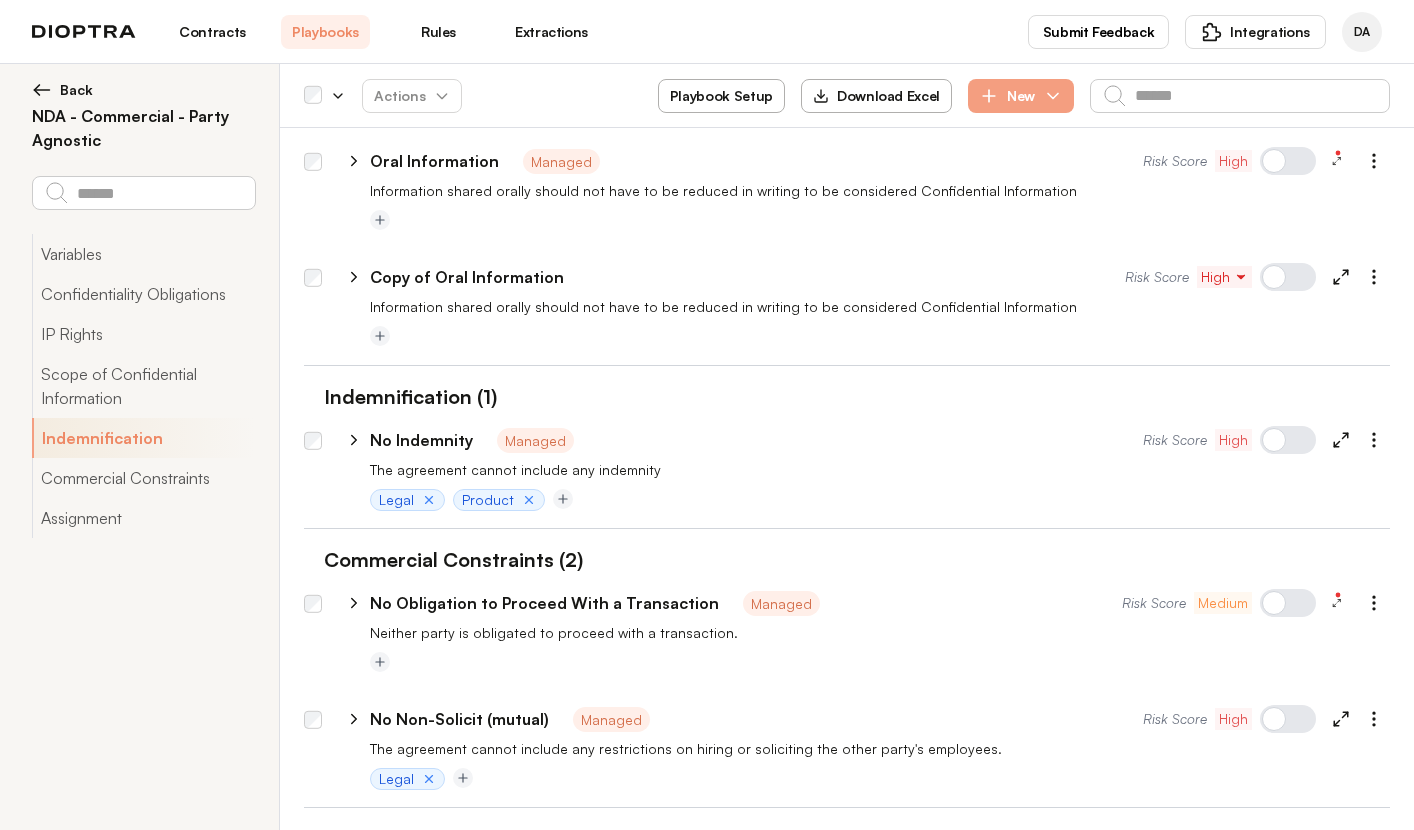 scroll, scrollTop: 1053, scrollLeft: 0, axis: vertical 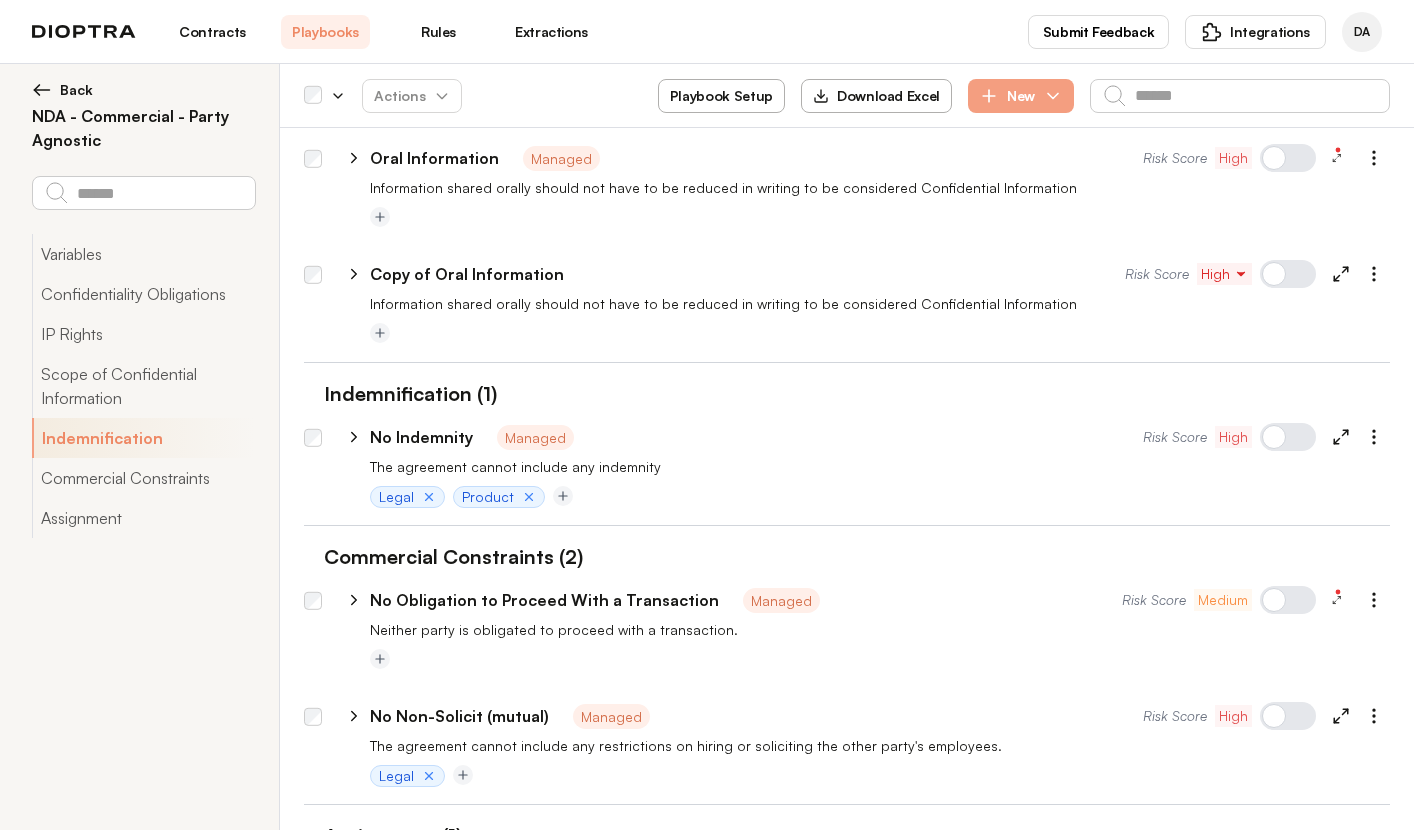 click on "Playbook Setup" at bounding box center (721, 96) 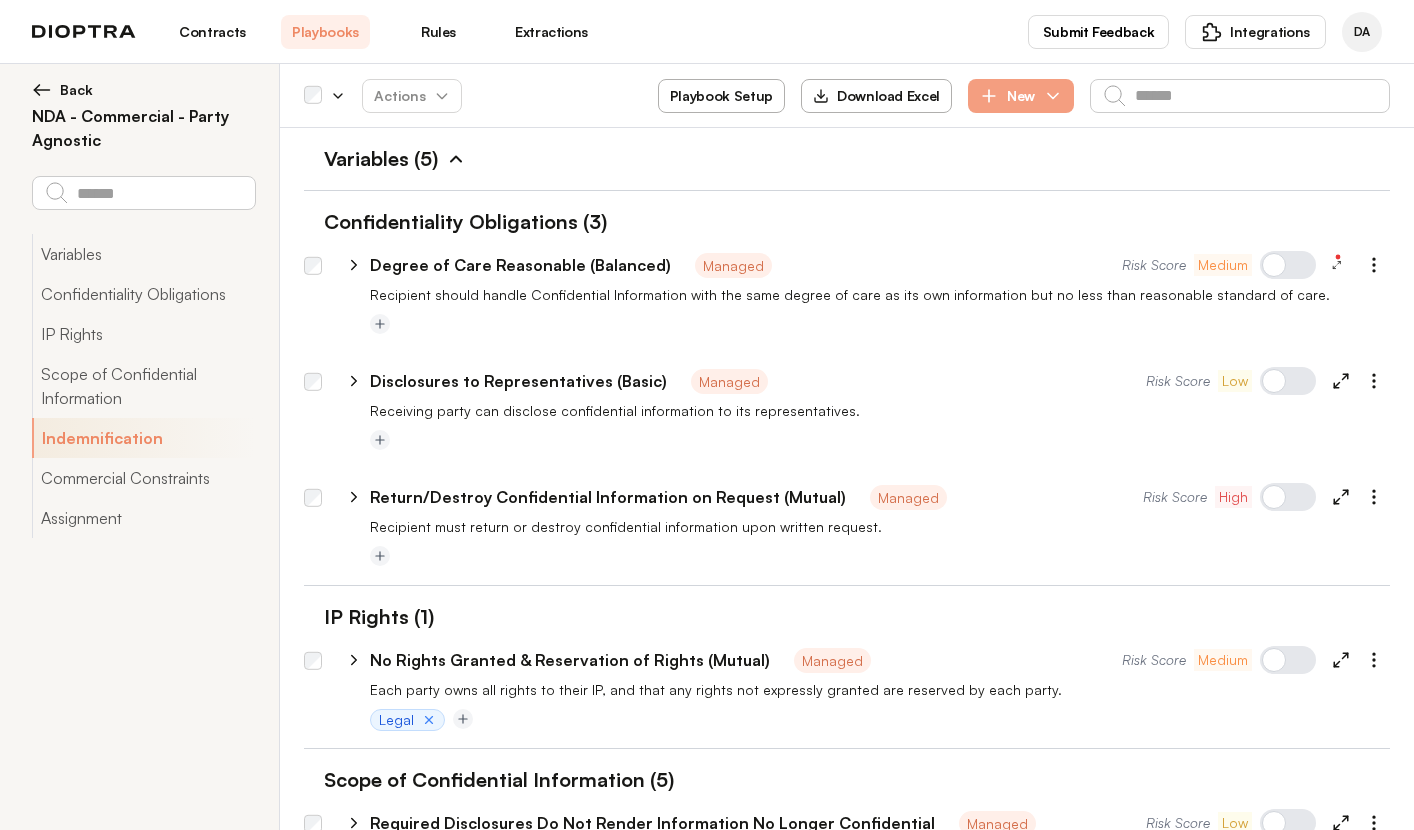select on "******" 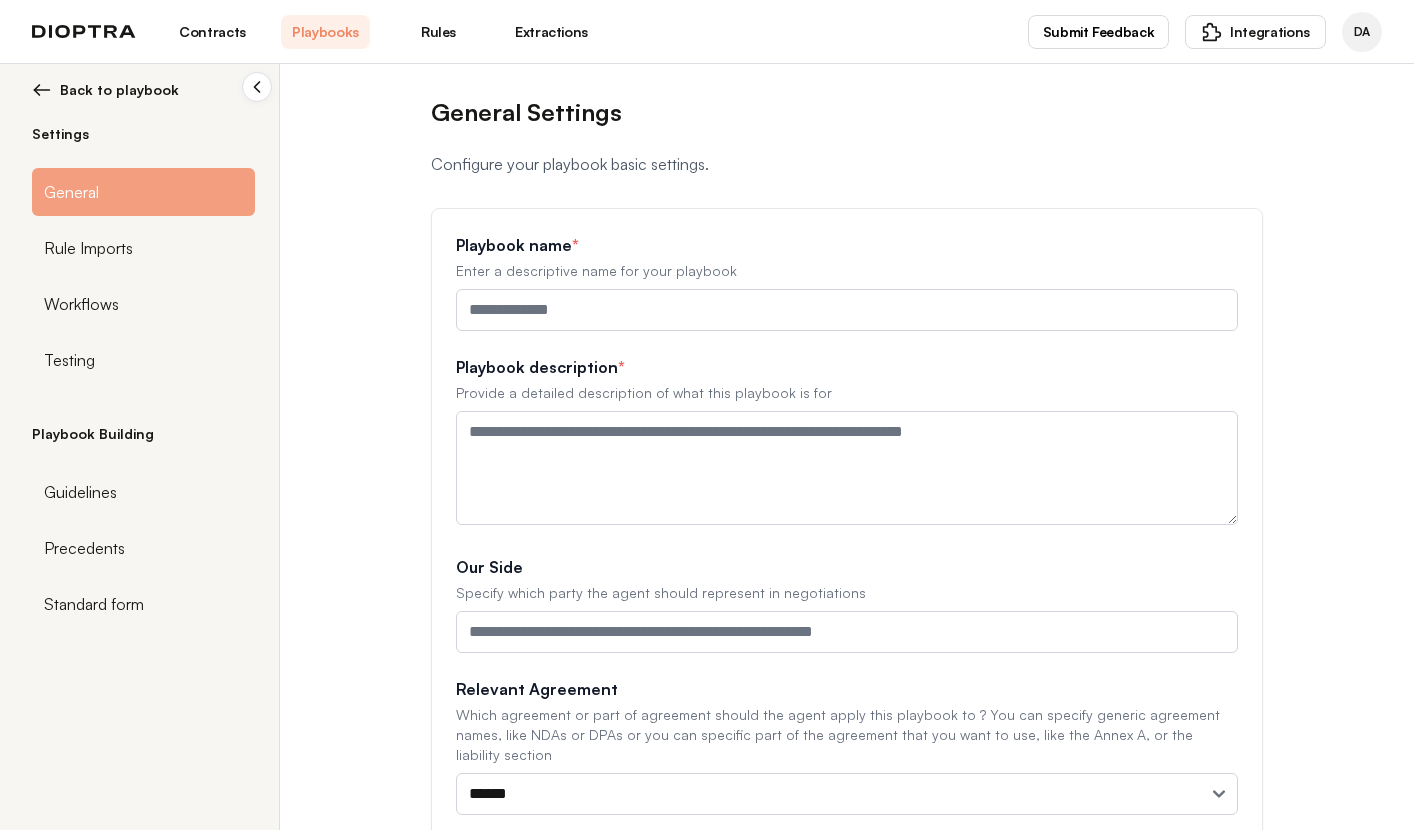 type on "**********" 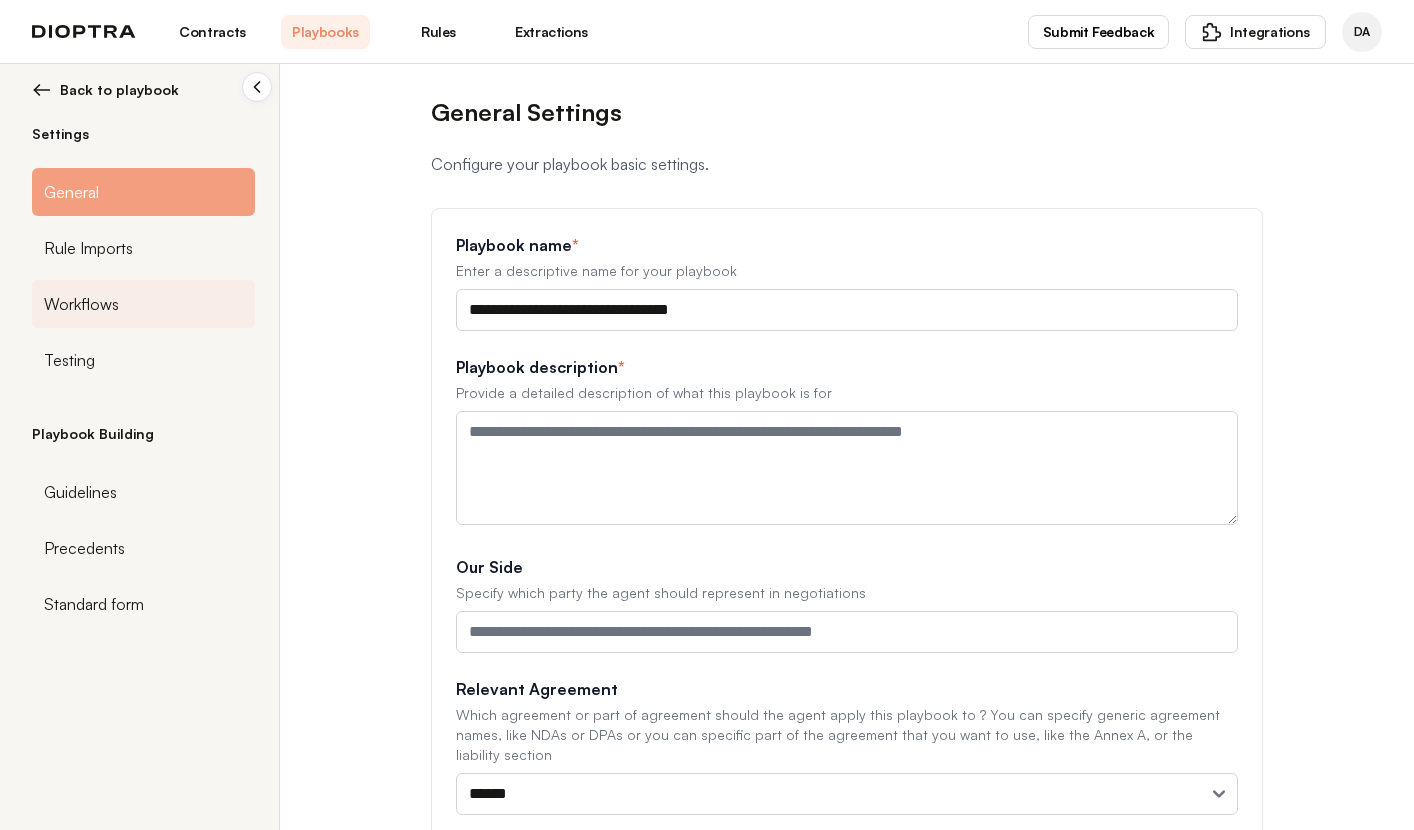 click on "Workflows" at bounding box center [81, 304] 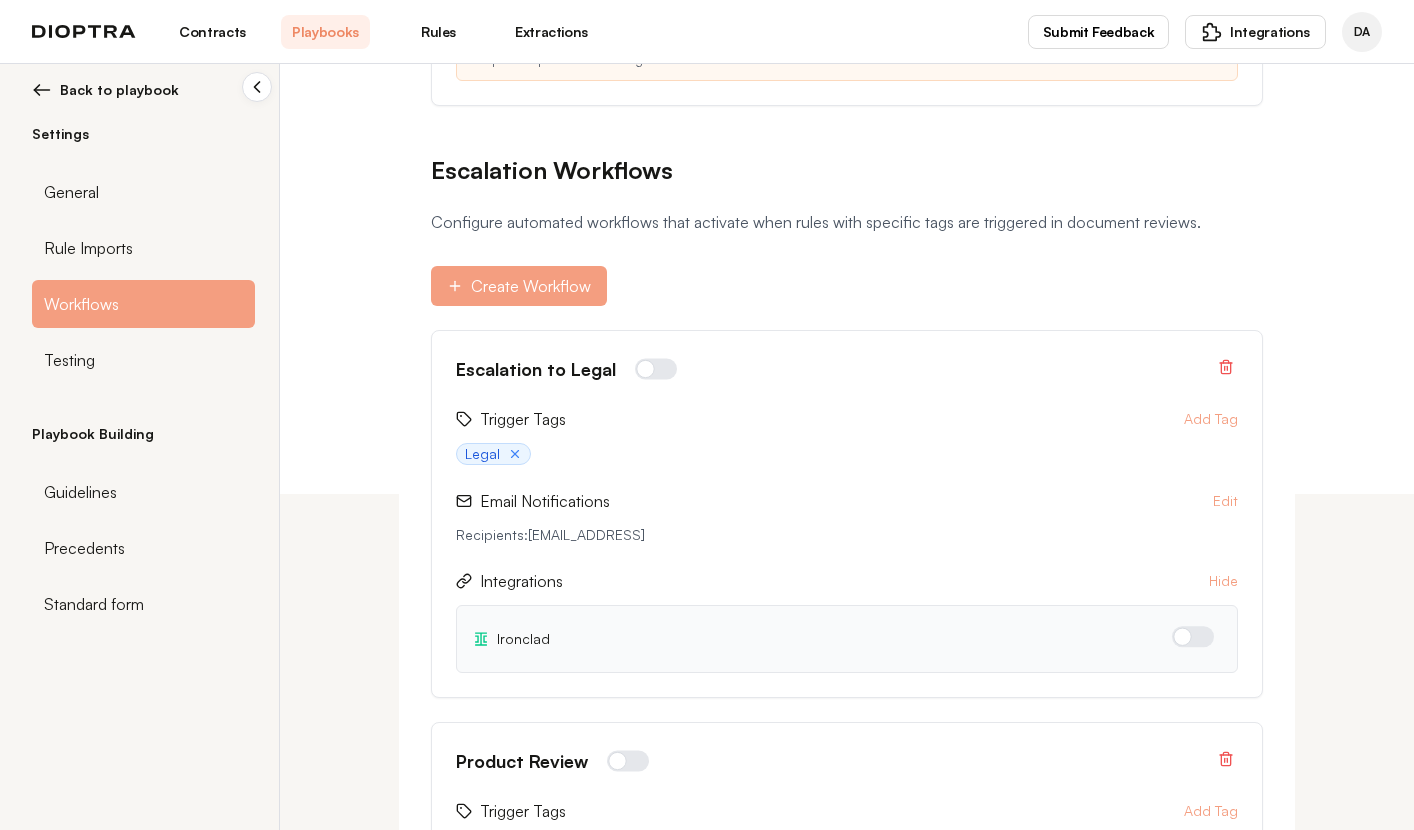 scroll, scrollTop: 338, scrollLeft: 0, axis: vertical 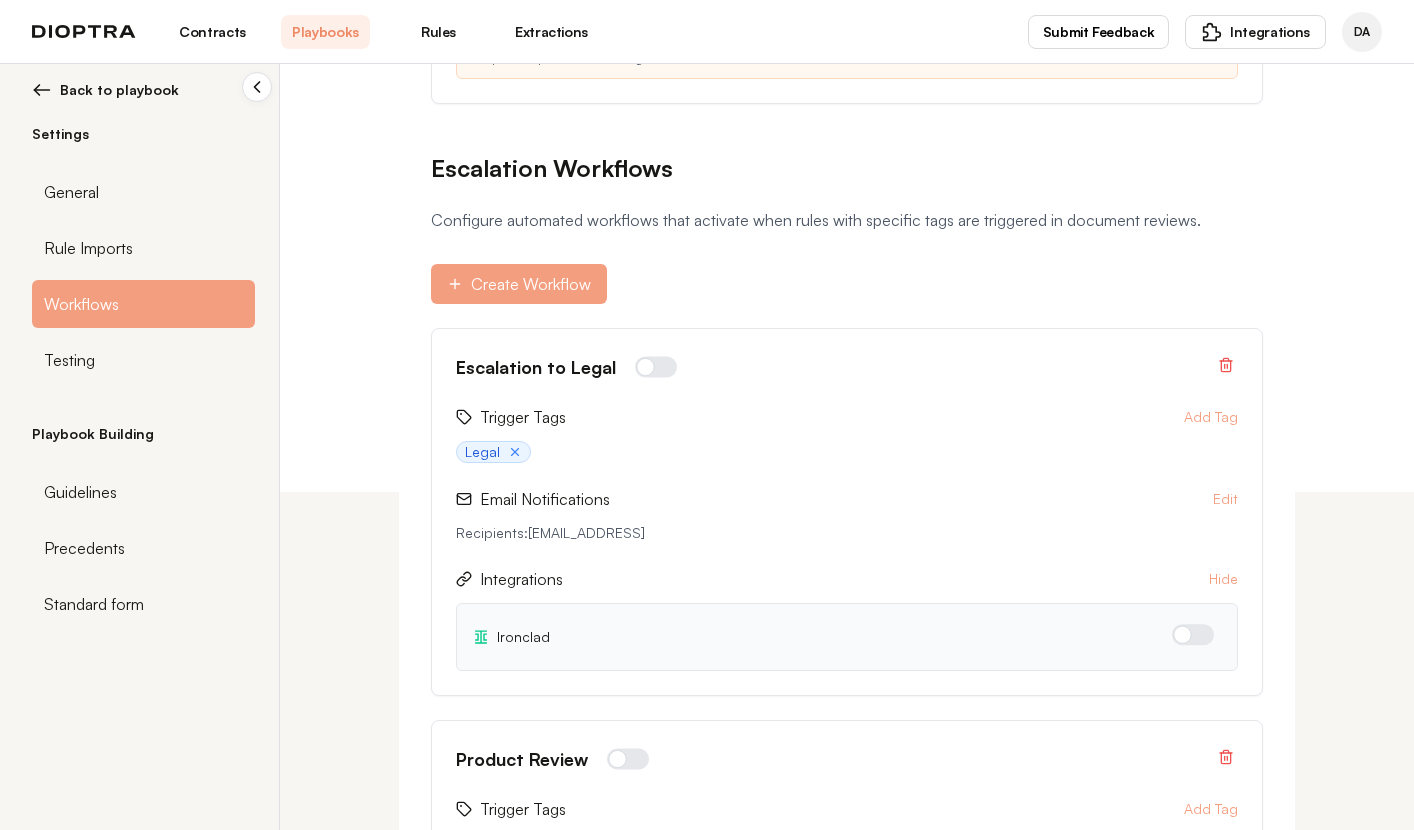 drag, startPoint x: 524, startPoint y: 535, endPoint x: 649, endPoint y: 535, distance: 125 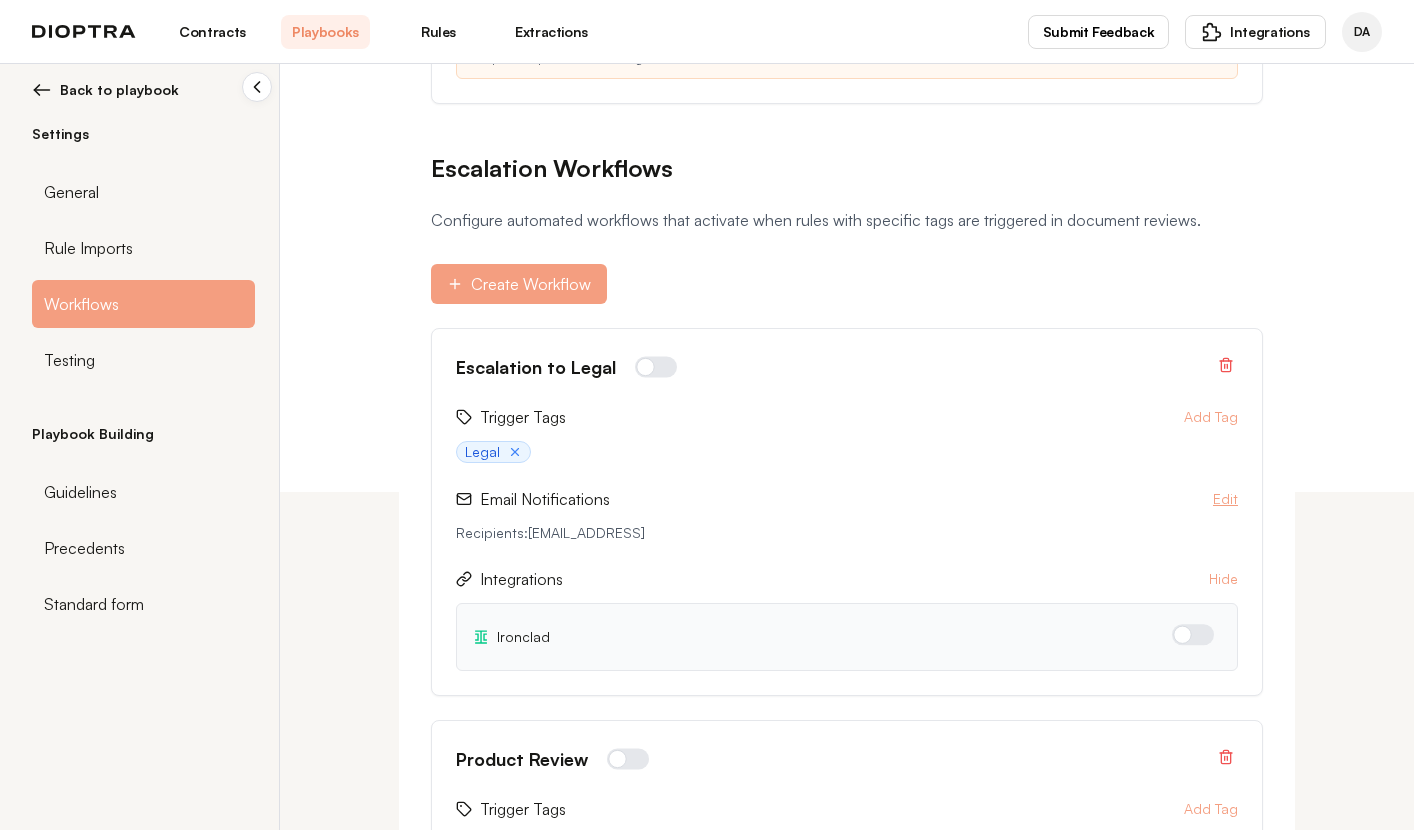 click on "Edit" at bounding box center (1225, 499) 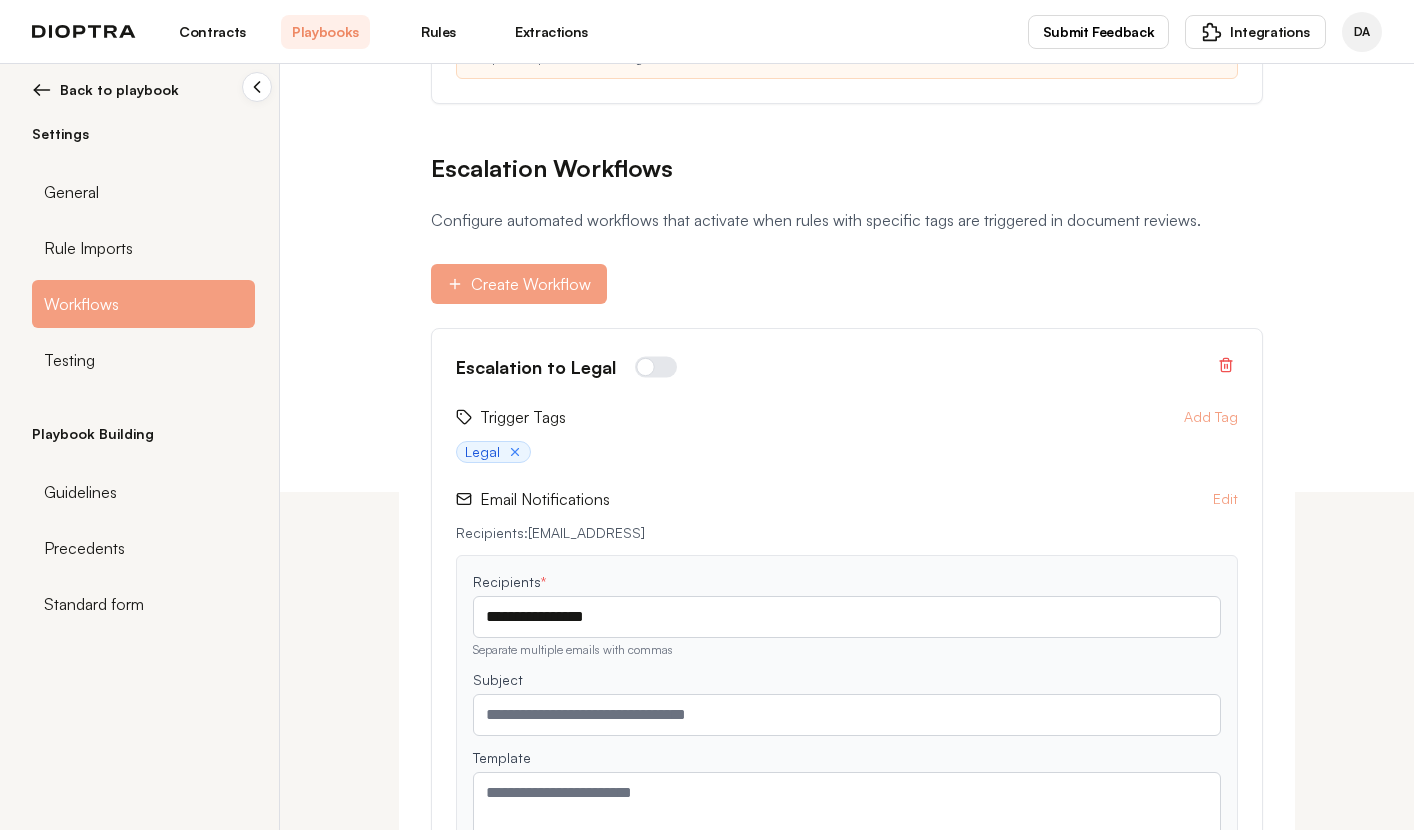 scroll, scrollTop: 413, scrollLeft: 0, axis: vertical 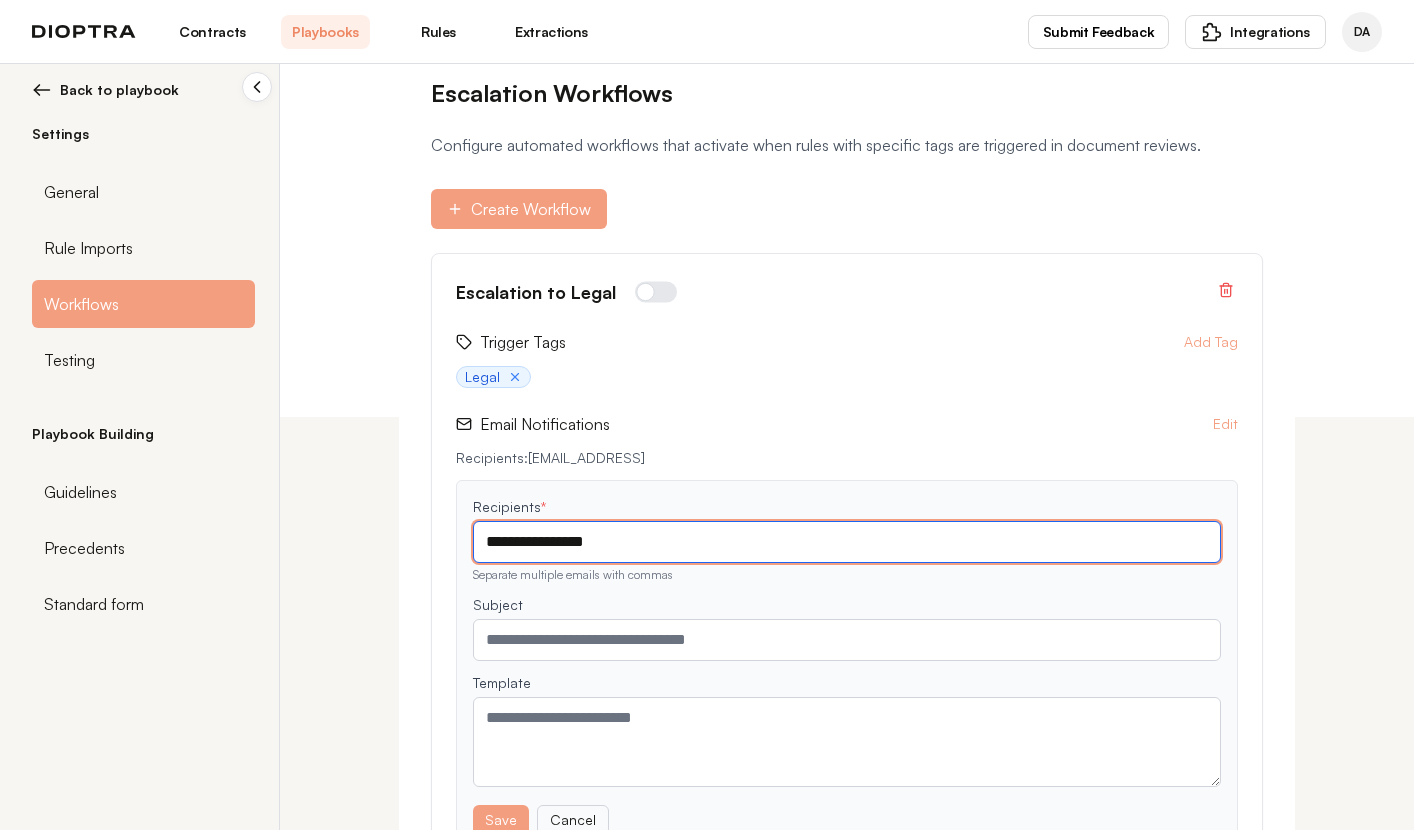 drag, startPoint x: 641, startPoint y: 548, endPoint x: 464, endPoint y: 542, distance: 177.10167 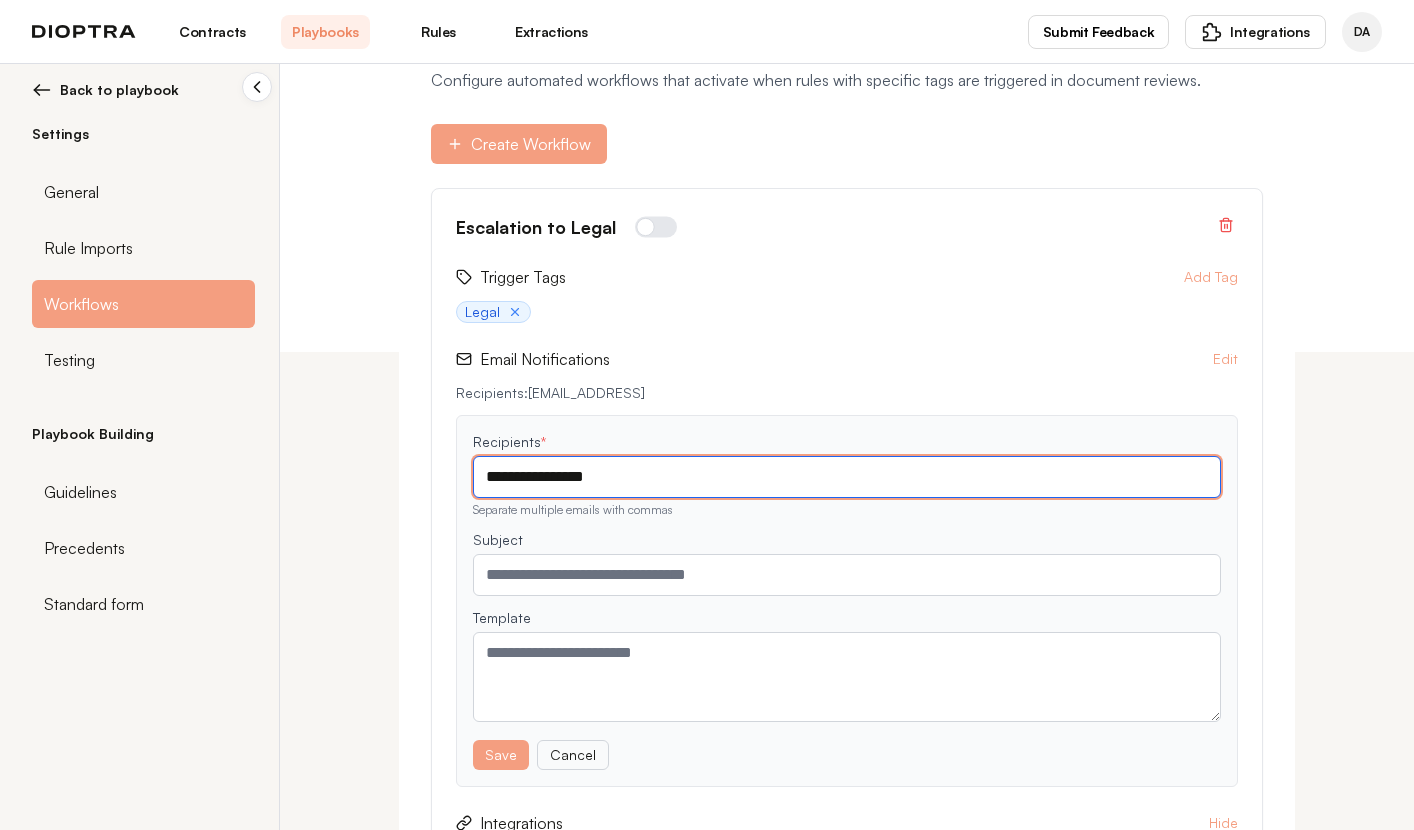 scroll, scrollTop: 502, scrollLeft: 0, axis: vertical 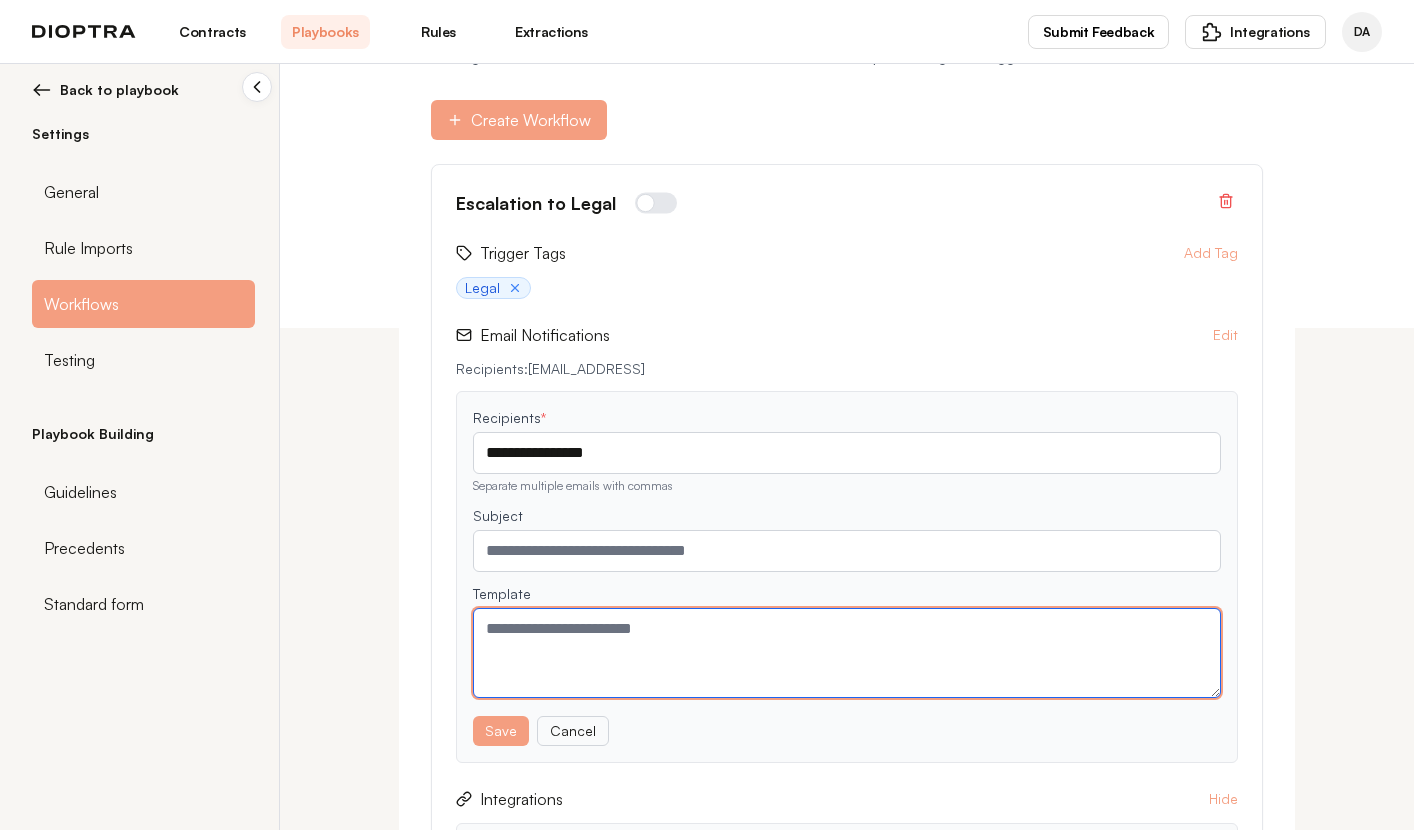 click at bounding box center (847, 653) 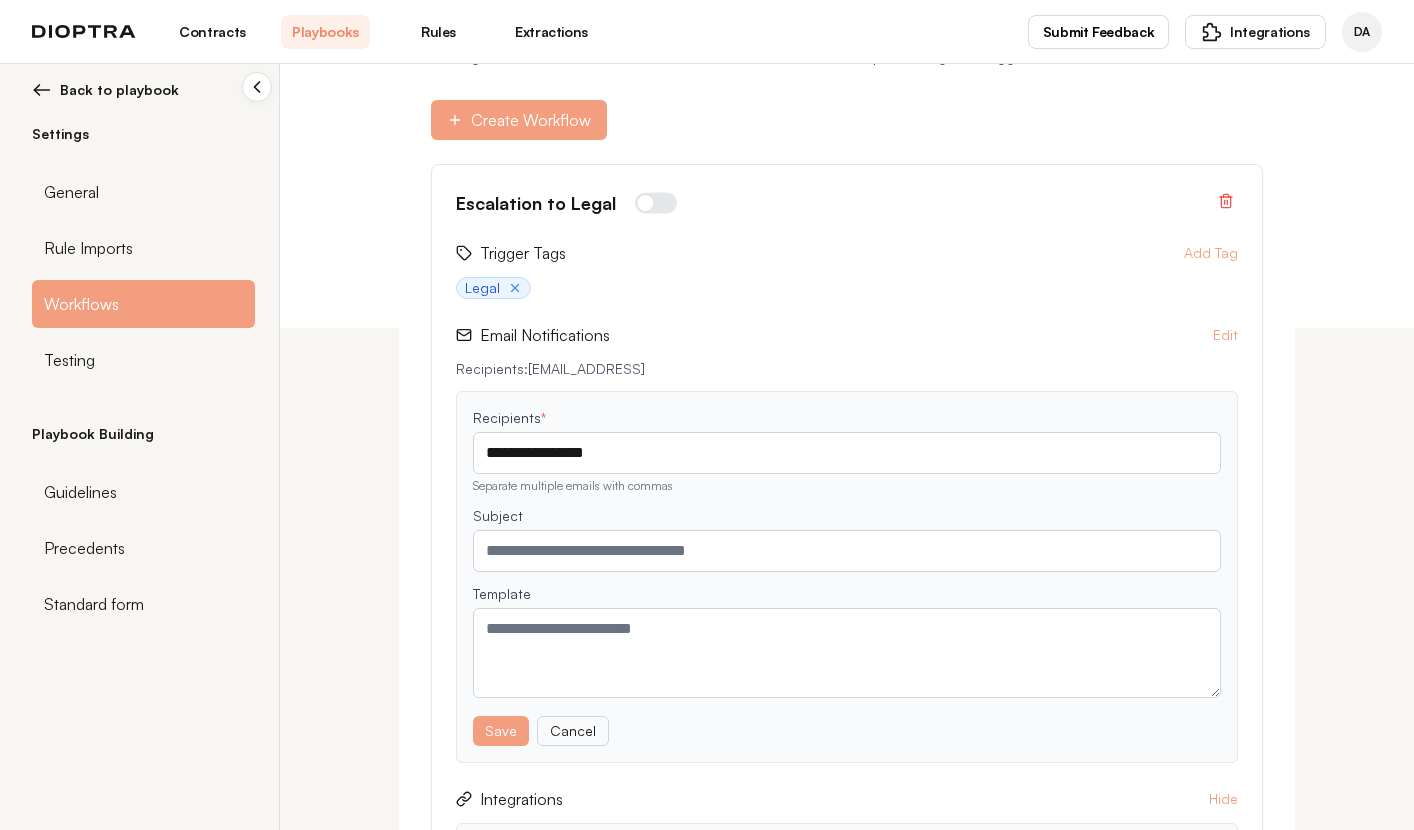 click on "**********" at bounding box center (847, 577) 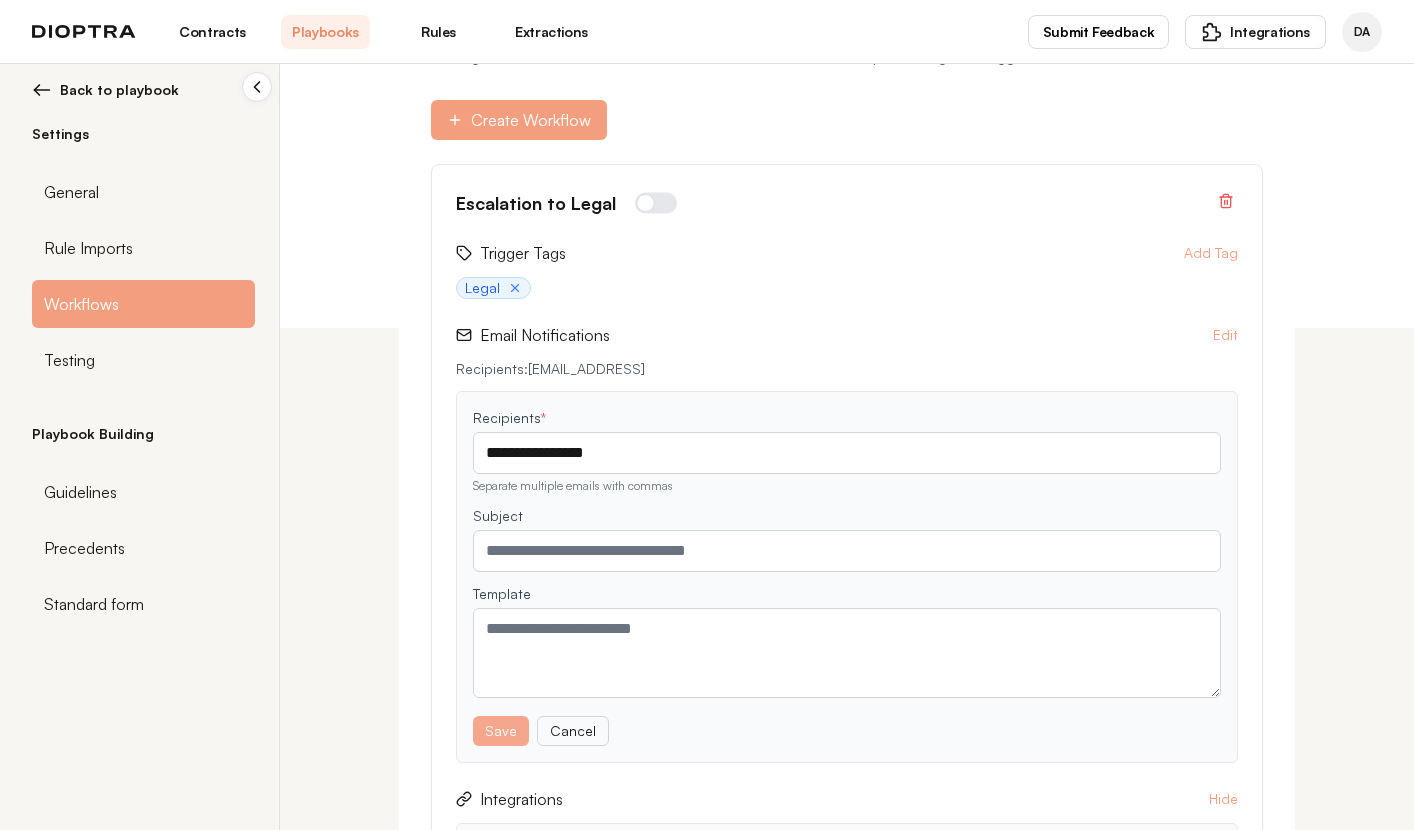 click on "Save" at bounding box center (501, 731) 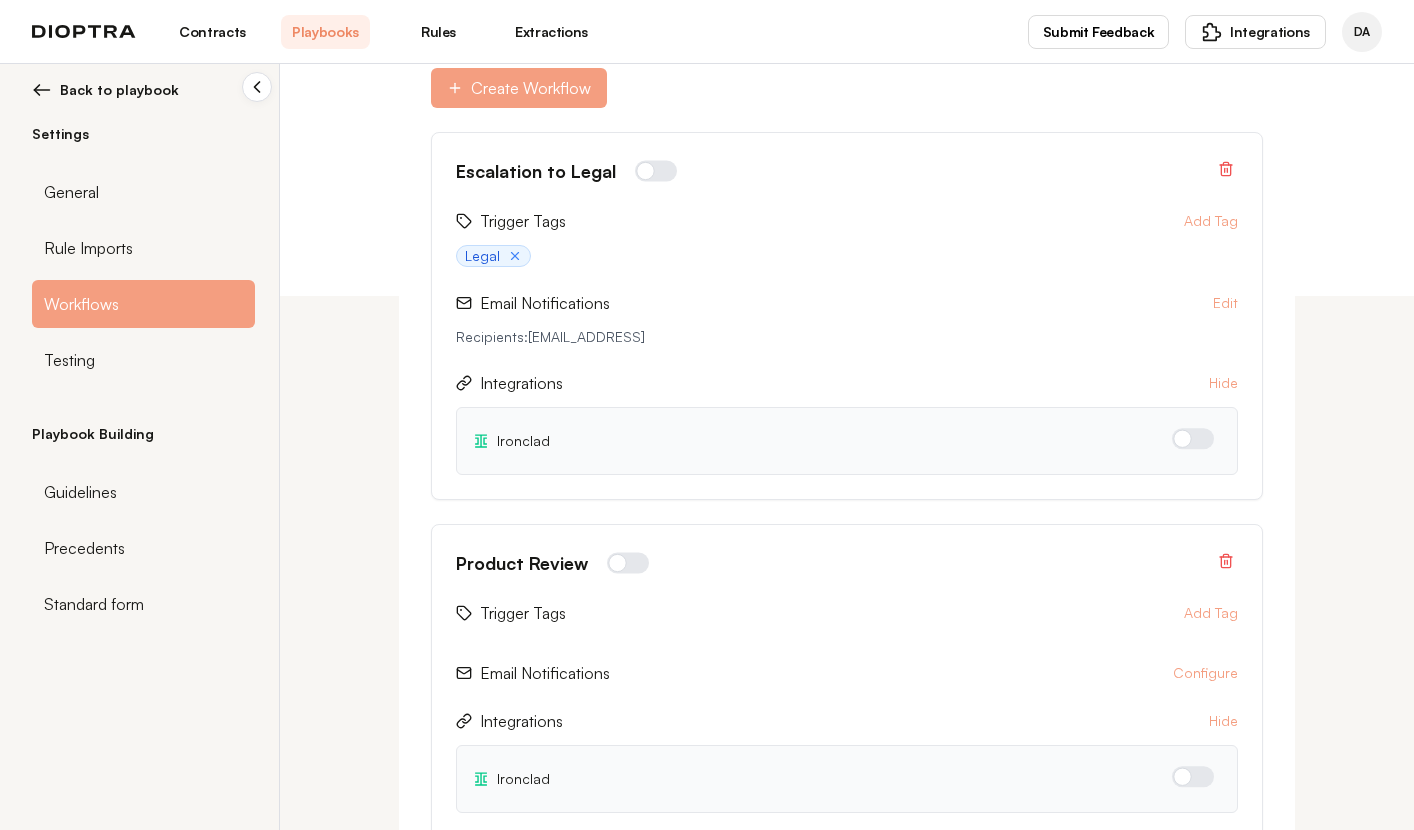 scroll, scrollTop: 542, scrollLeft: 0, axis: vertical 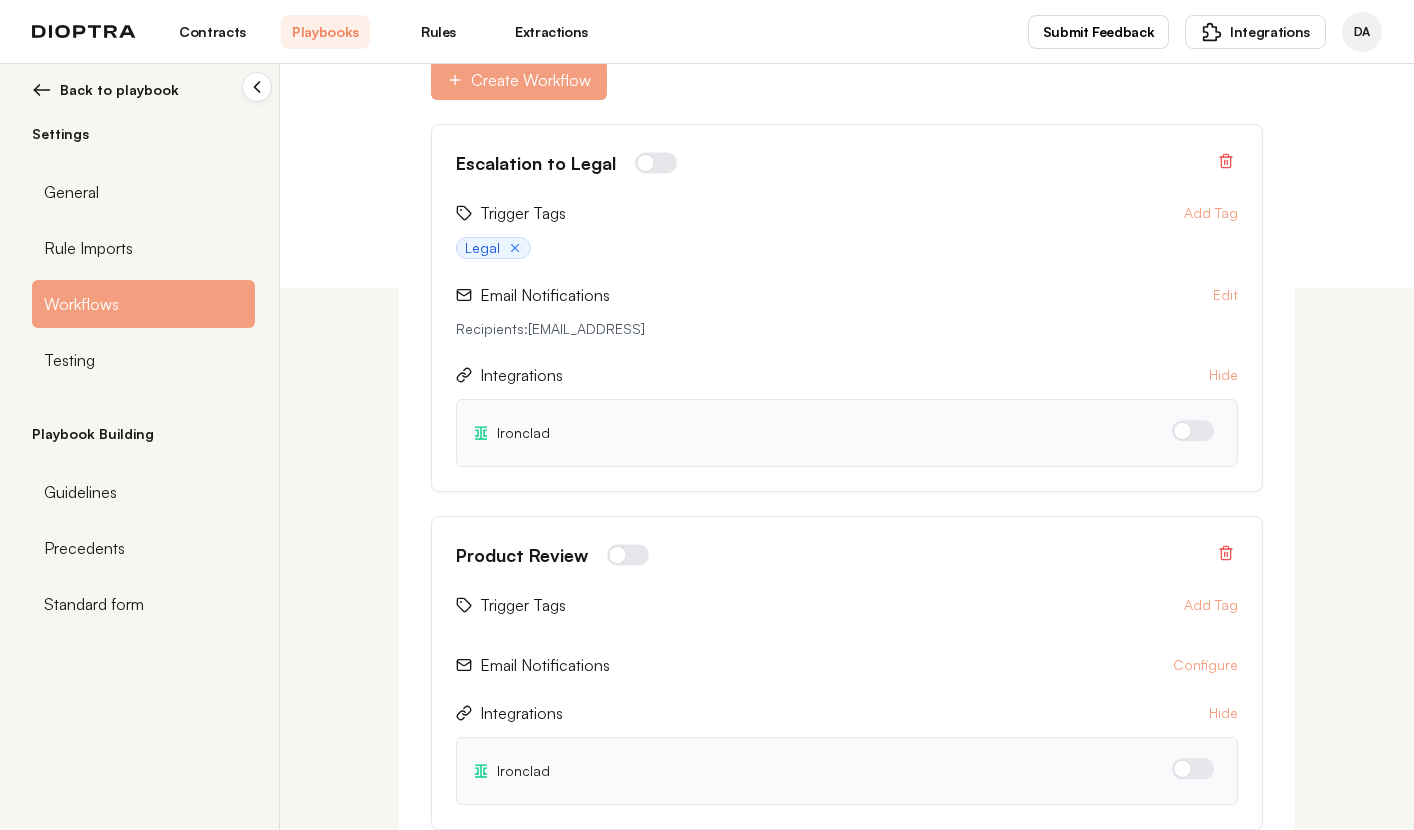click on "Extractions" at bounding box center (551, 32) 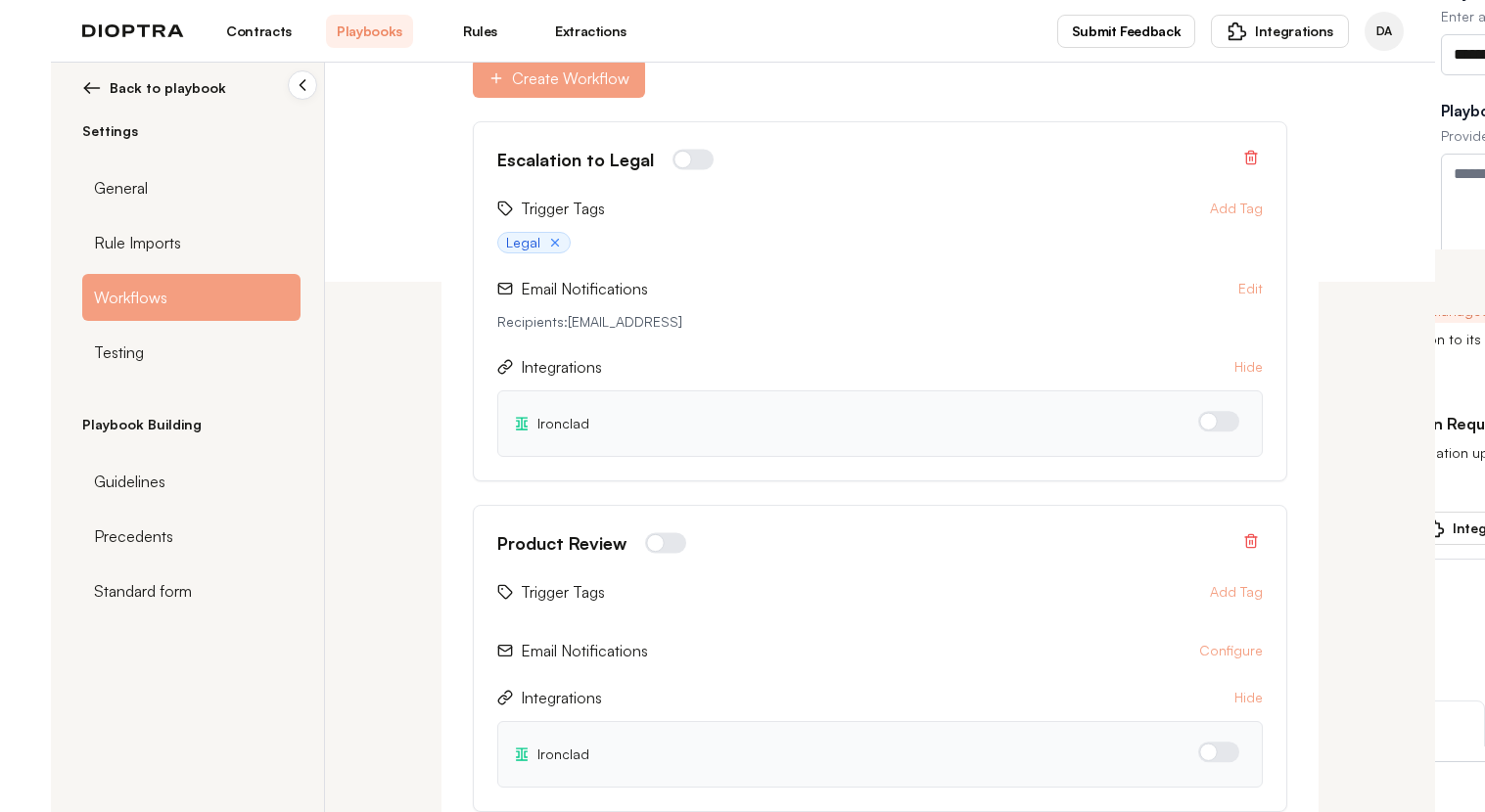 scroll, scrollTop: 0, scrollLeft: 0, axis: both 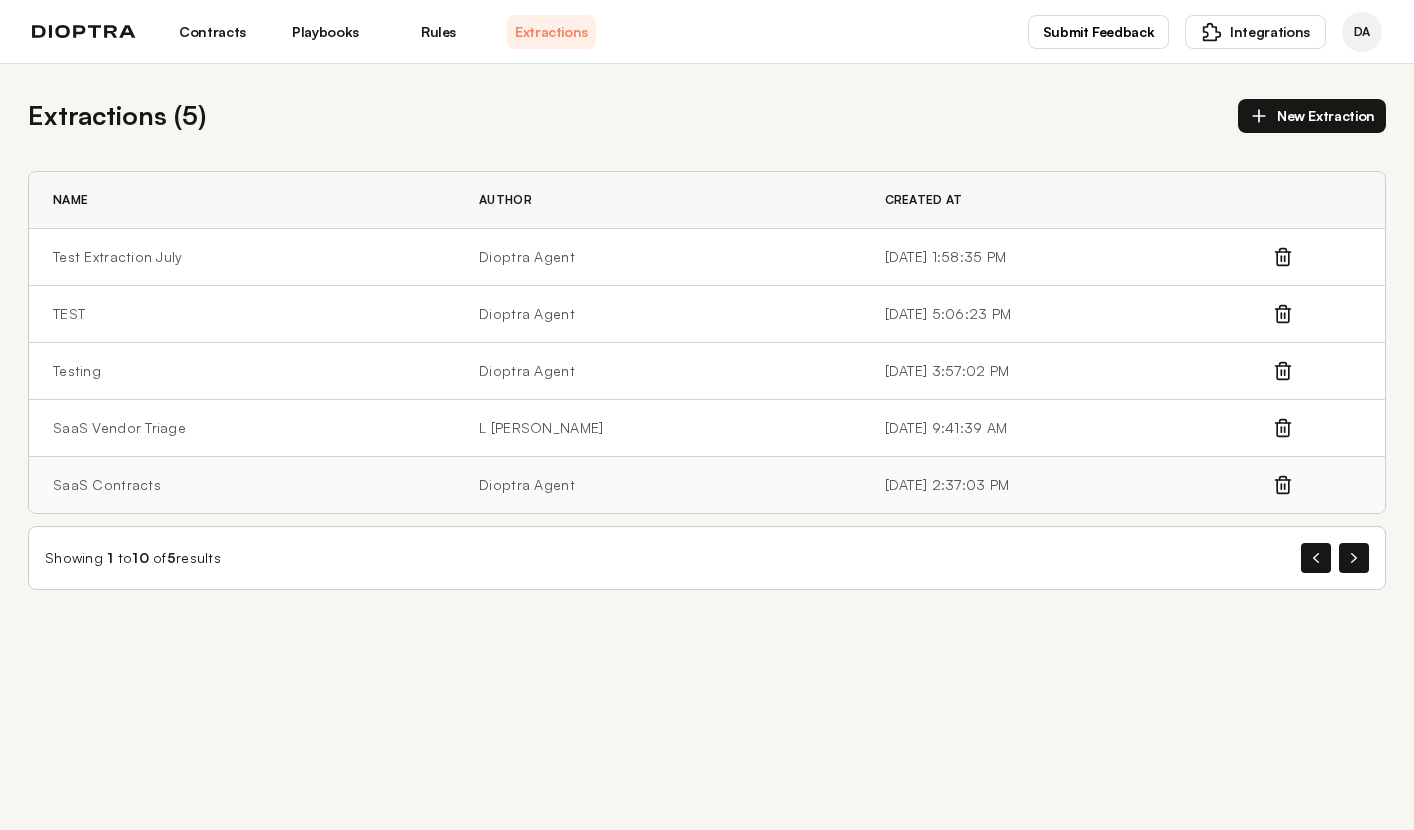 click on "SaaS Contracts" at bounding box center (242, 485) 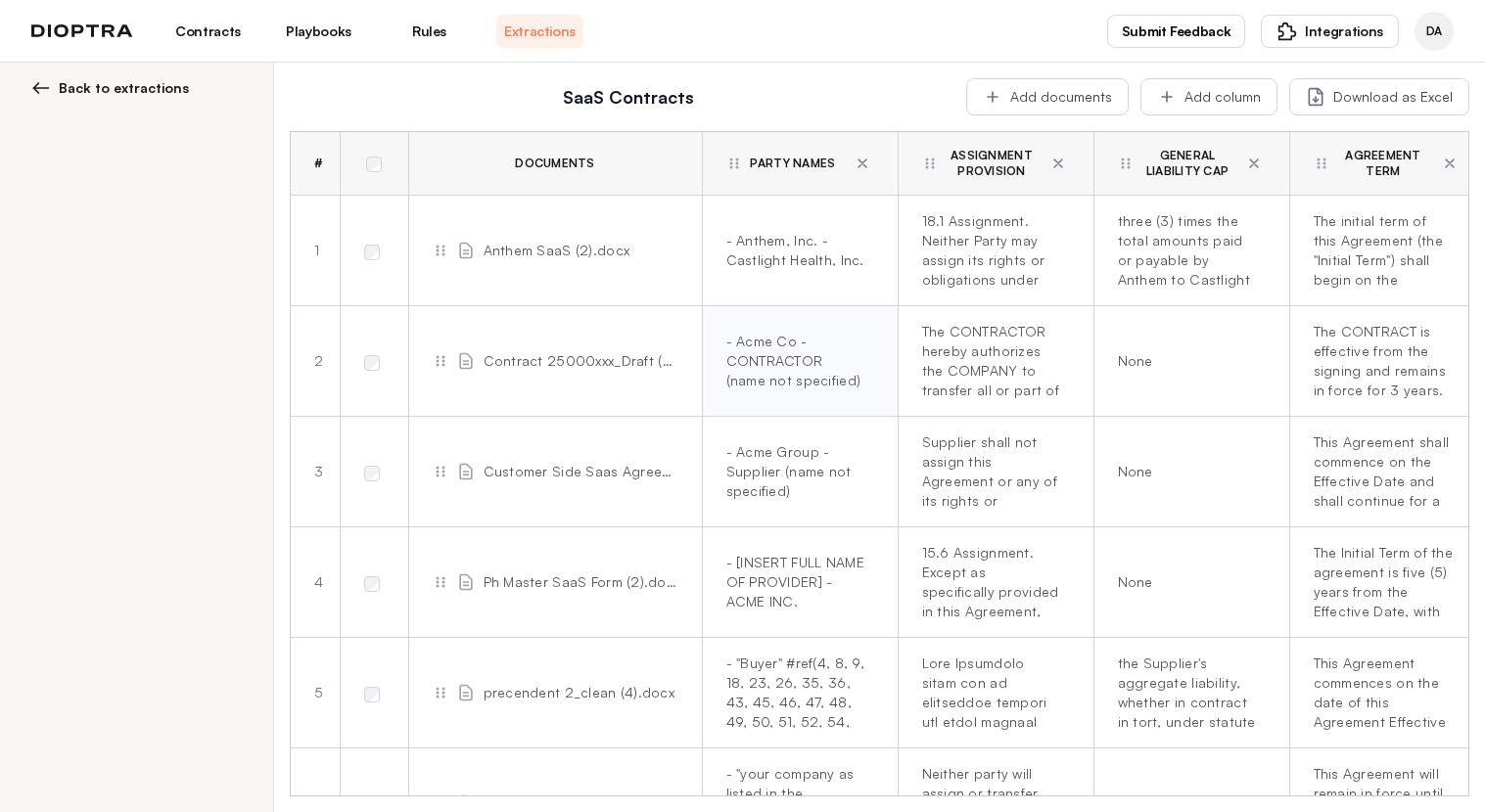 scroll, scrollTop: 0, scrollLeft: 18, axis: horizontal 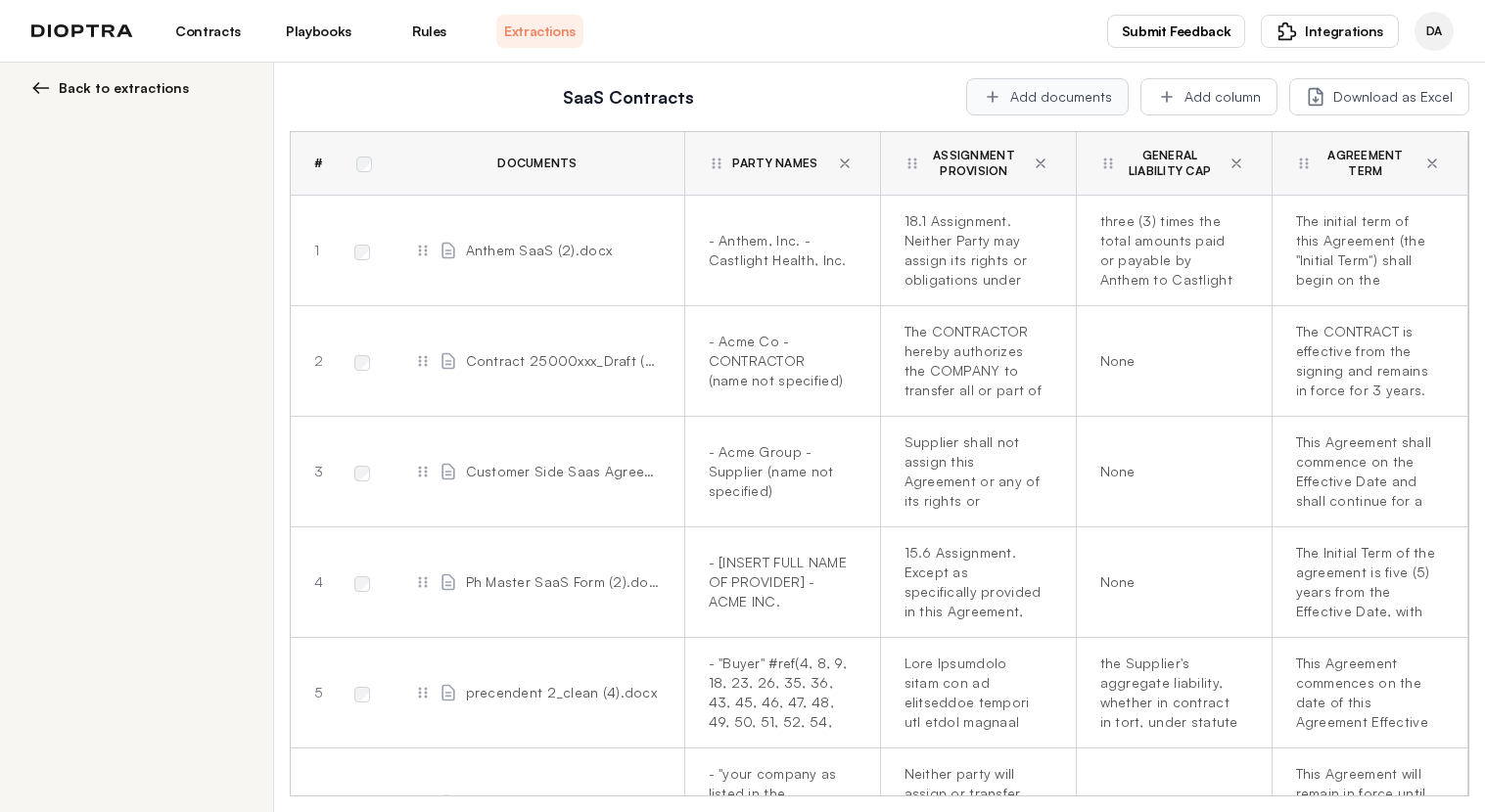click on "Add documents" at bounding box center (1047, 97) 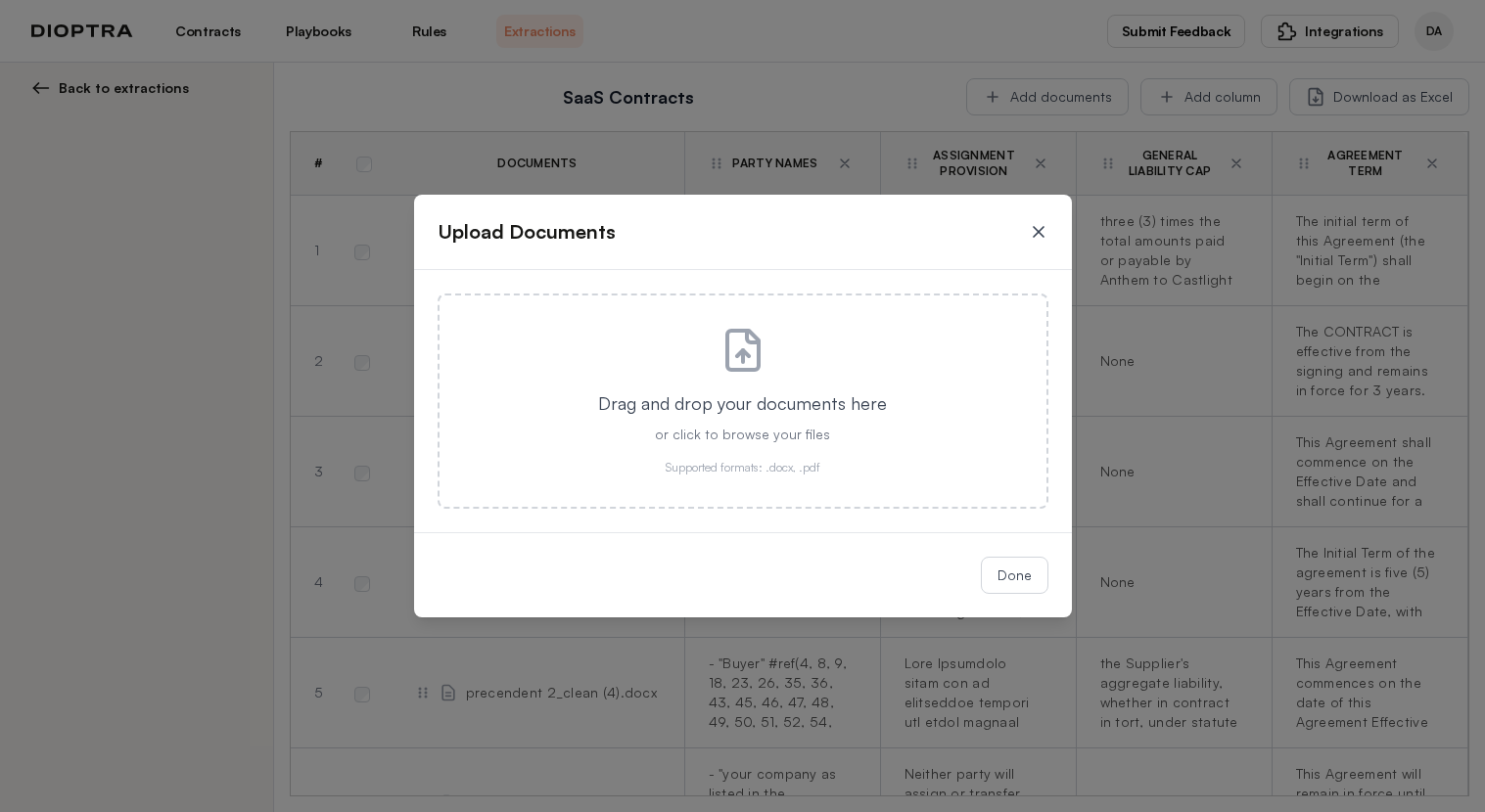 click 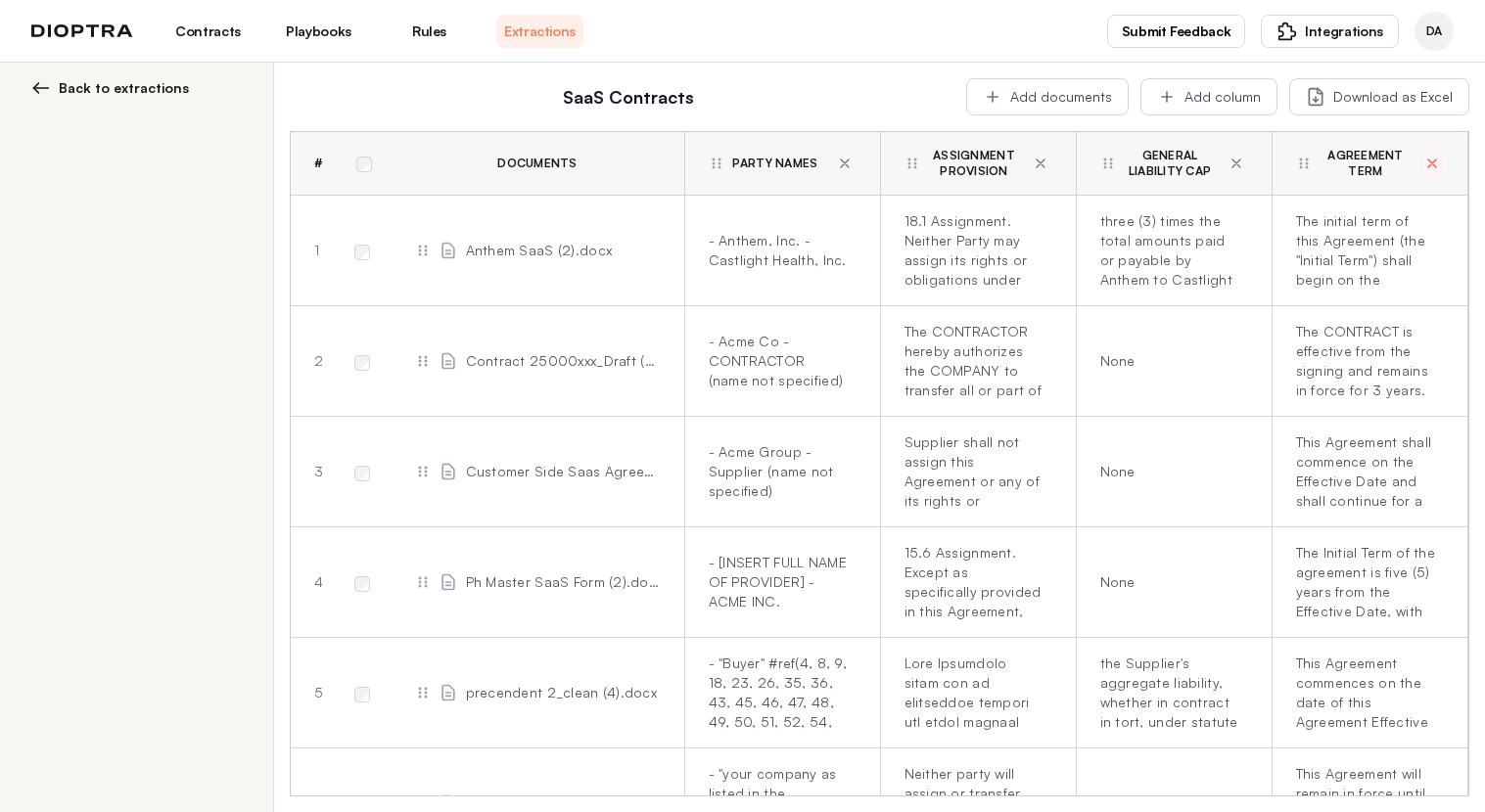 click 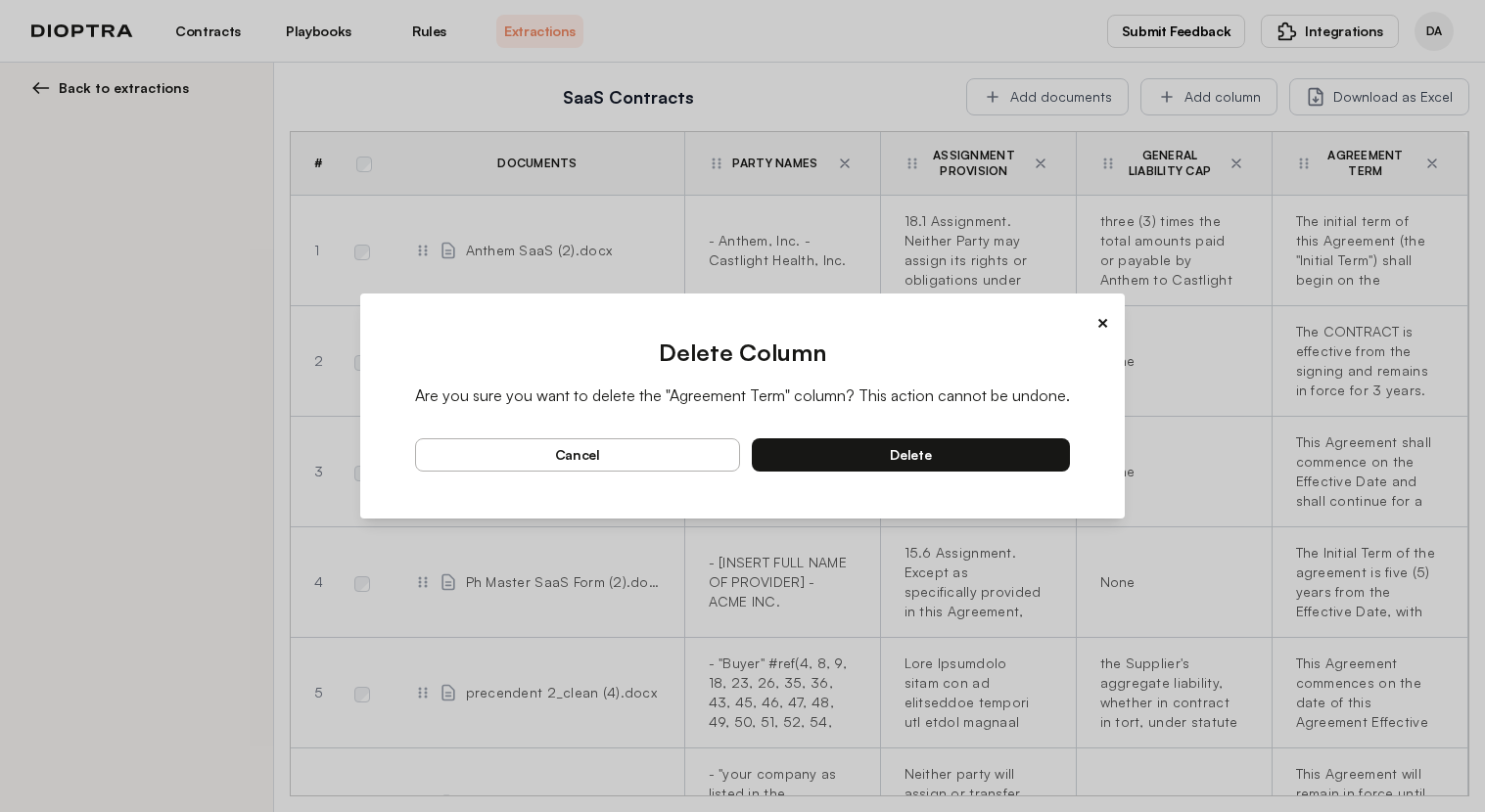 click on "delete" at bounding box center [911, 455] 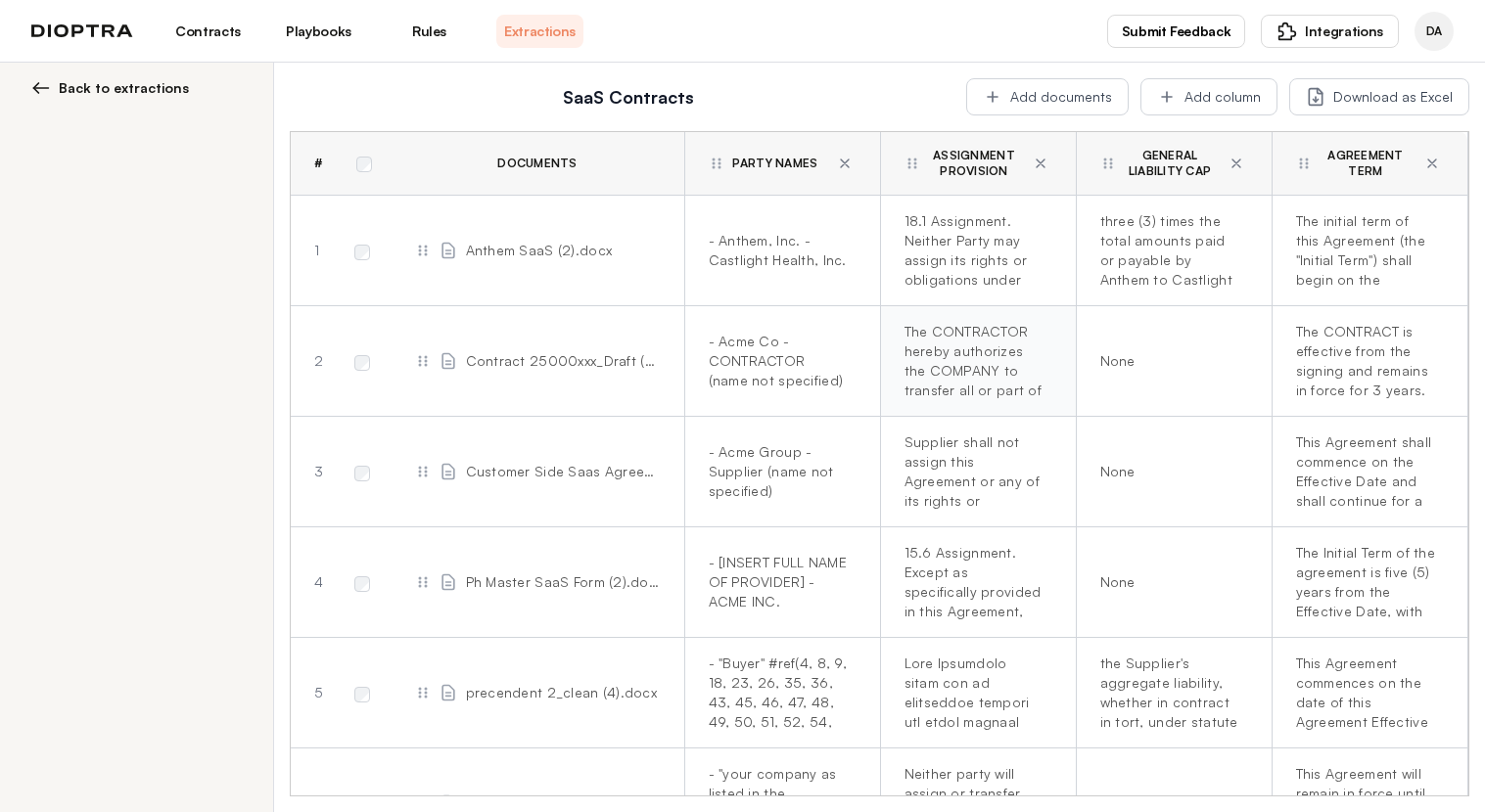 scroll, scrollTop: 0, scrollLeft: 0, axis: both 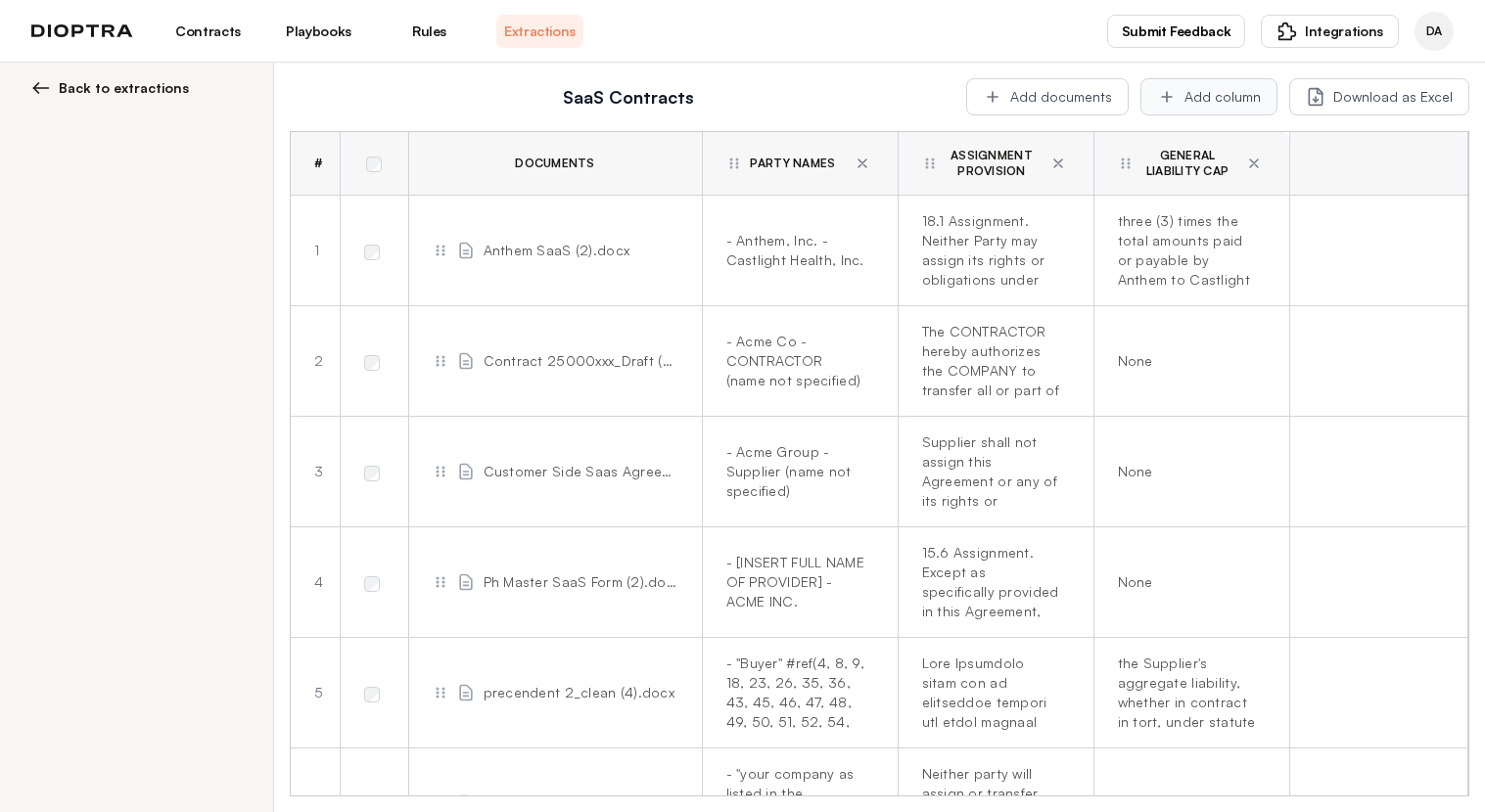 click on "Add column" at bounding box center [1209, 97] 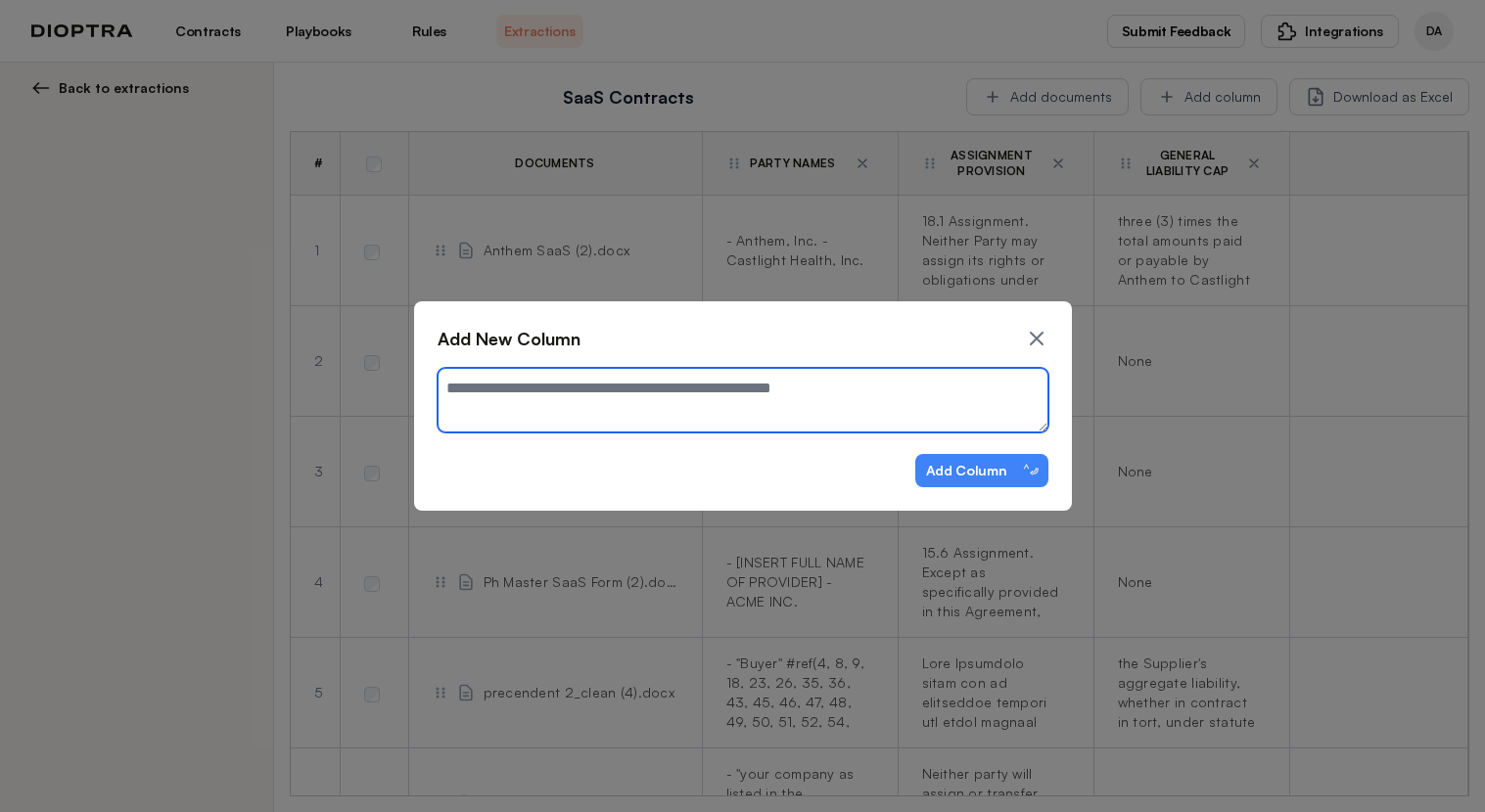 click at bounding box center [743, 400] 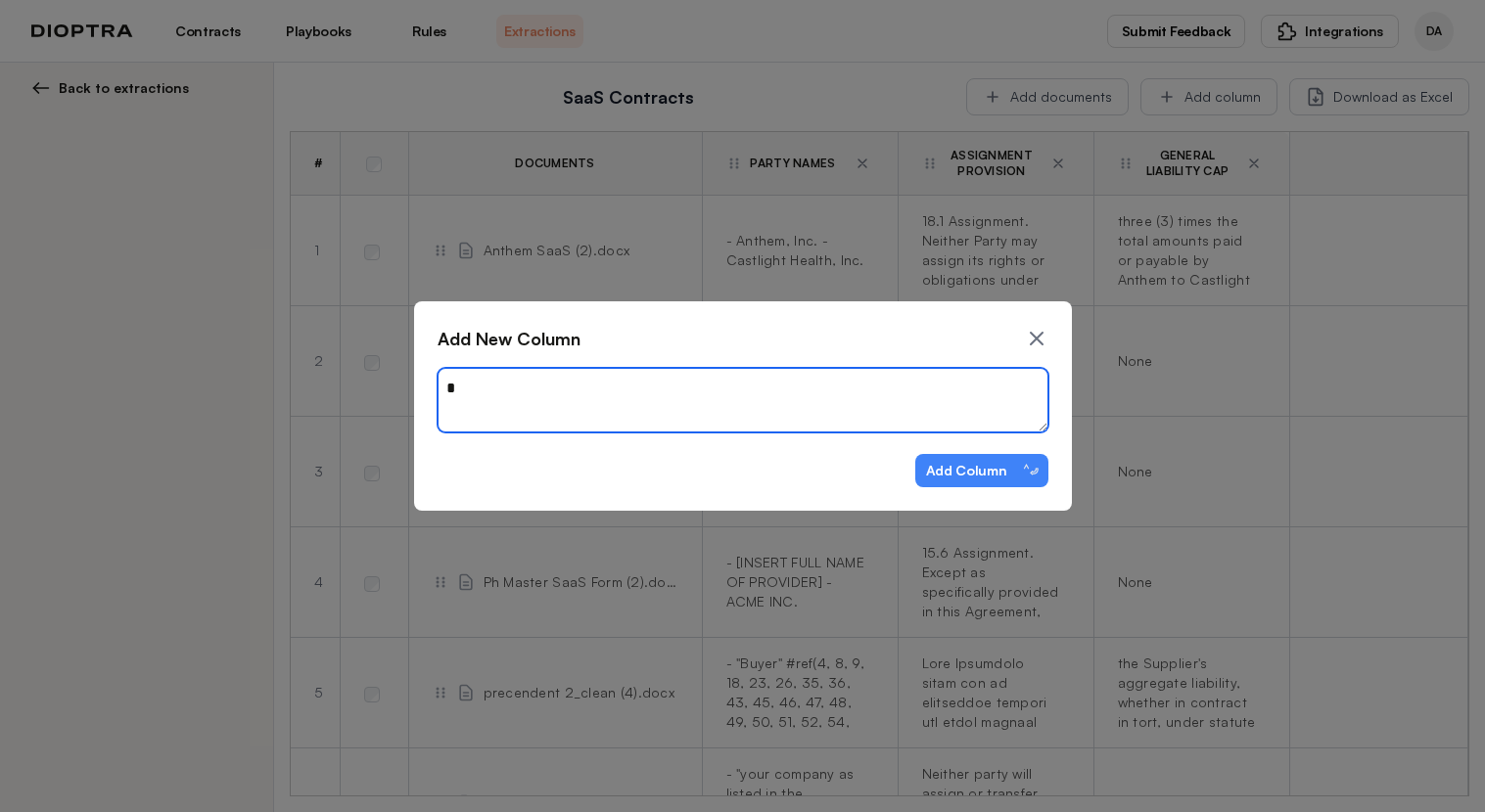type on "*" 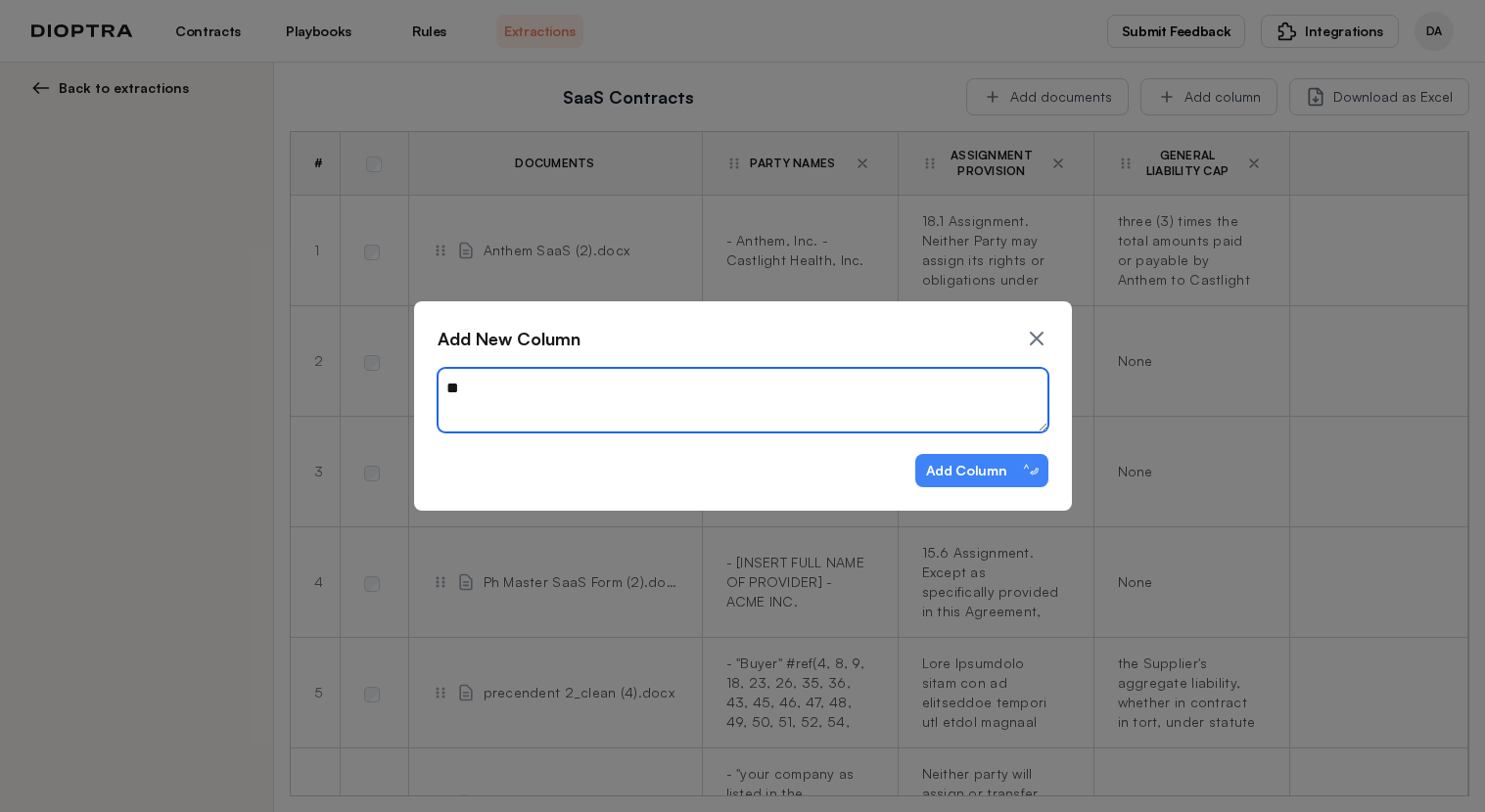 type on "*" 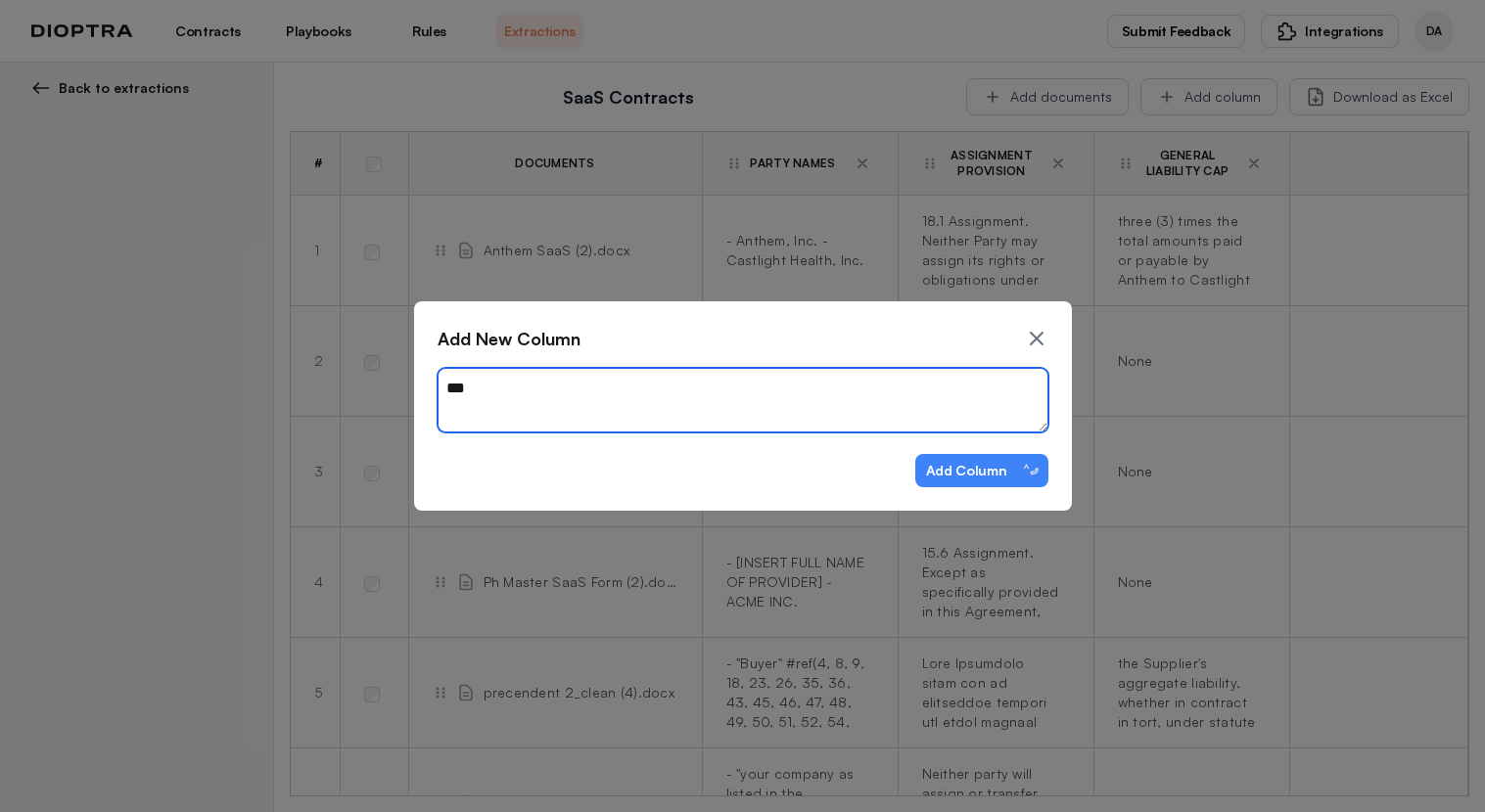 type on "*" 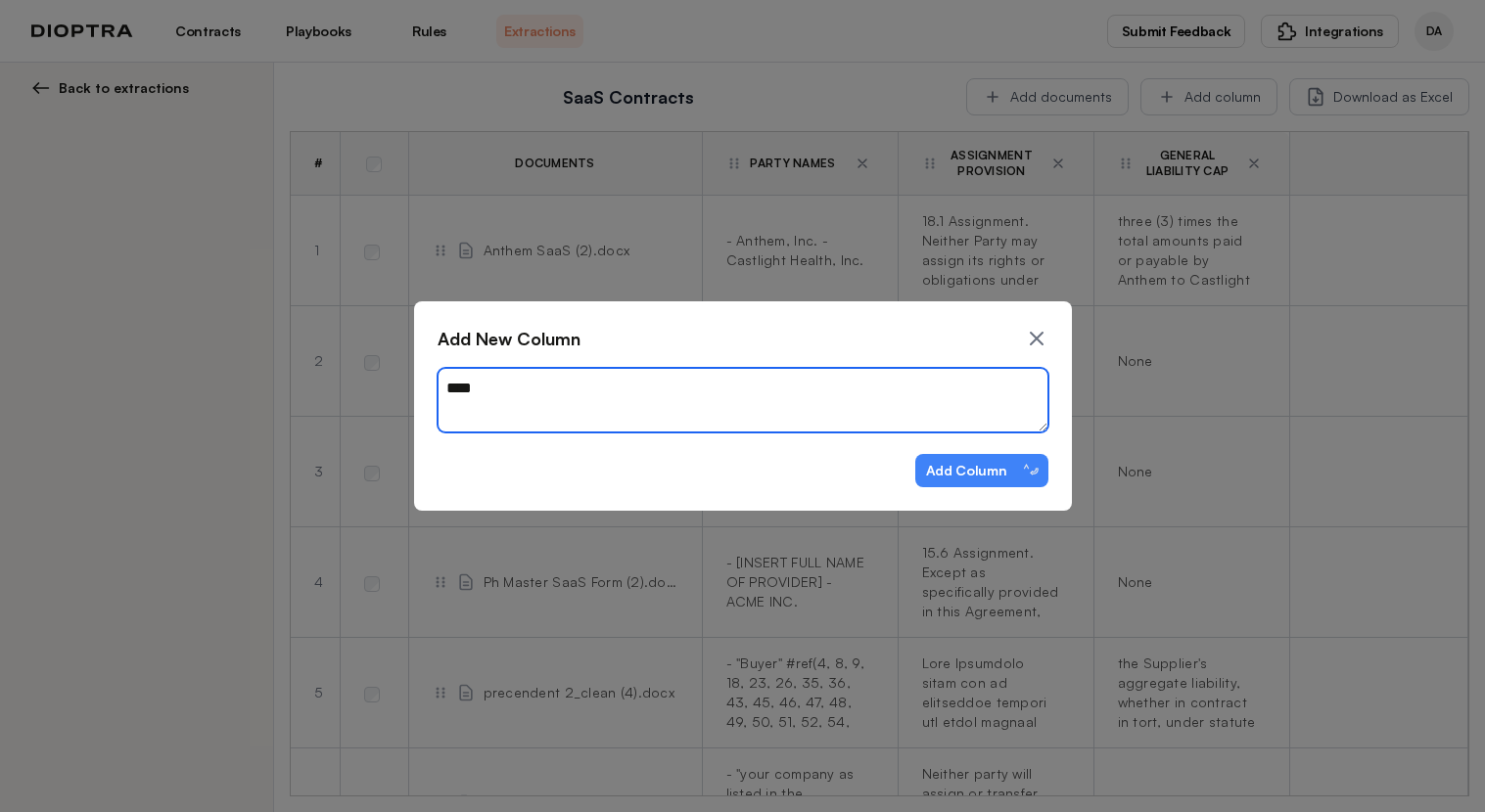 type on "*" 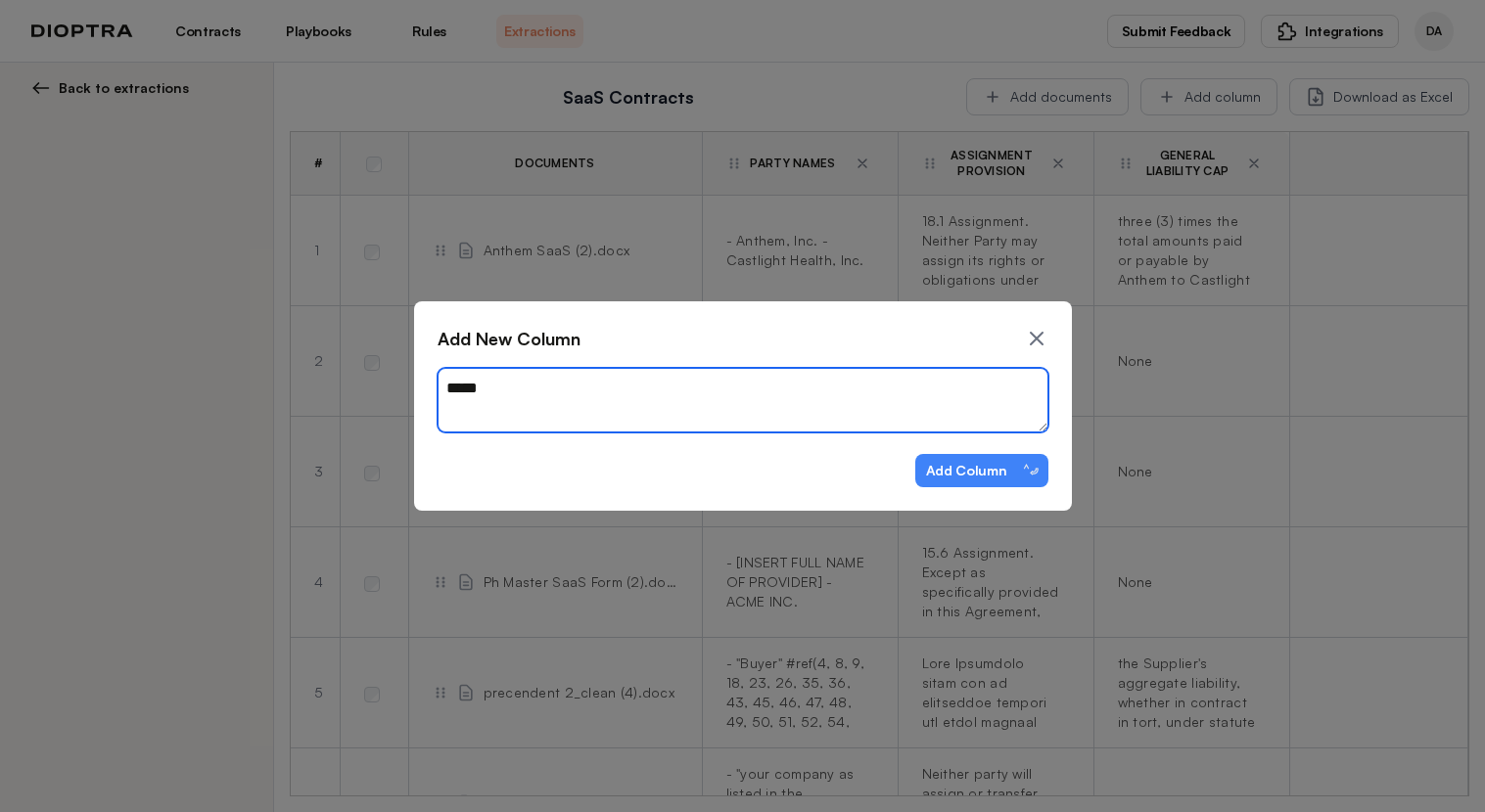 type on "*" 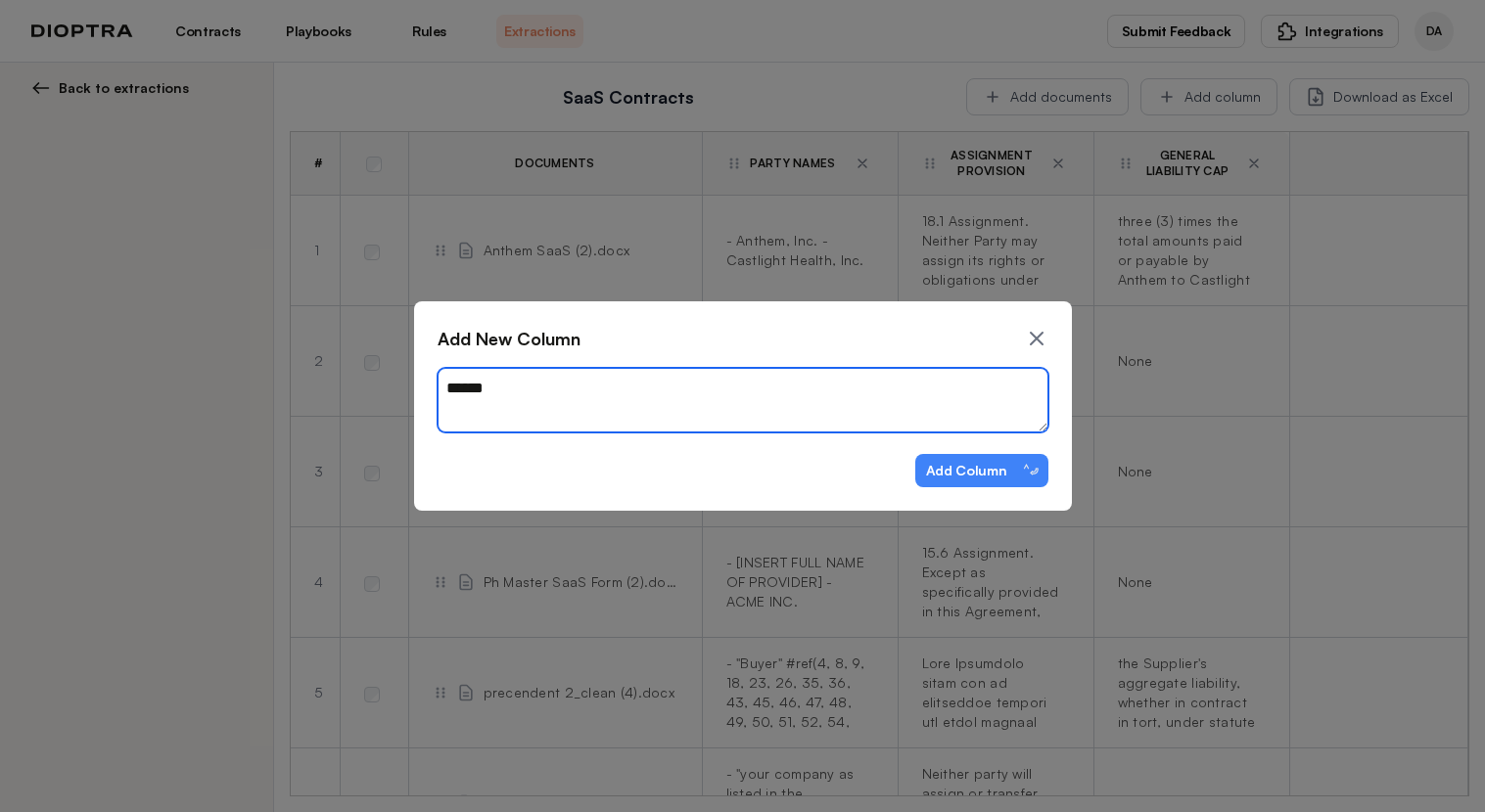 type on "*" 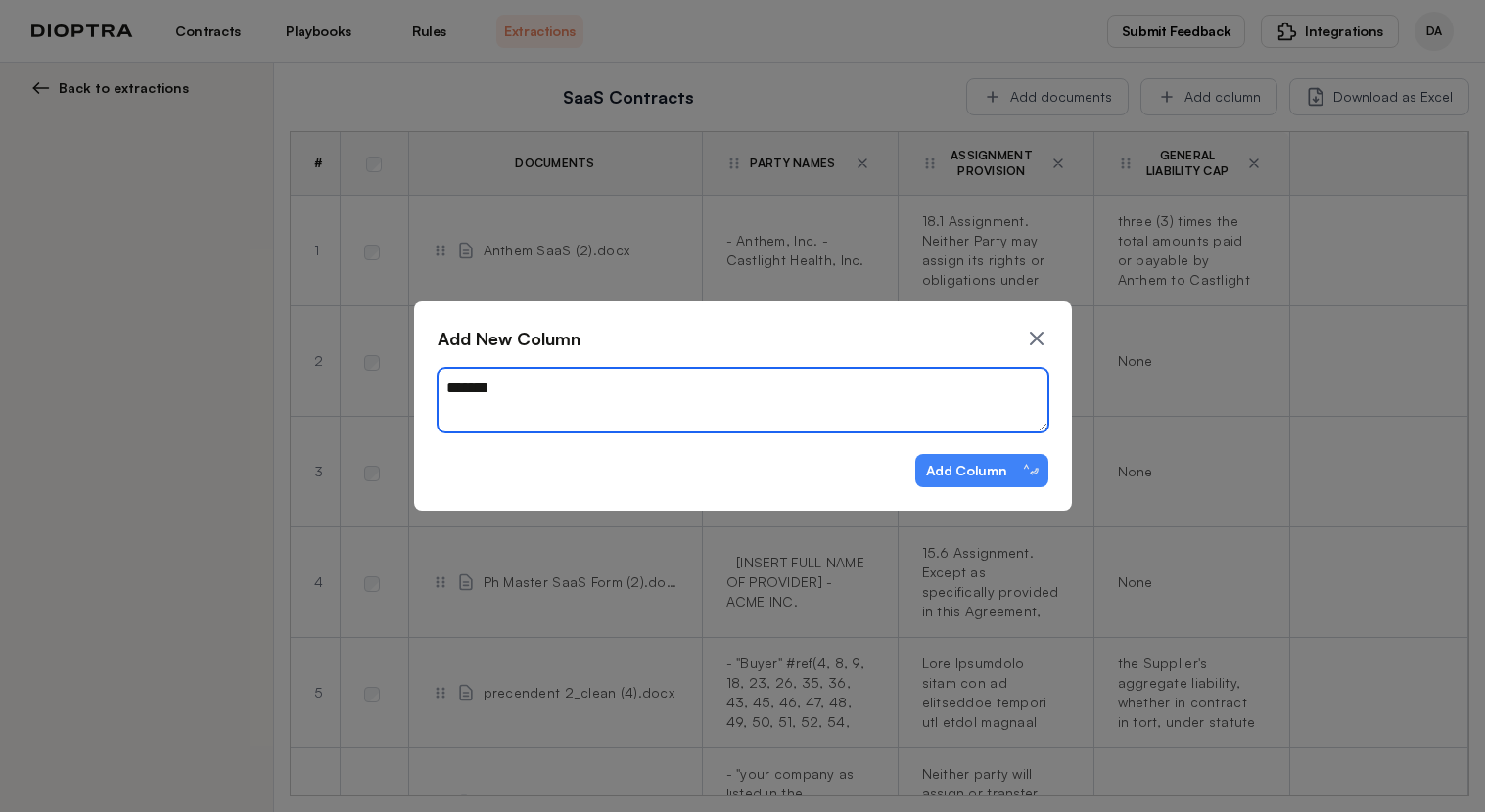 type on "*" 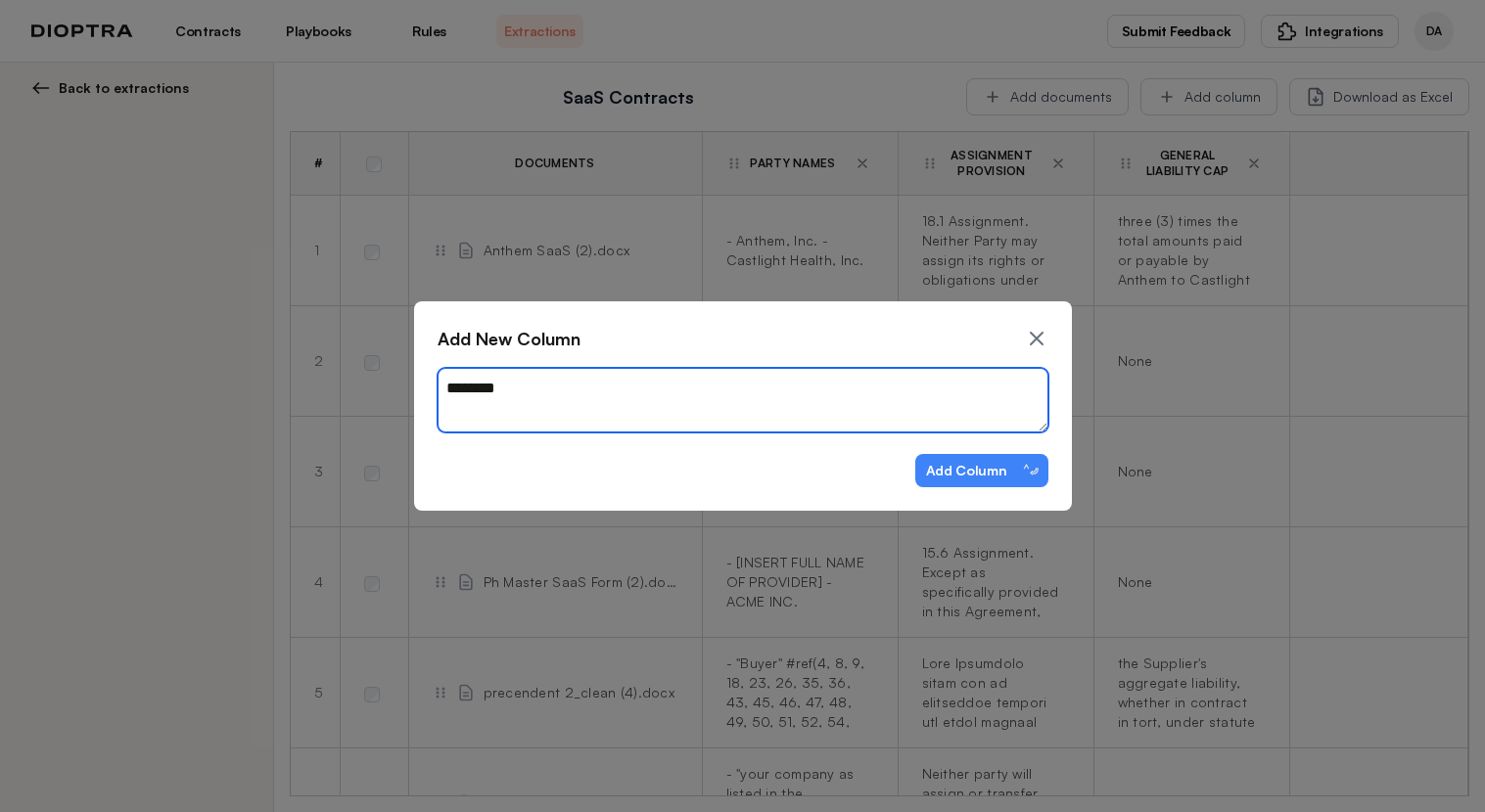 type on "*" 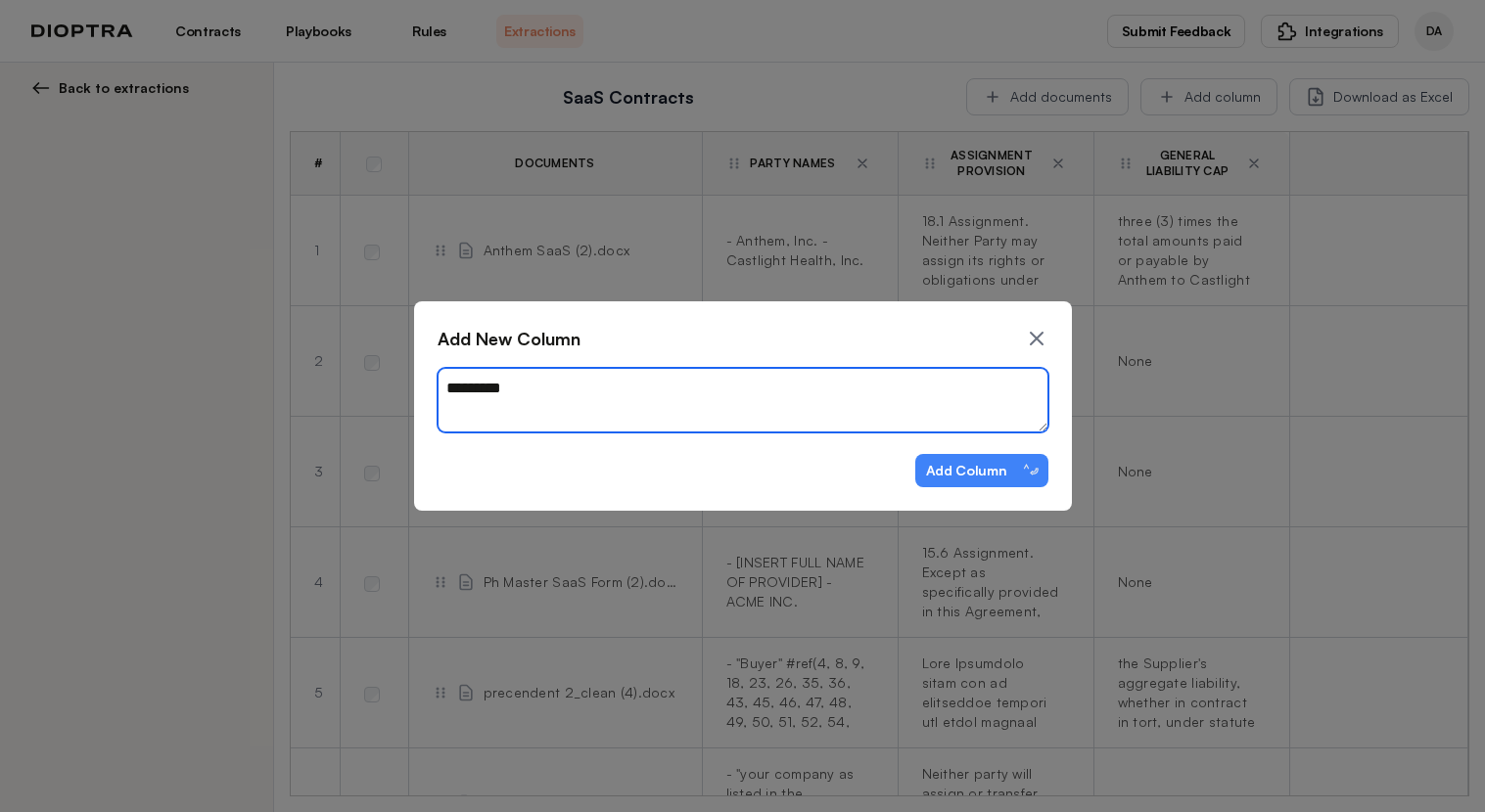 type on "*" 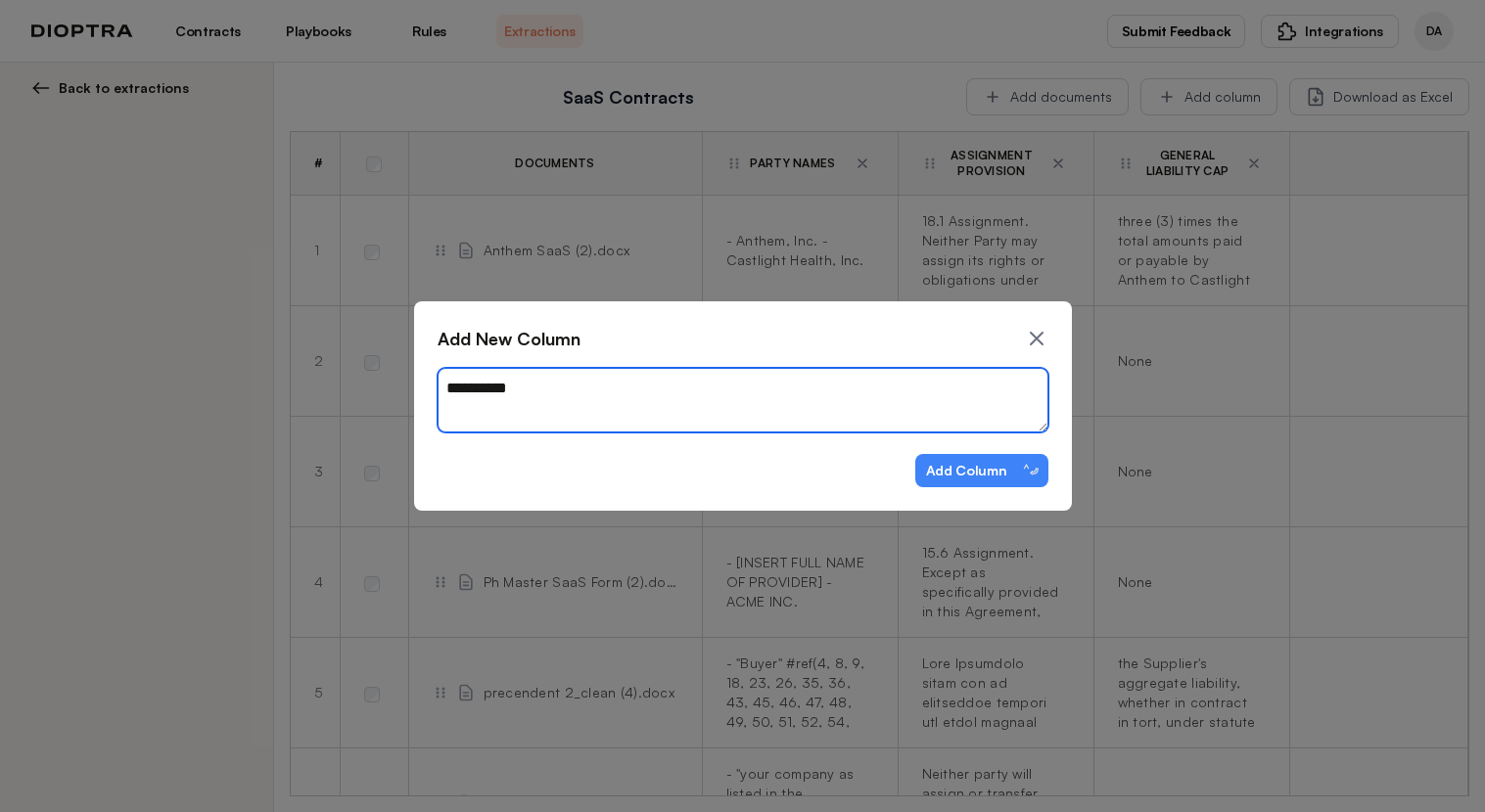 type on "*" 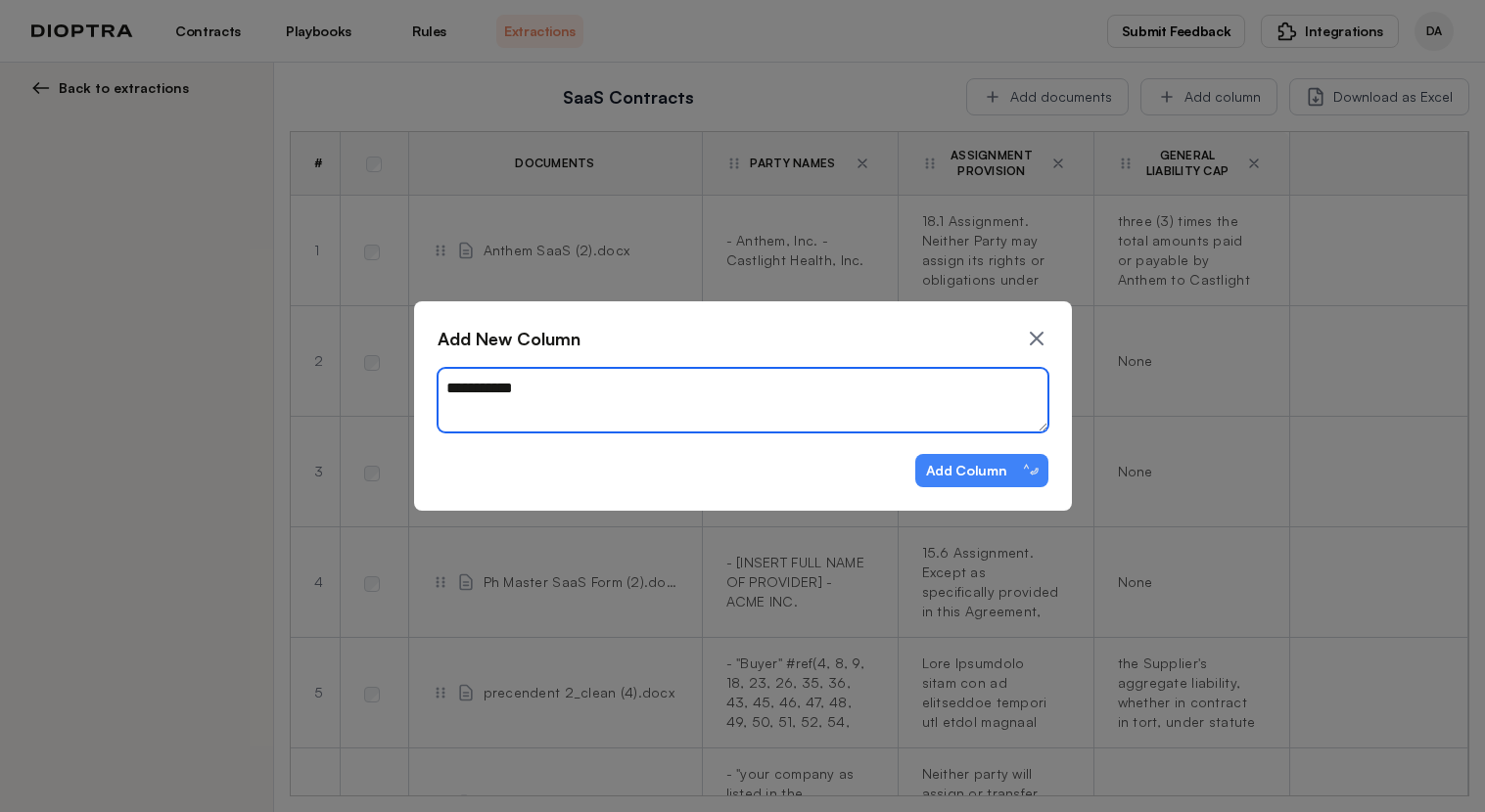 type on "*" 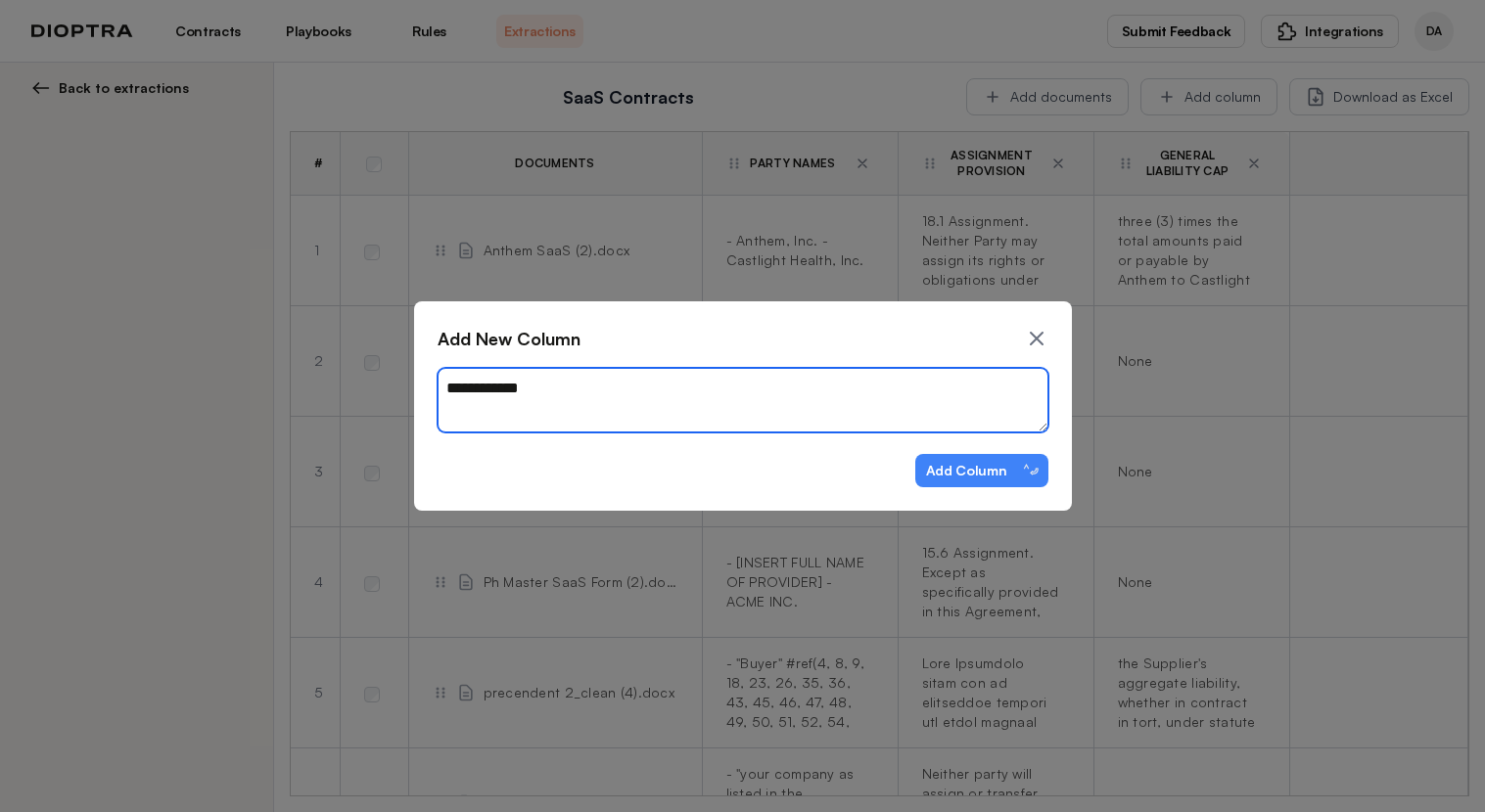 type on "*" 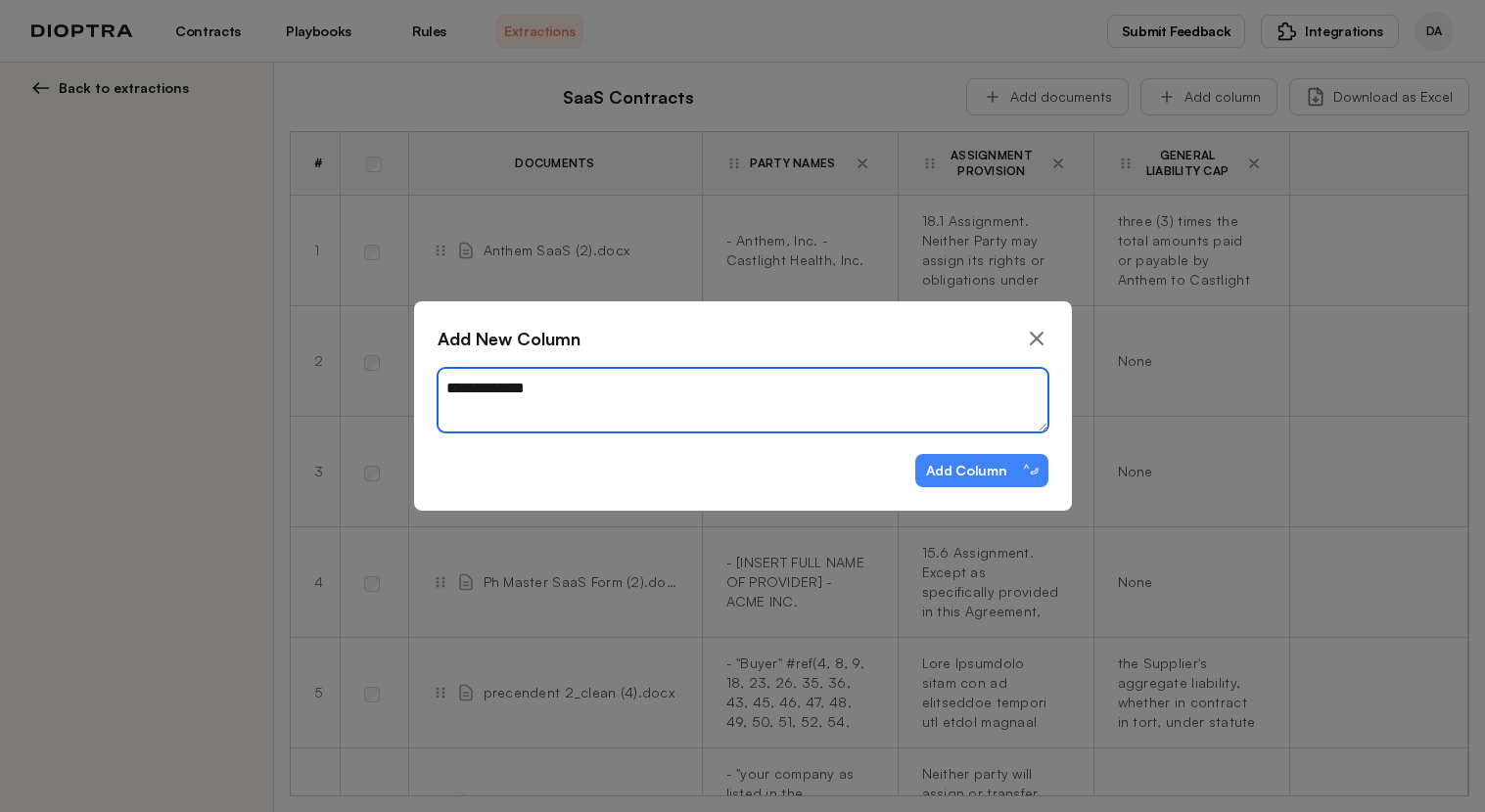 type on "*" 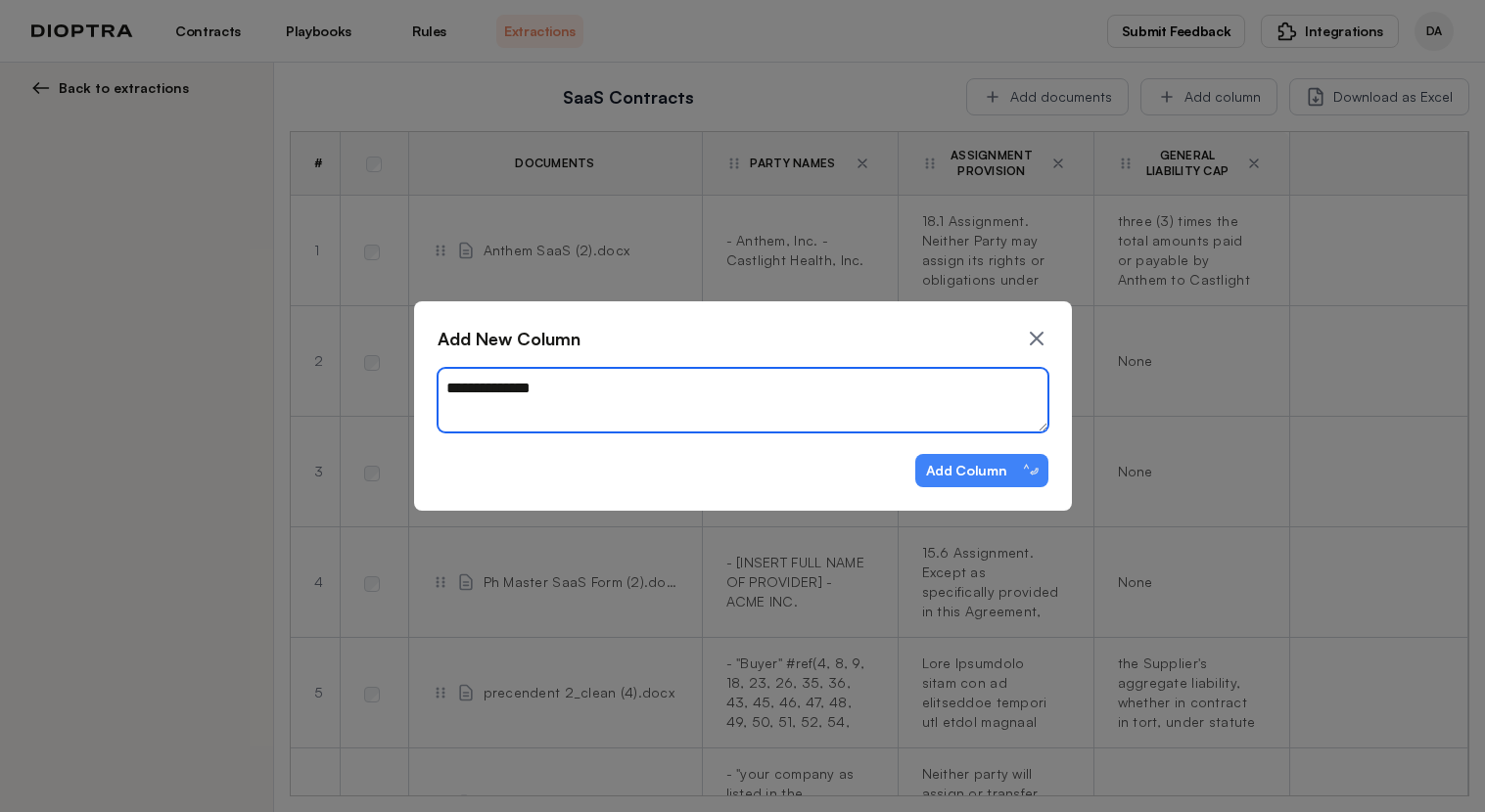 type on "*" 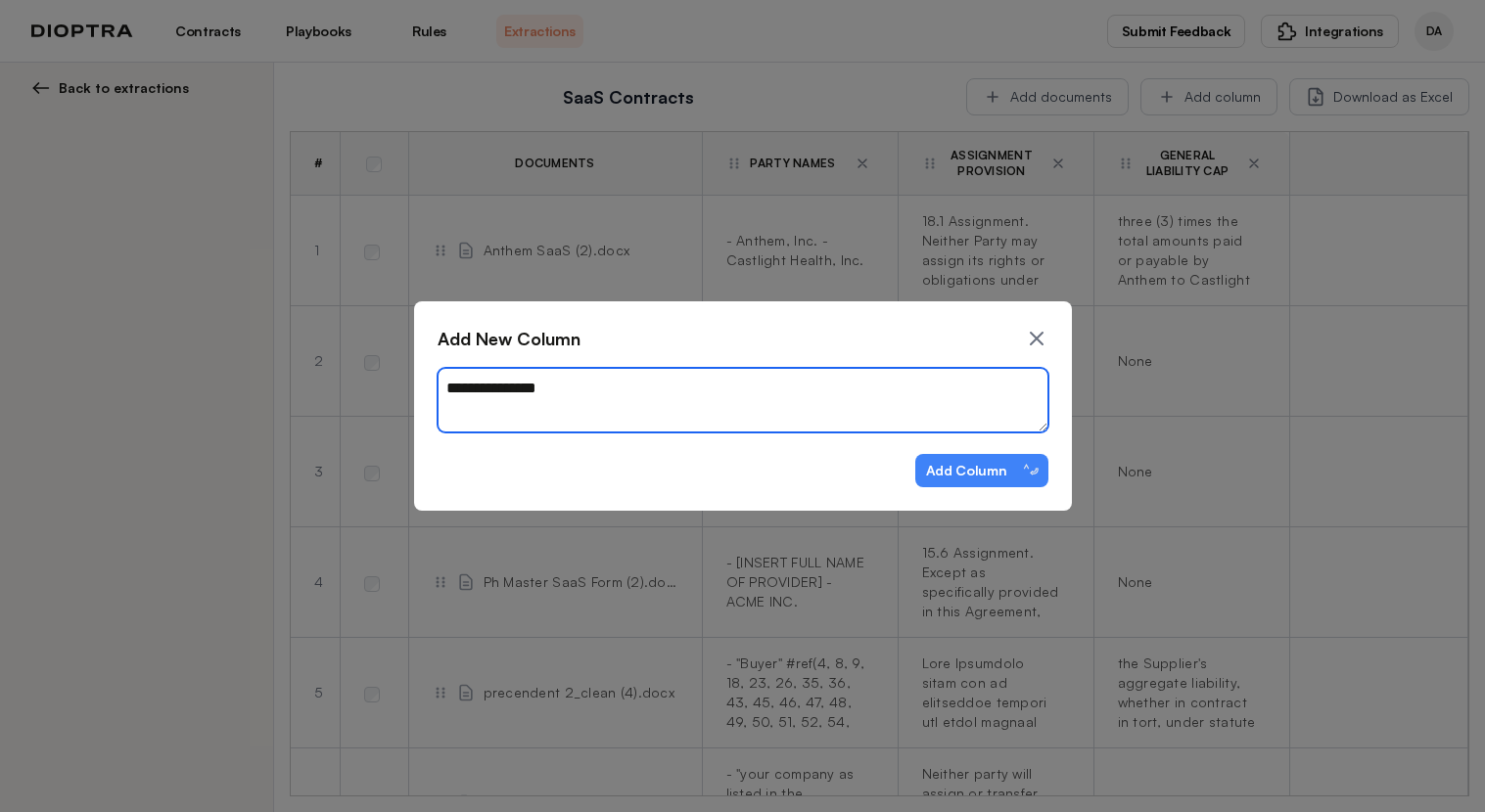 type on "*" 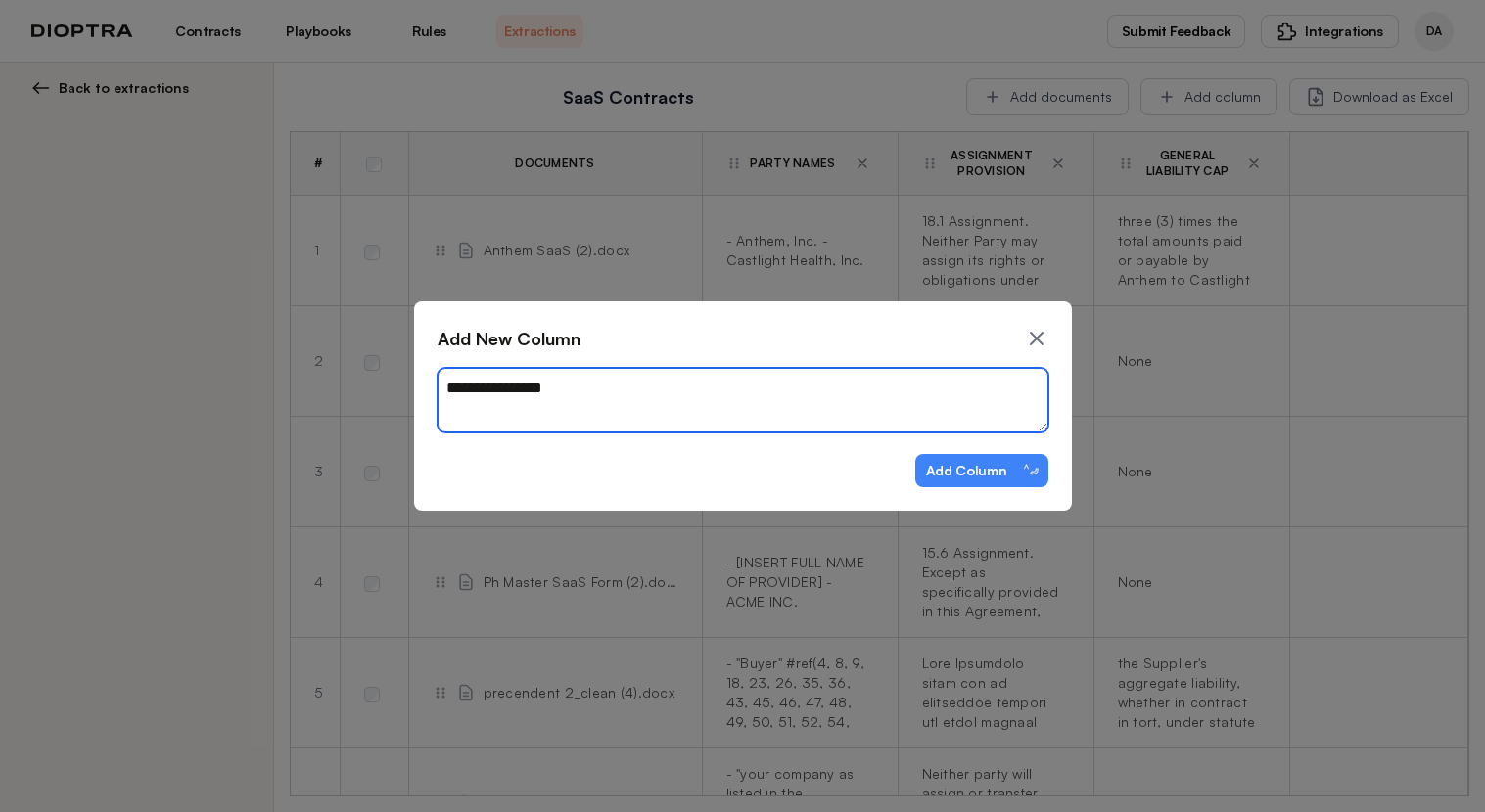type on "*" 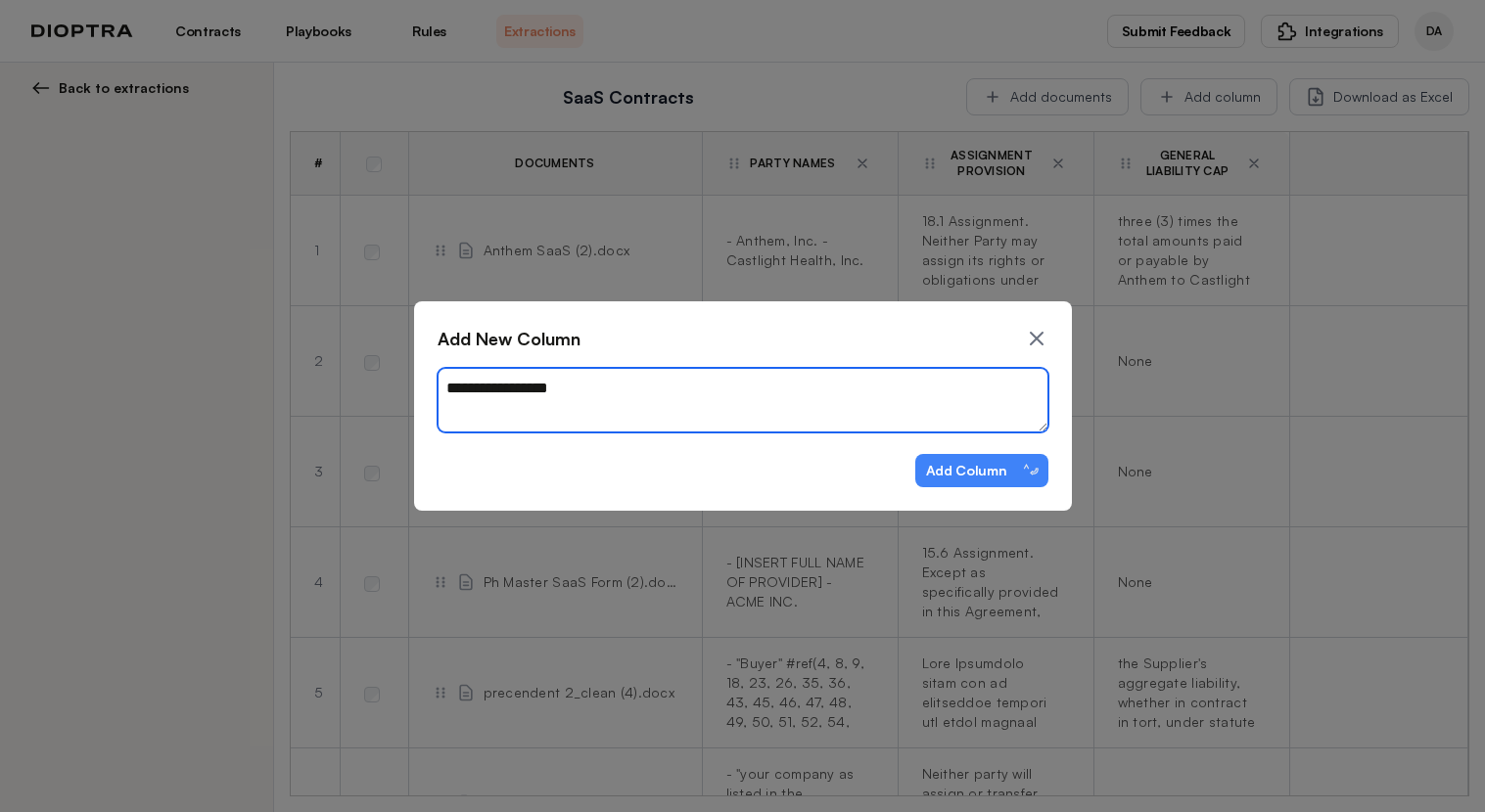 type on "*" 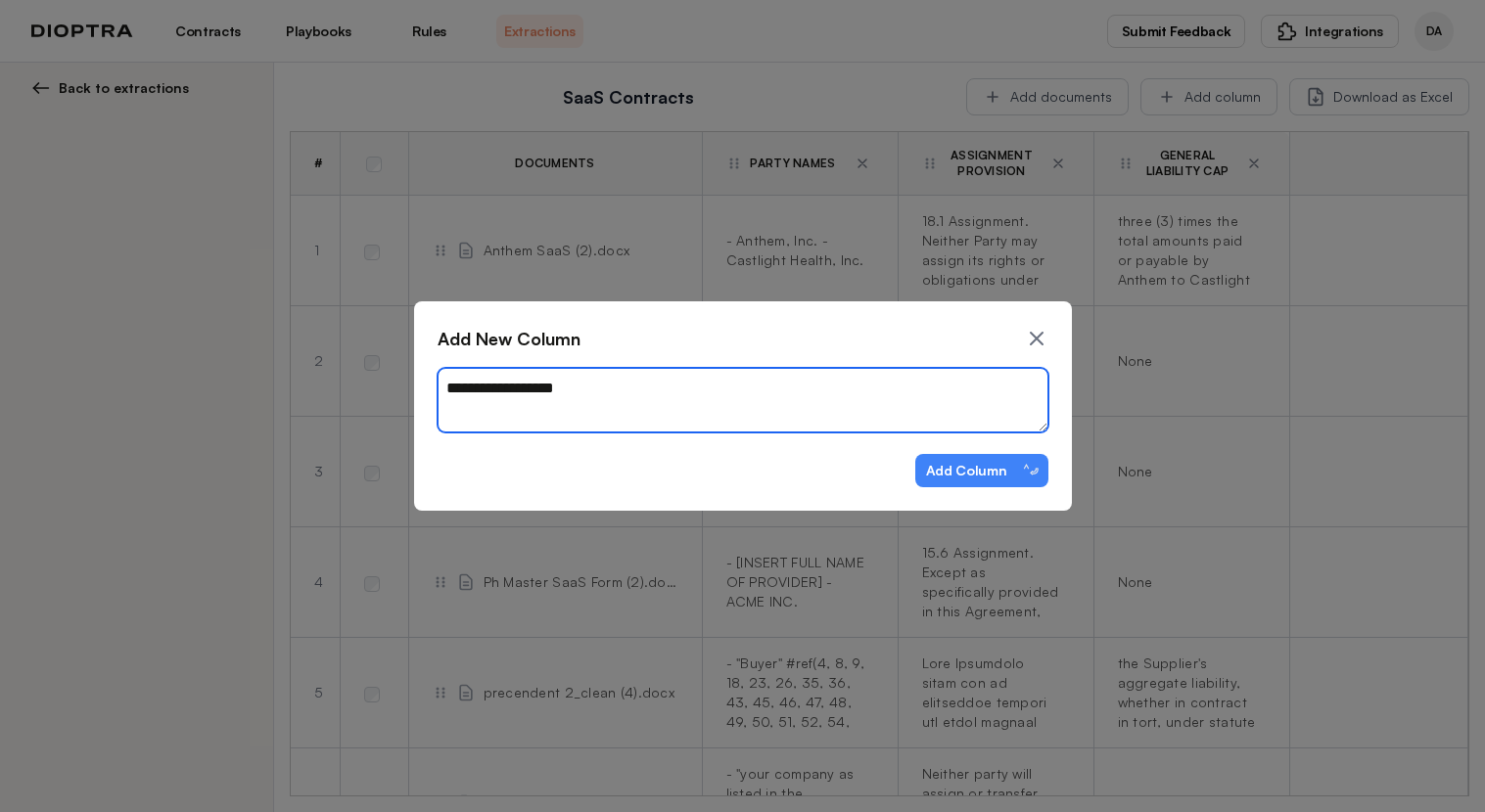 type on "*" 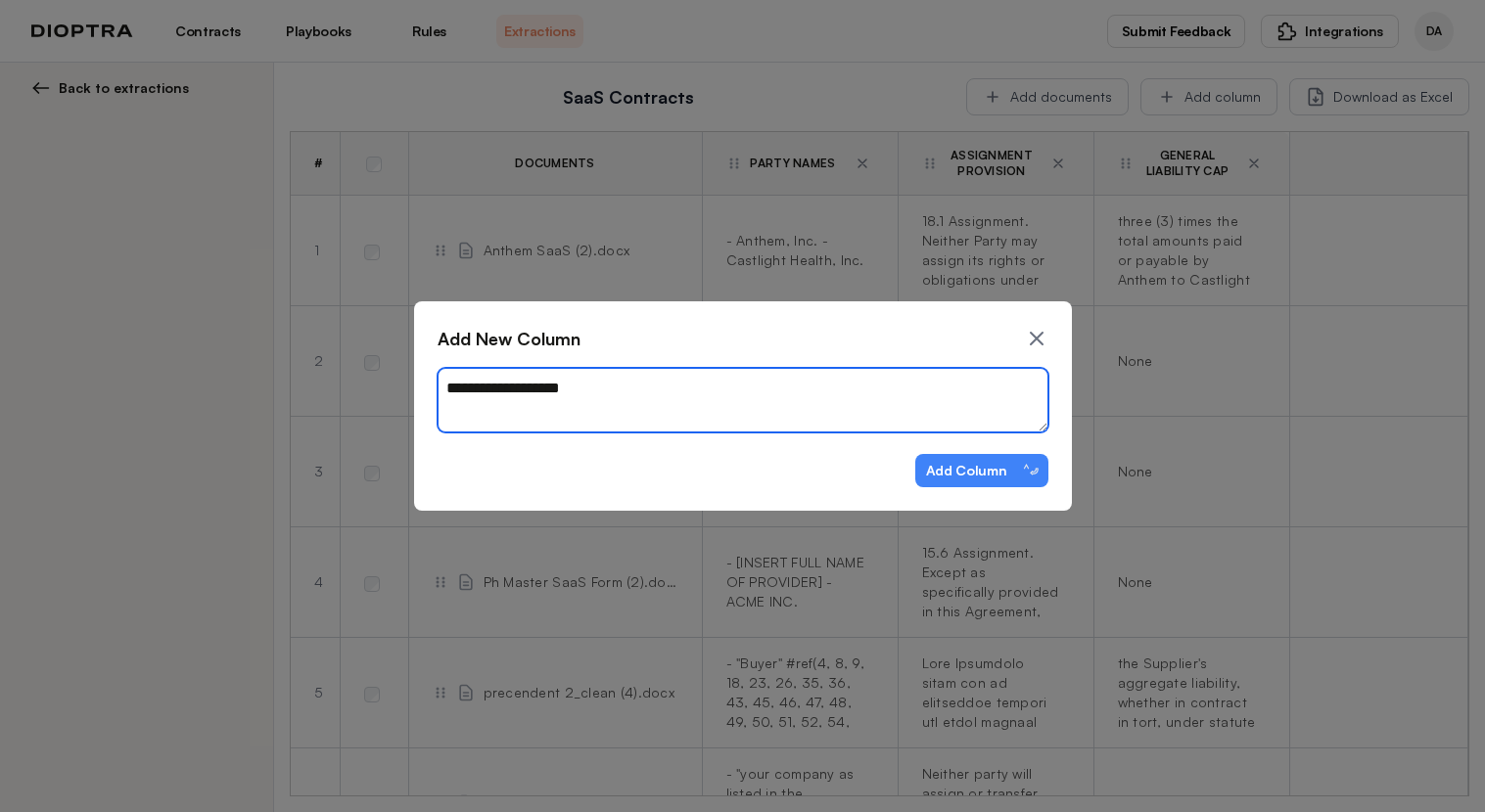 type on "*" 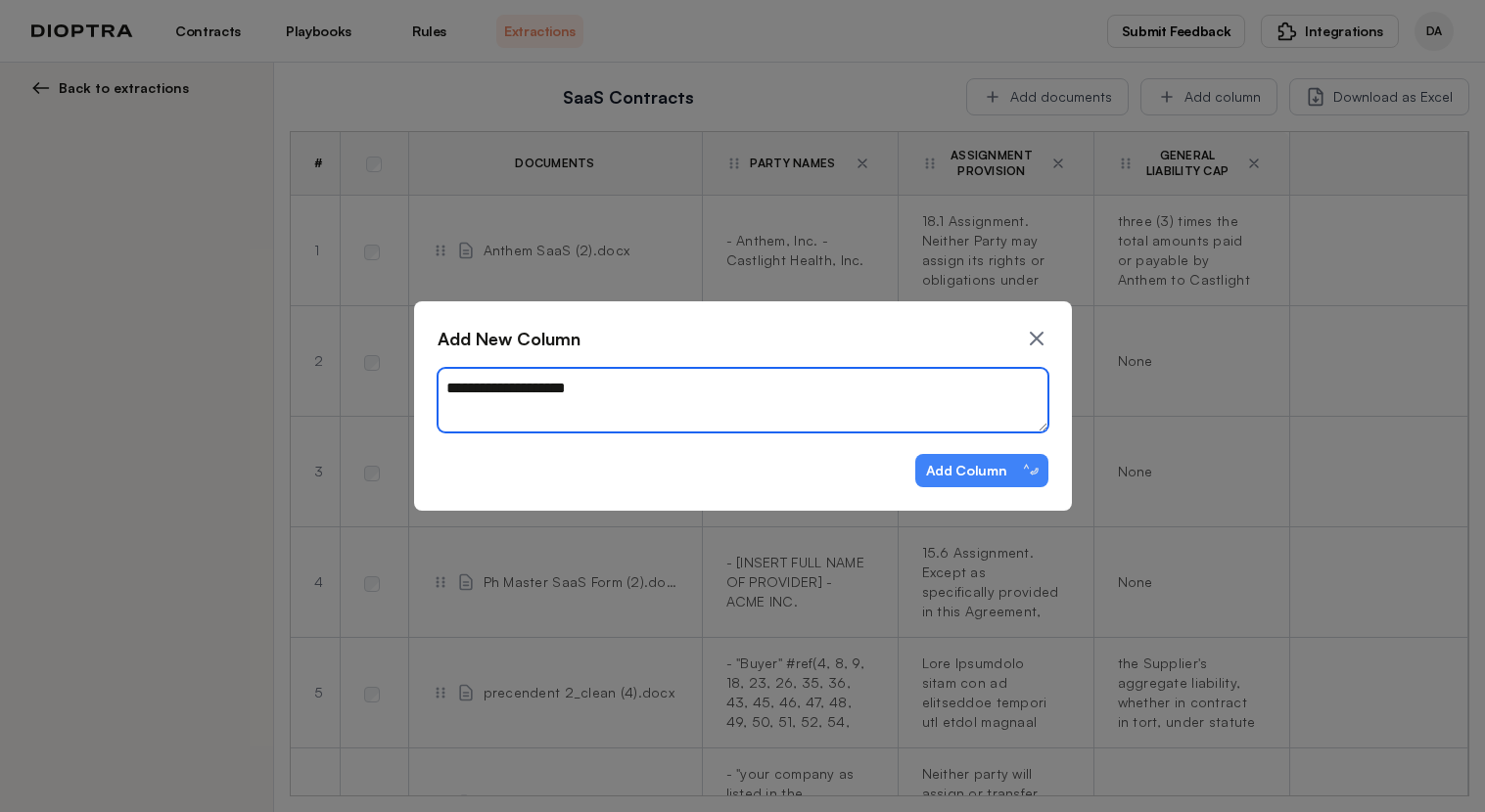 type on "*" 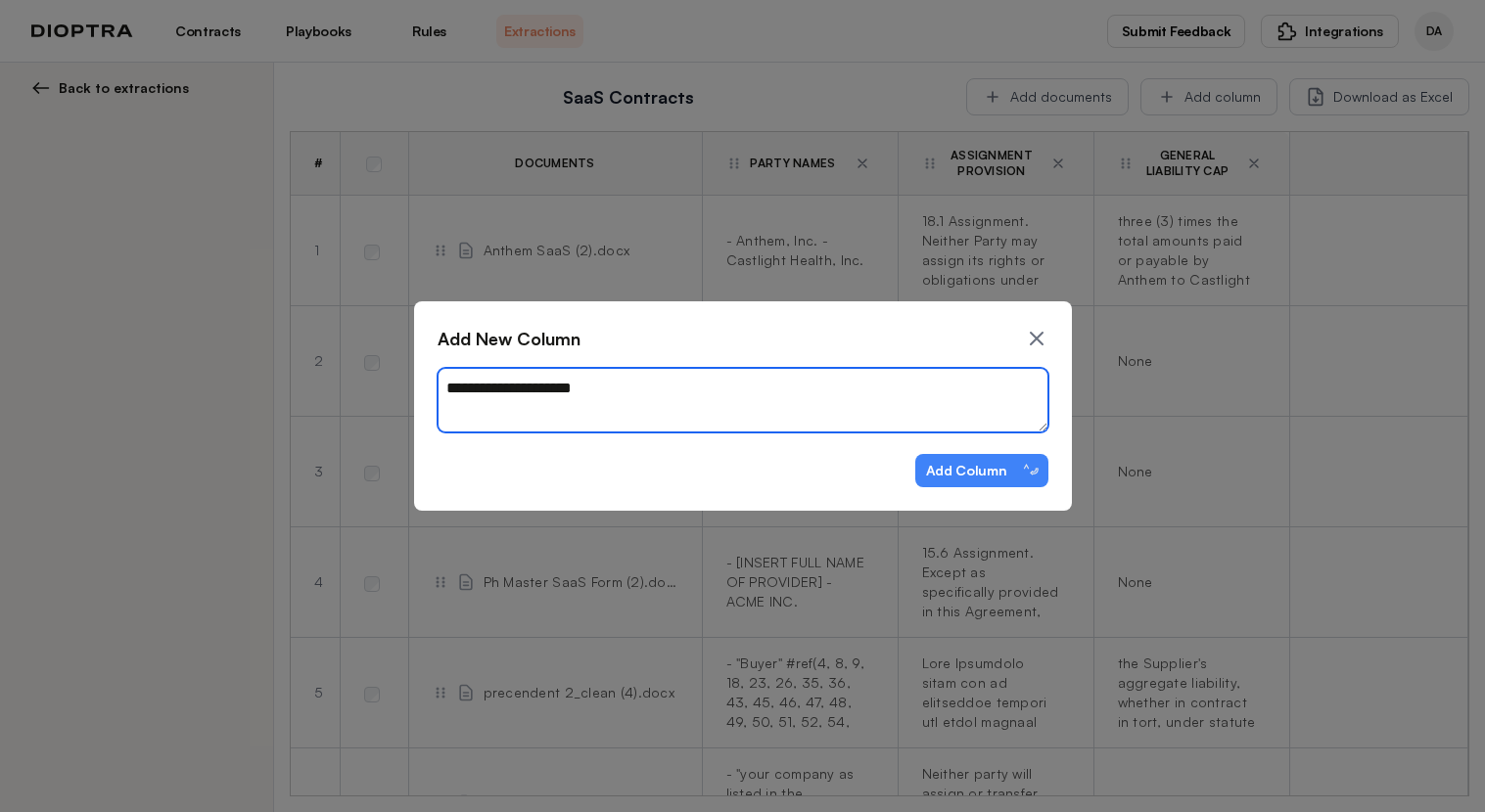 type on "*" 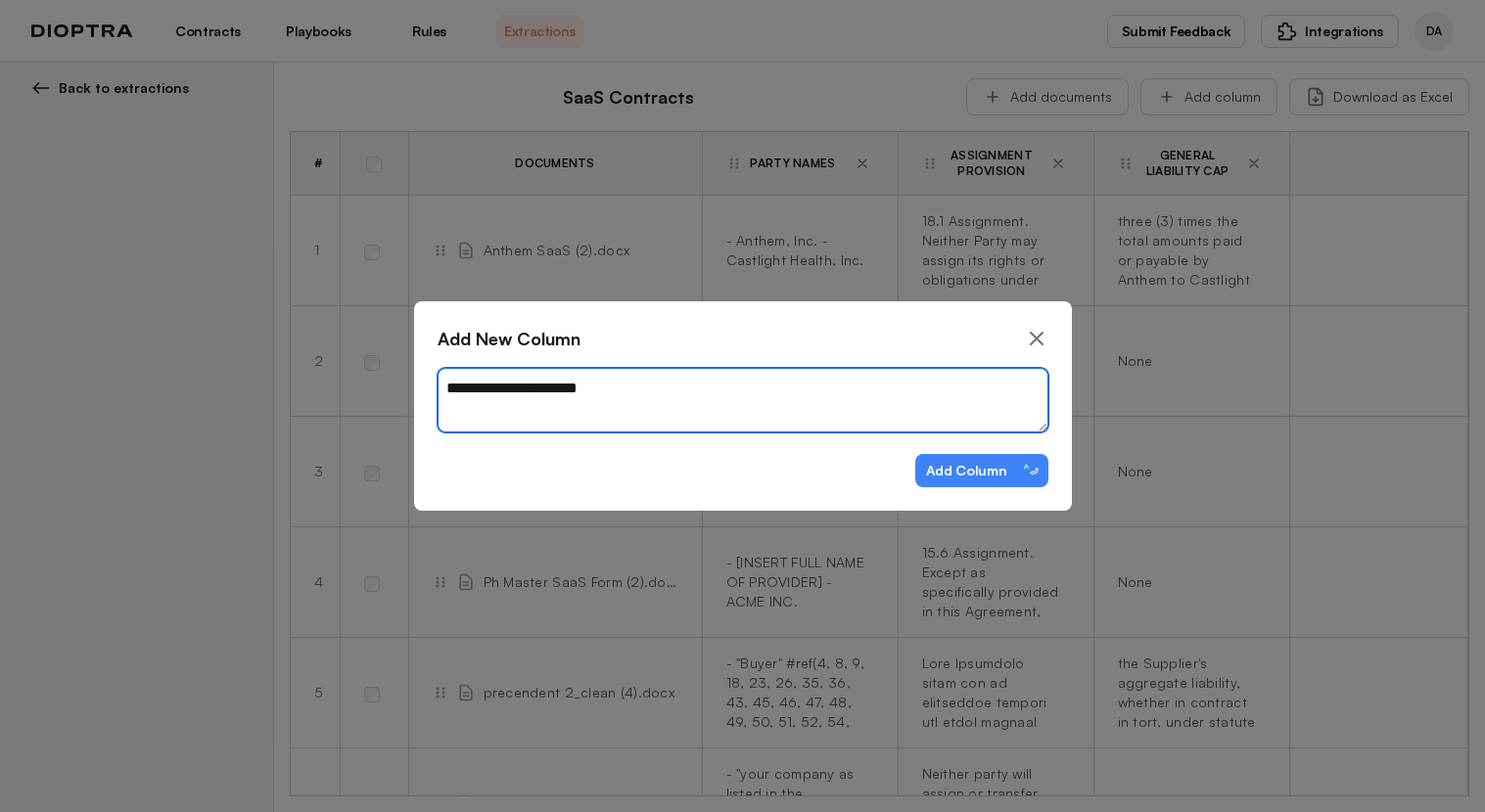 type on "*" 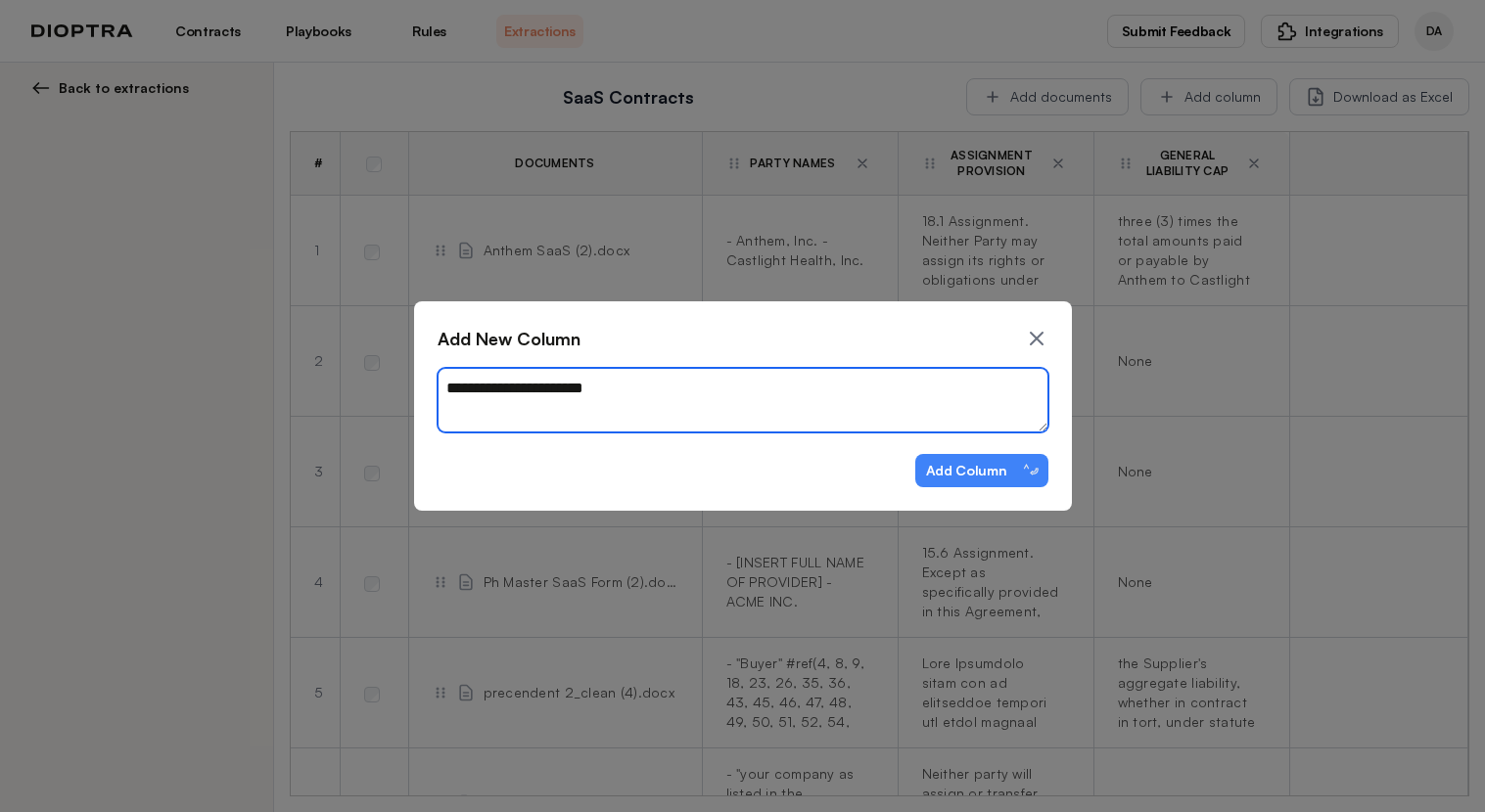 type on "*" 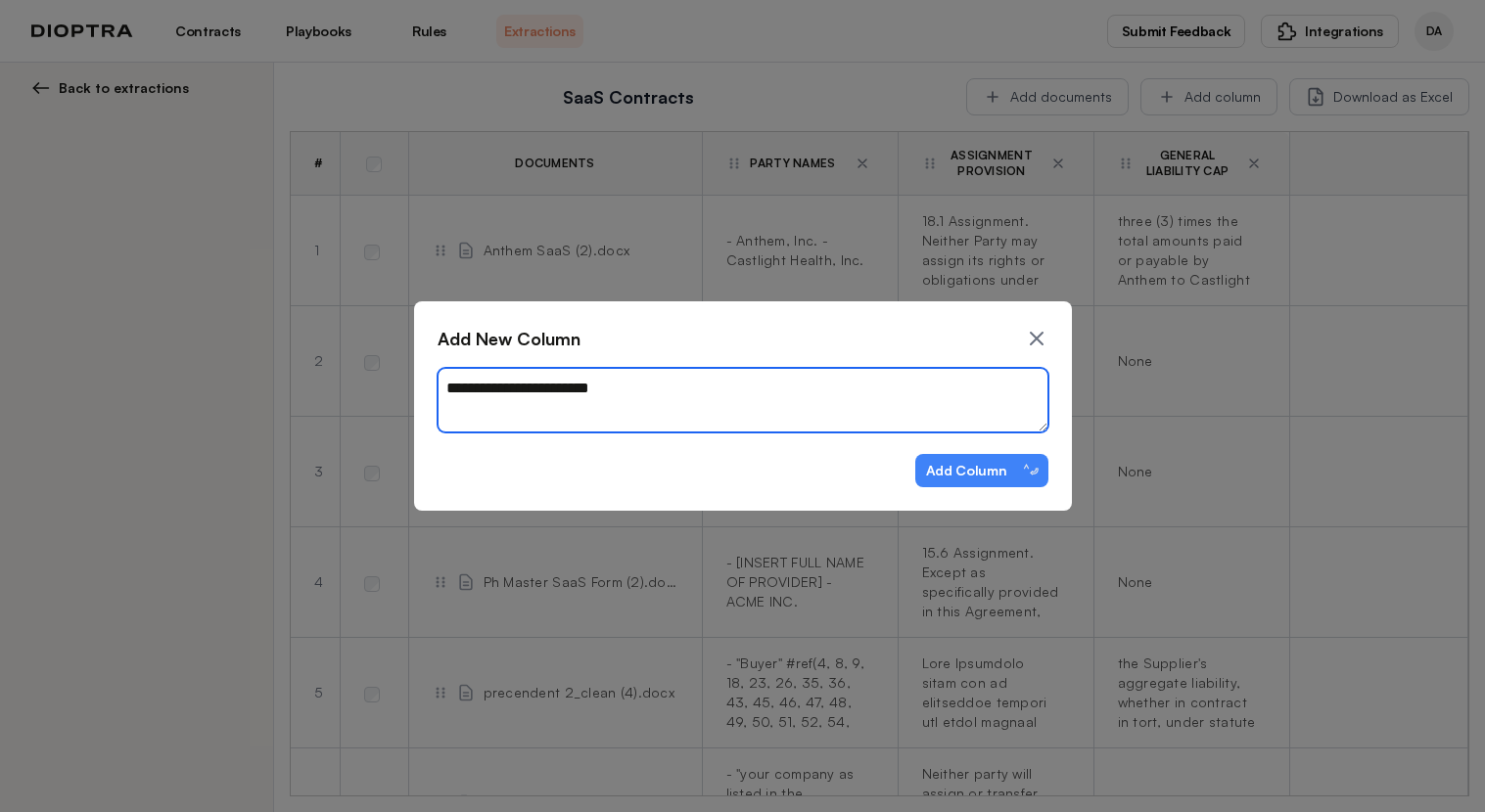 type on "*" 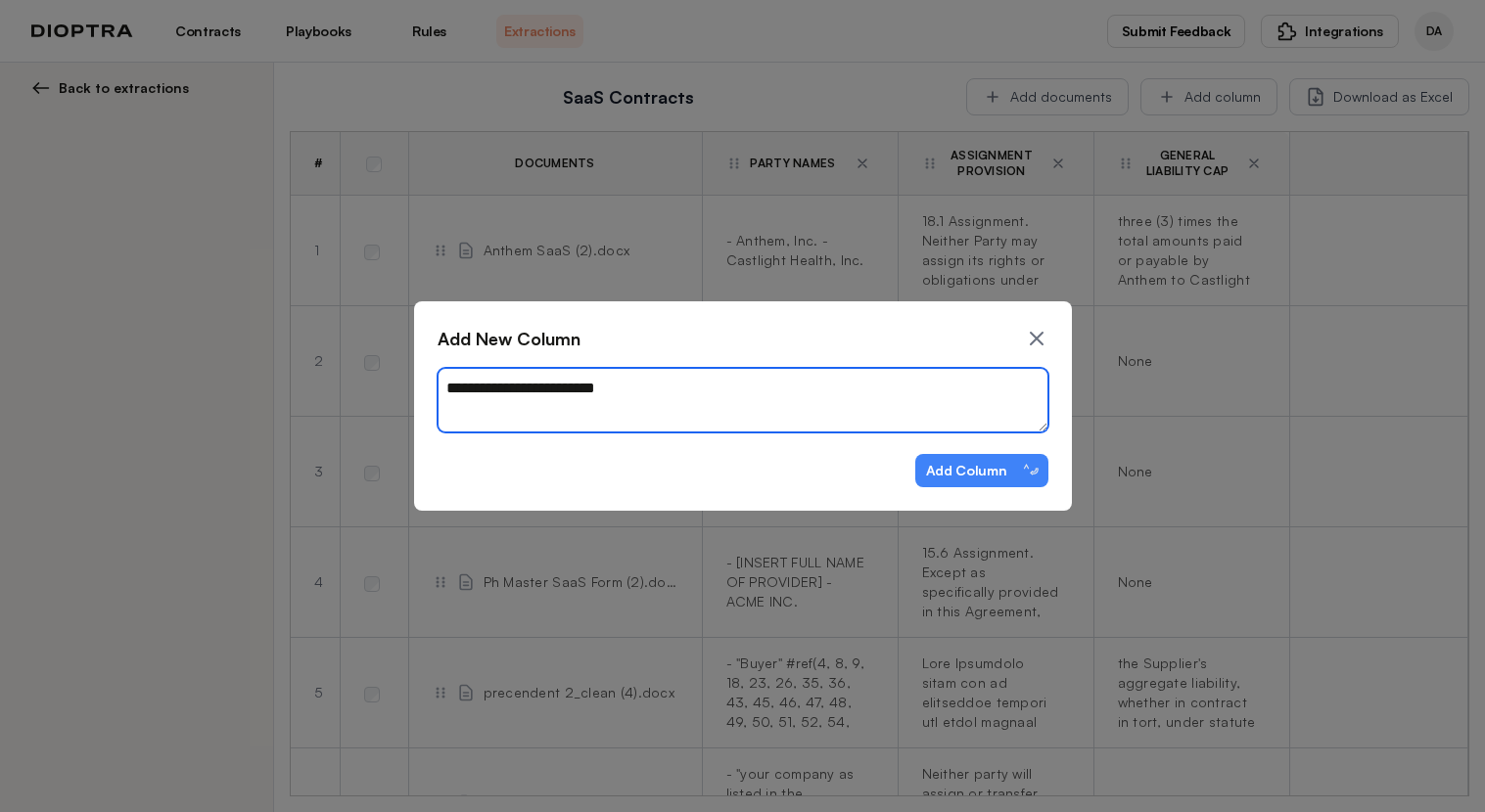 type on "*" 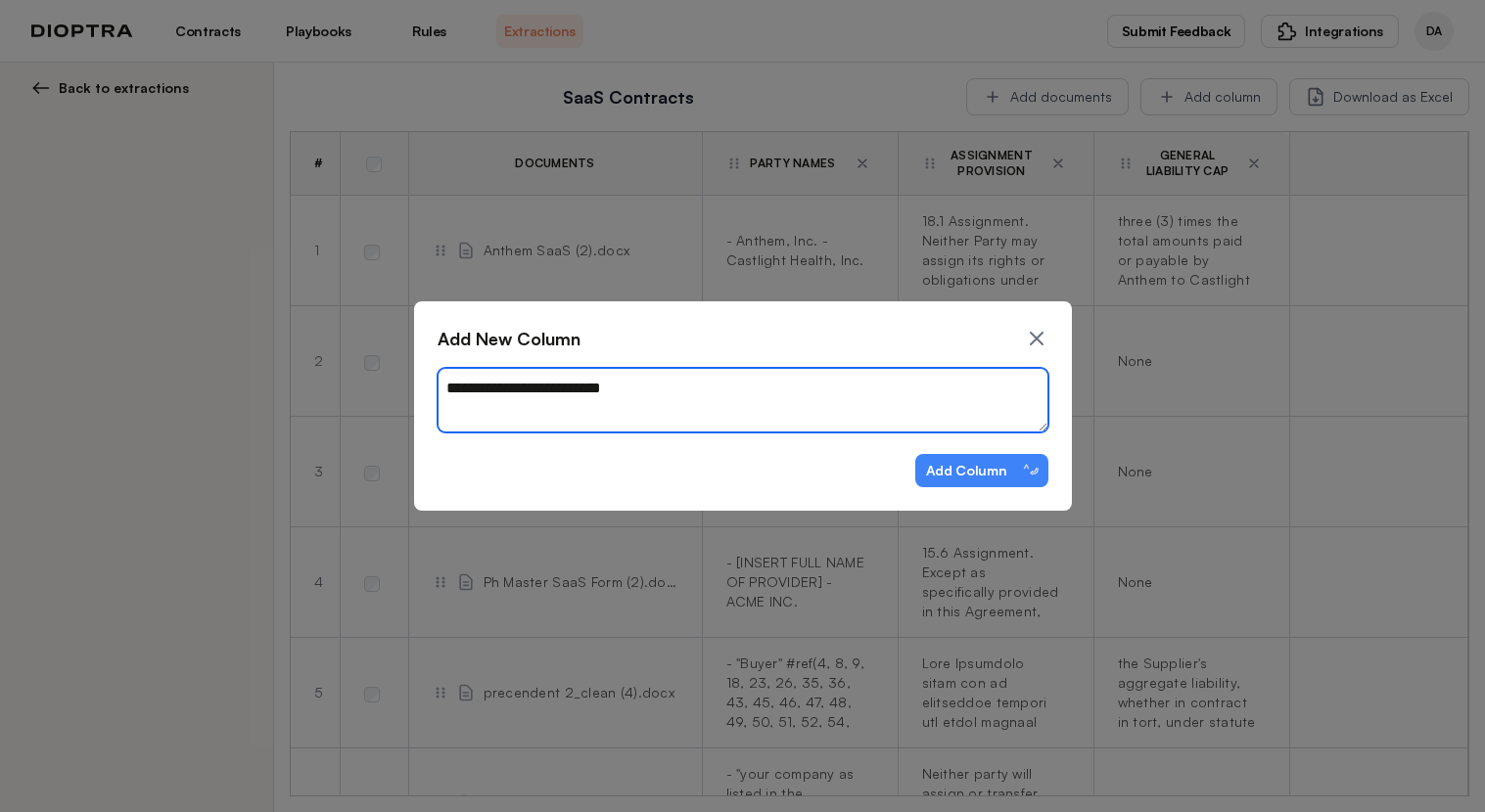 type on "*" 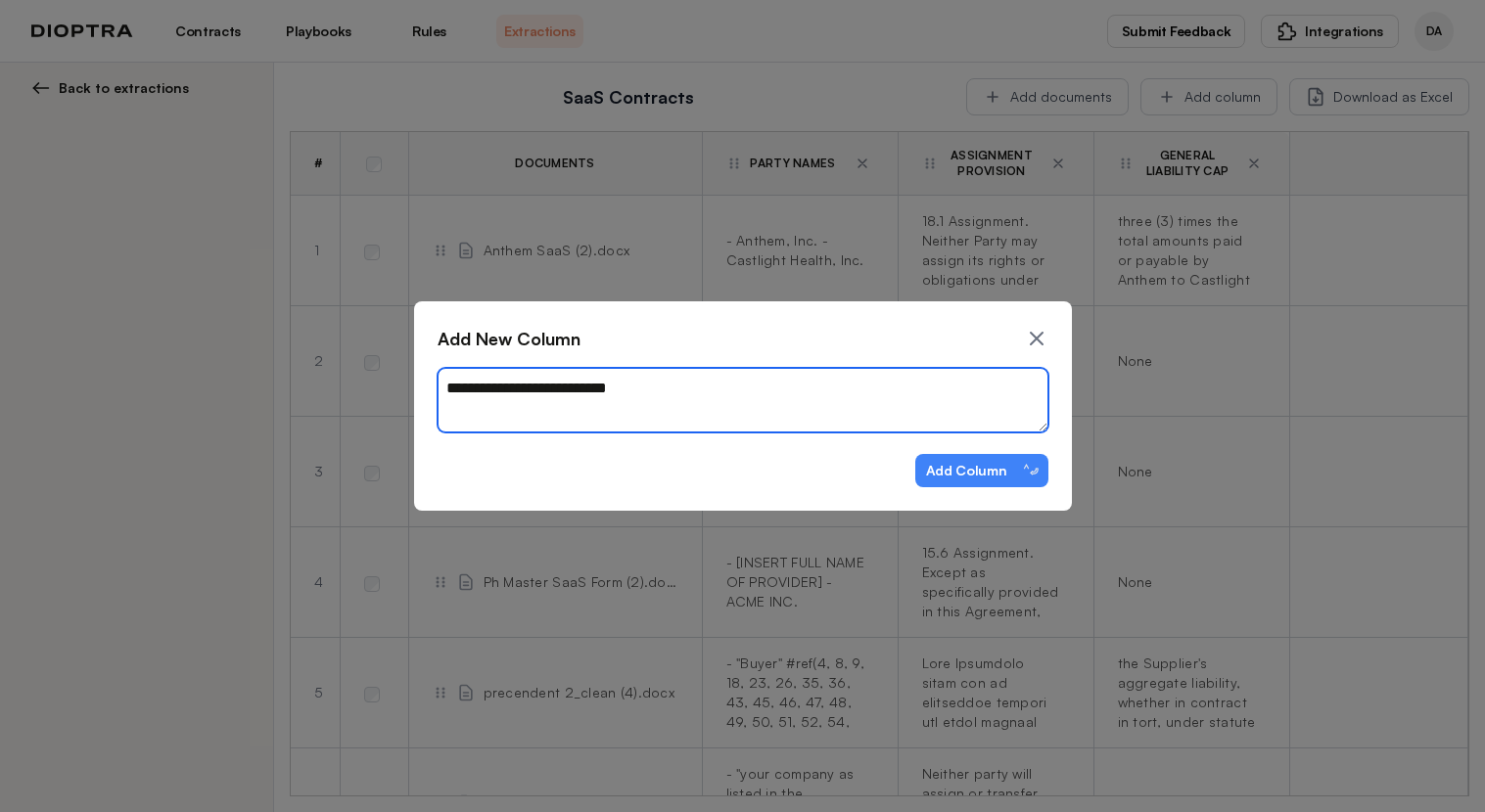 type on "*" 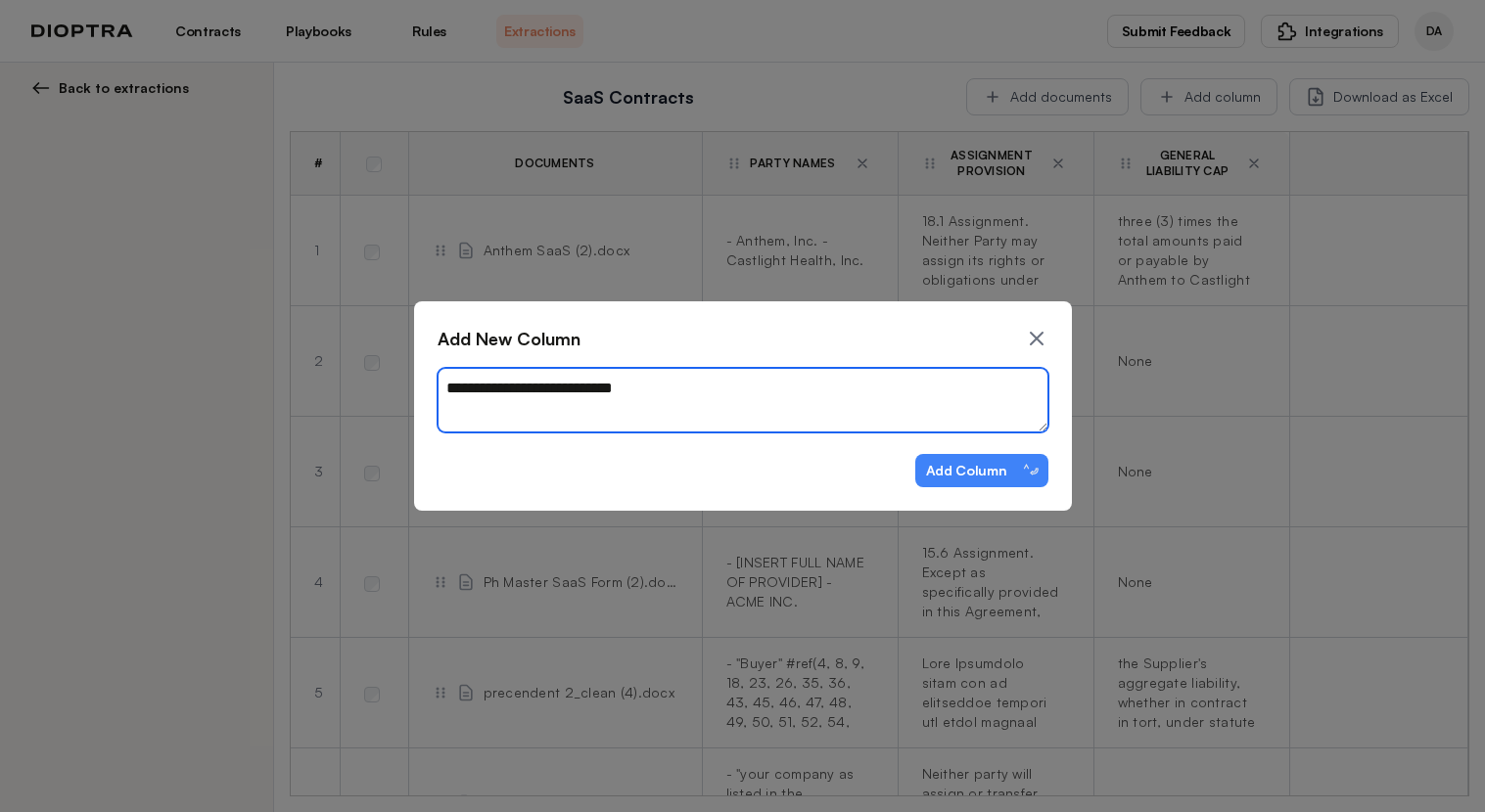 type on "*" 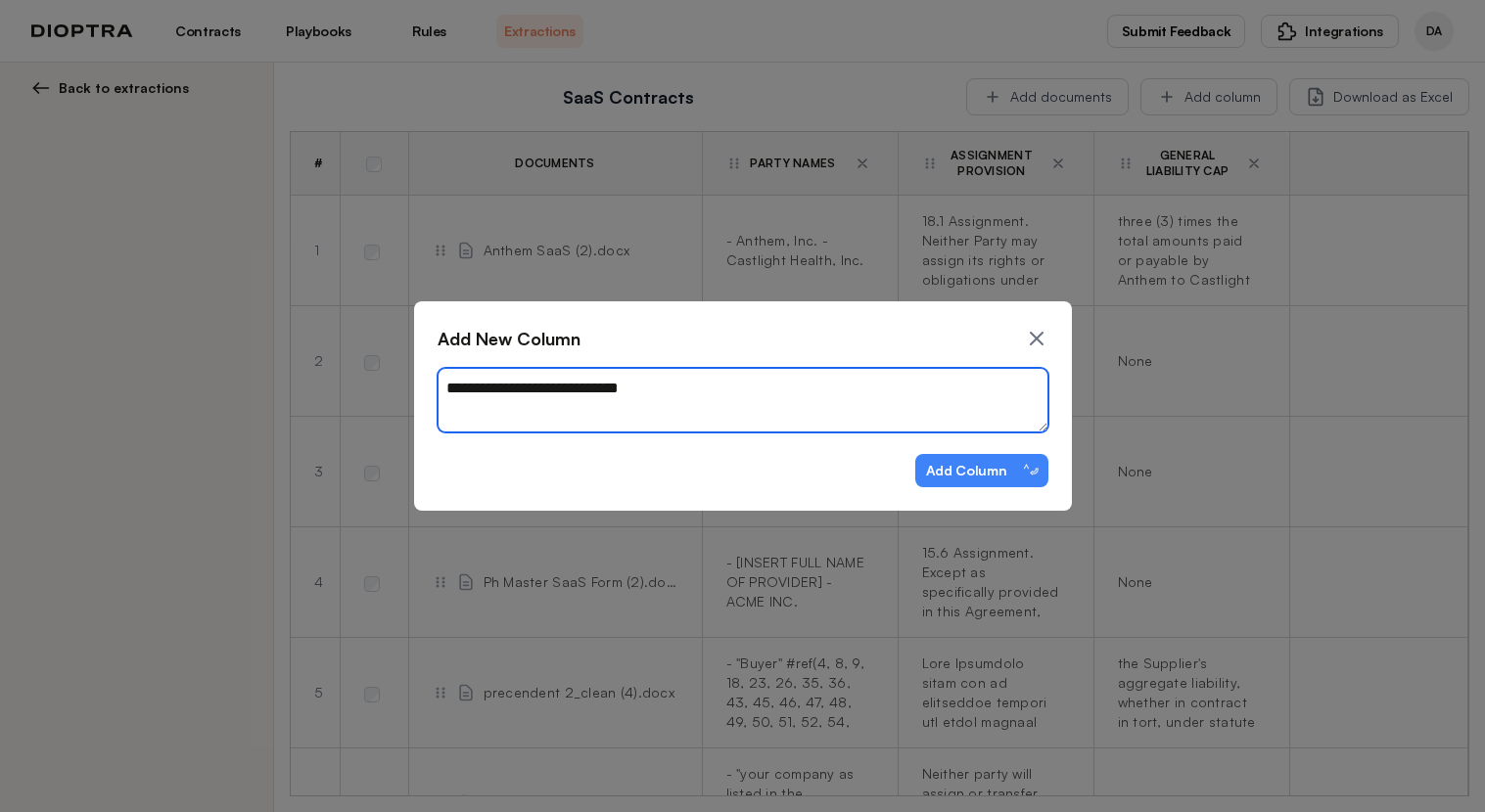 type on "*" 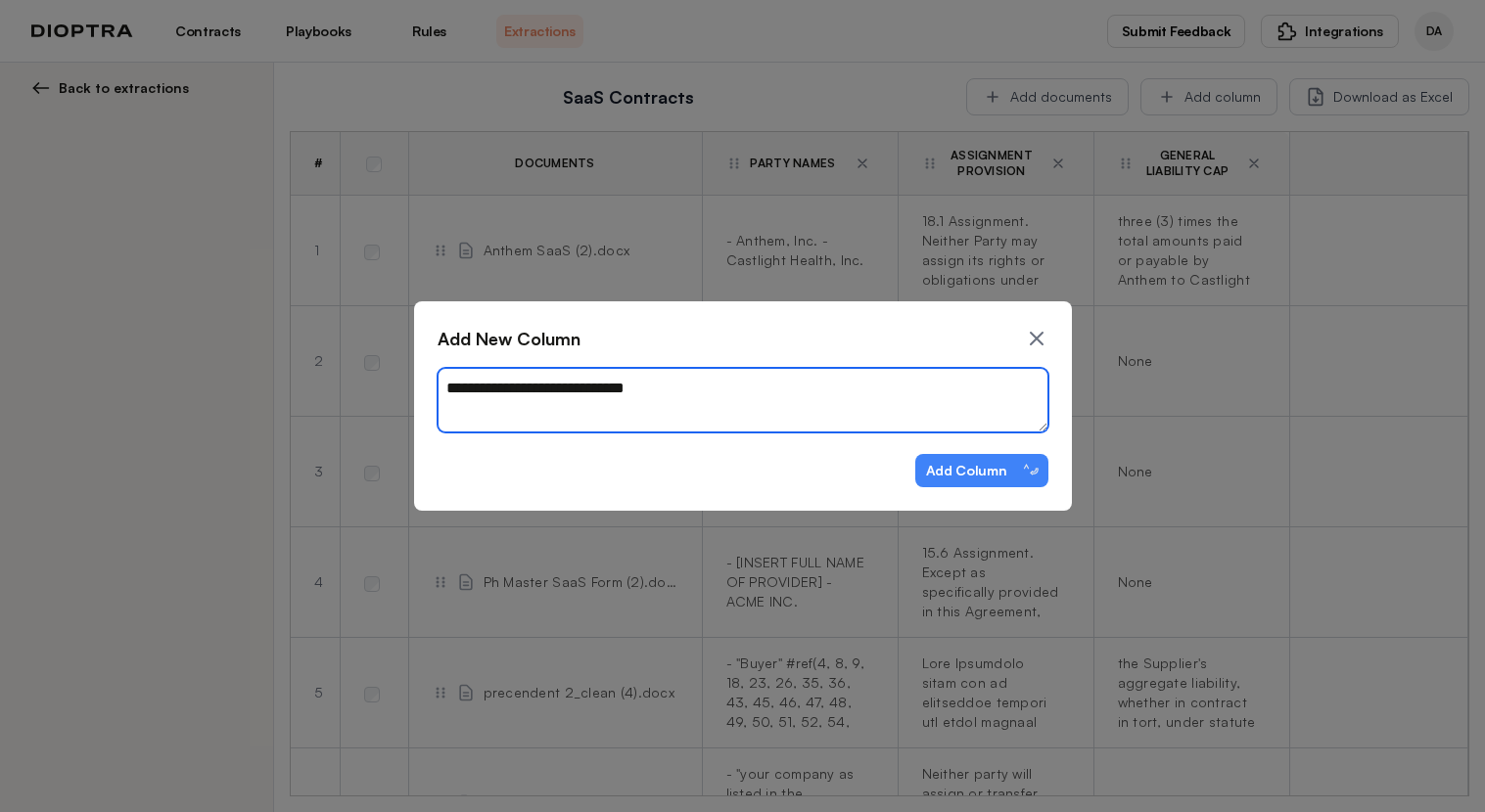 type on "*" 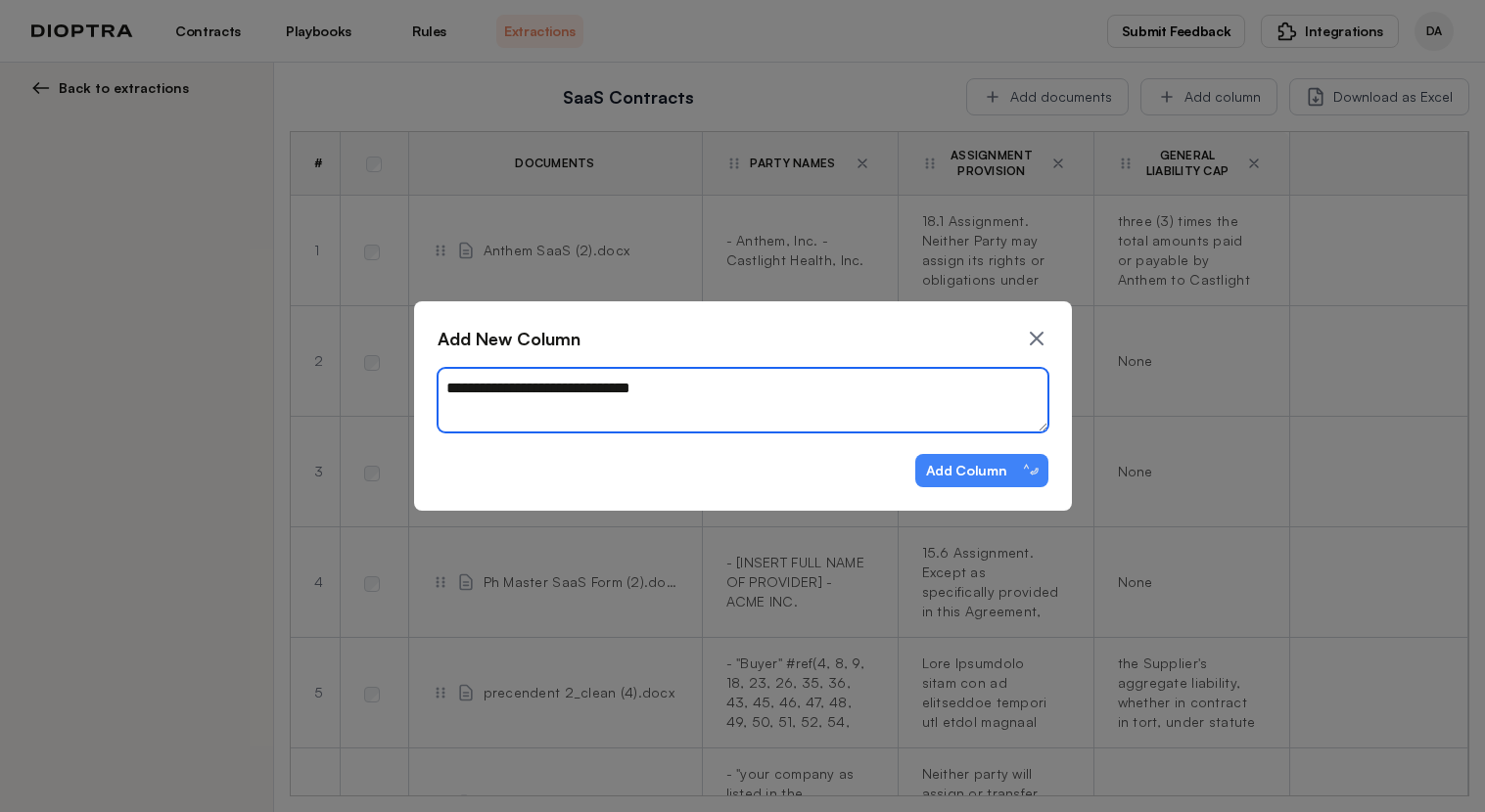 type on "*" 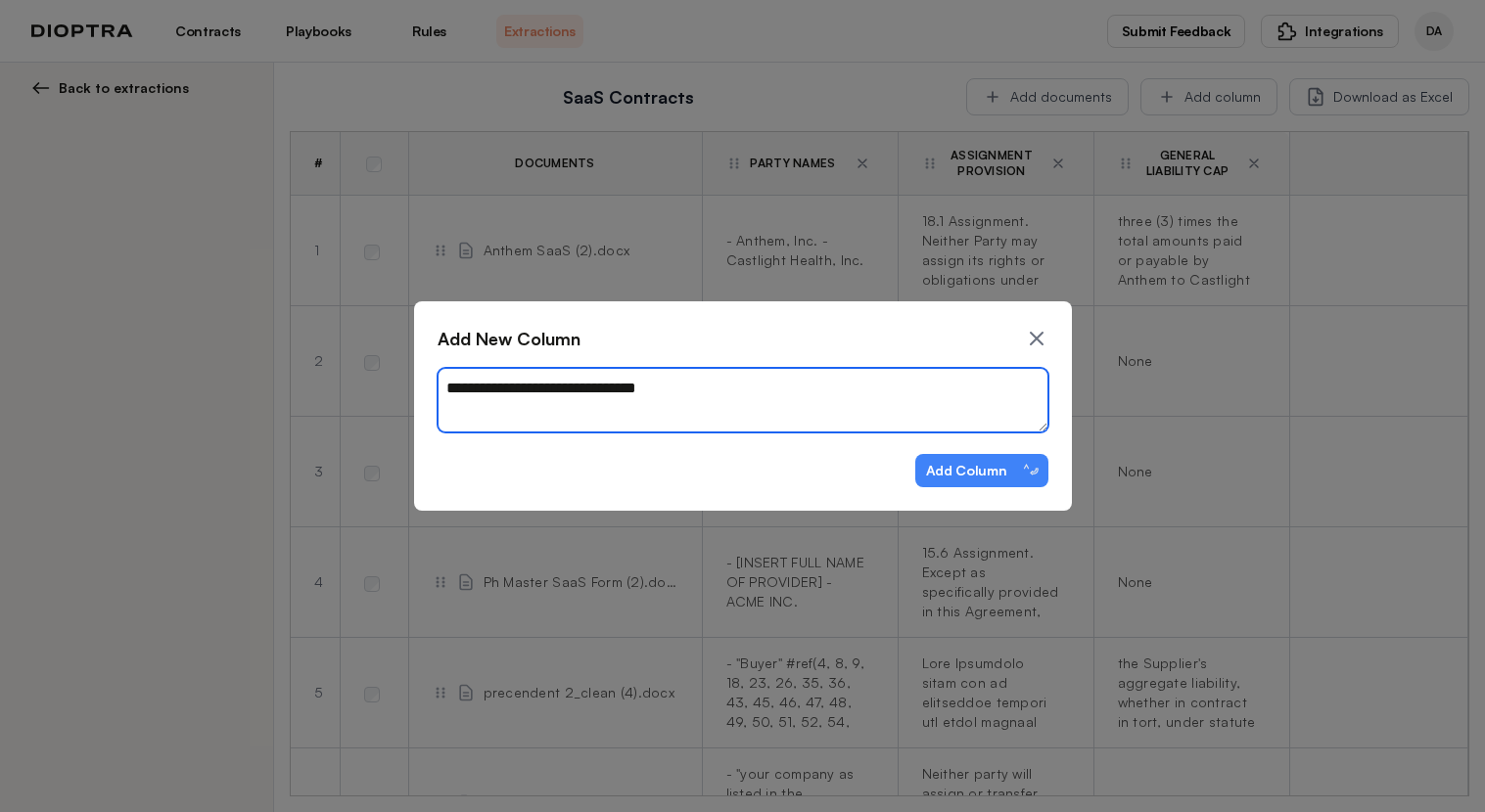 type on "*" 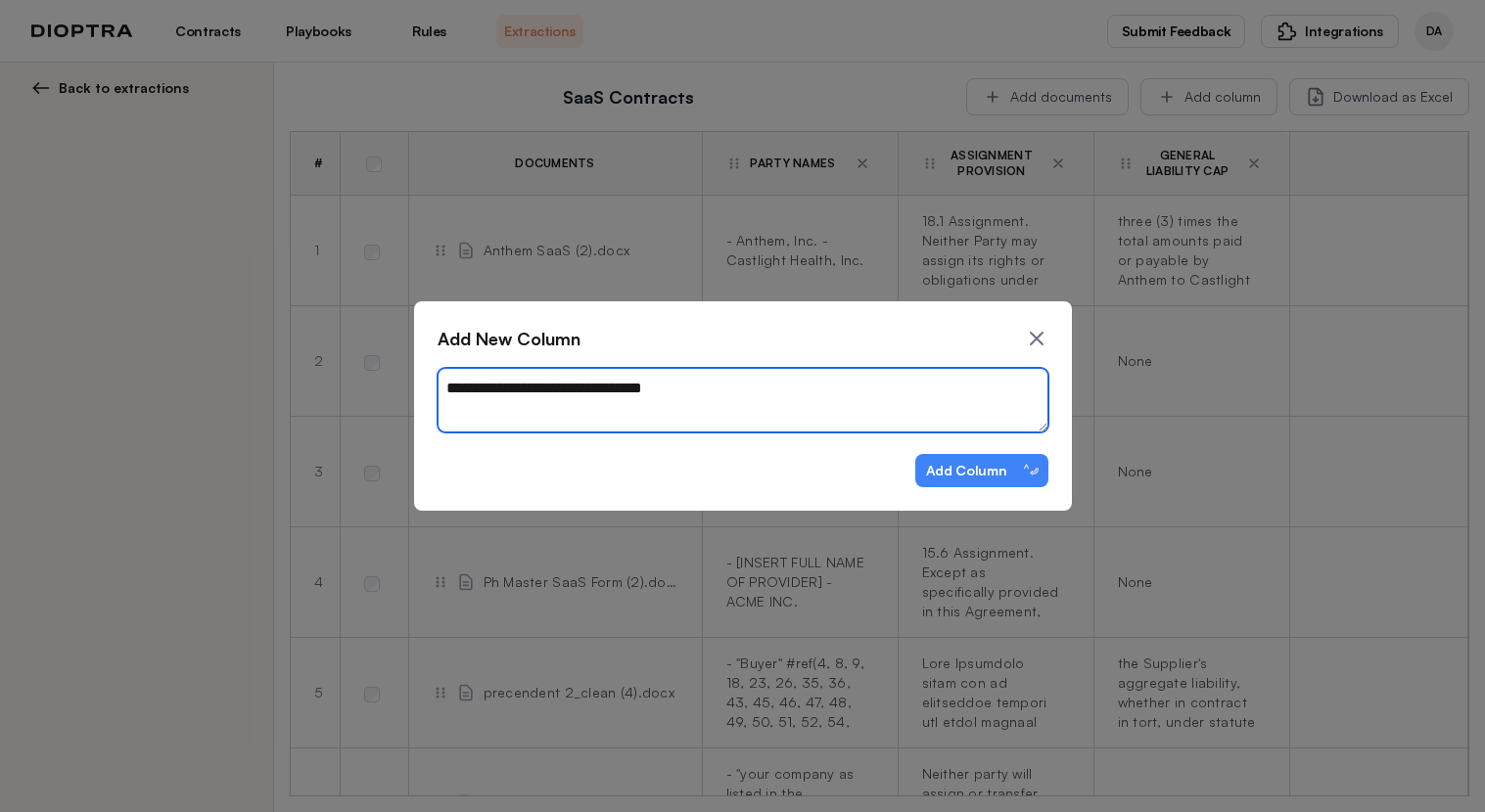 type on "*" 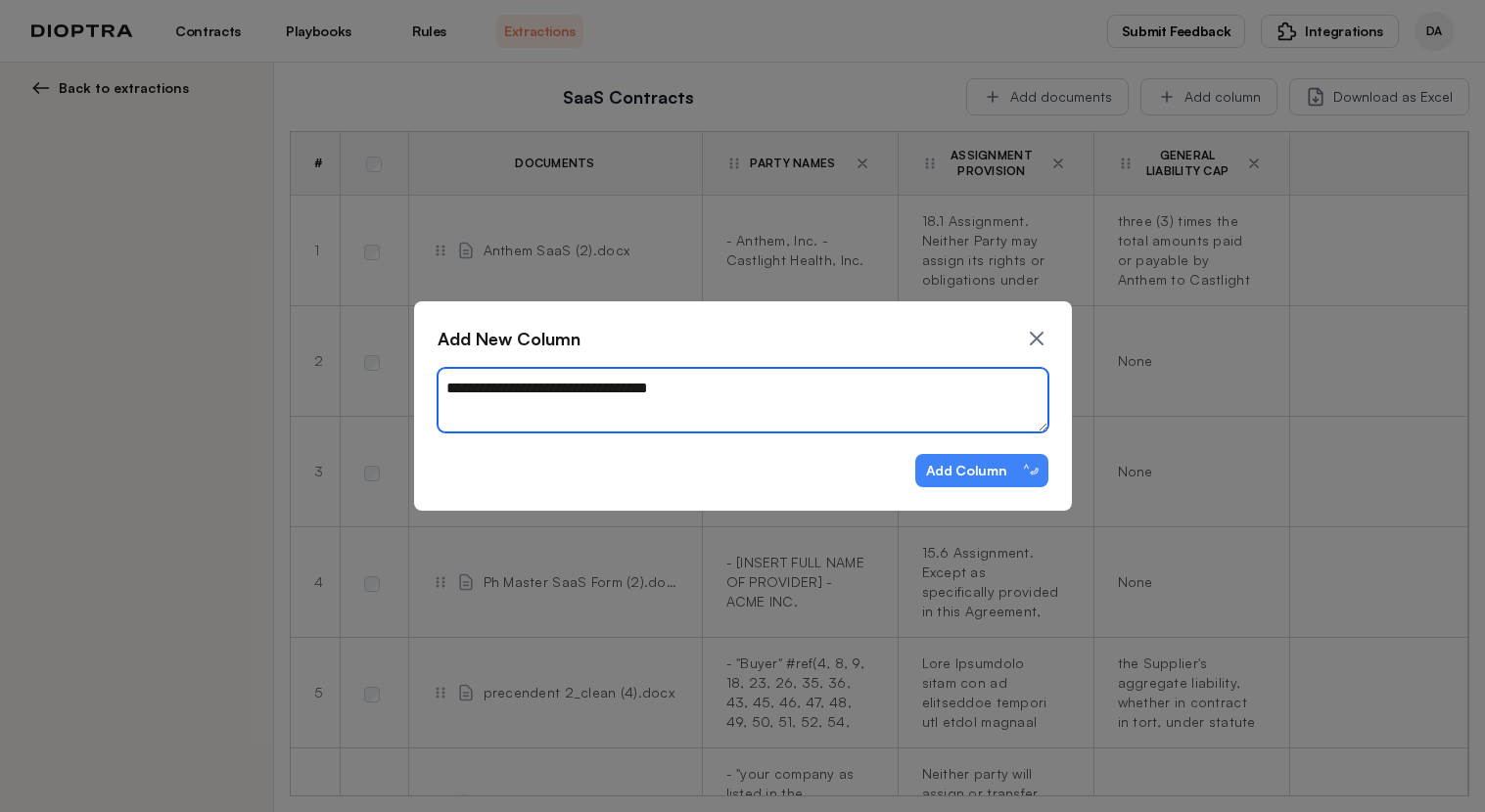 type on "*" 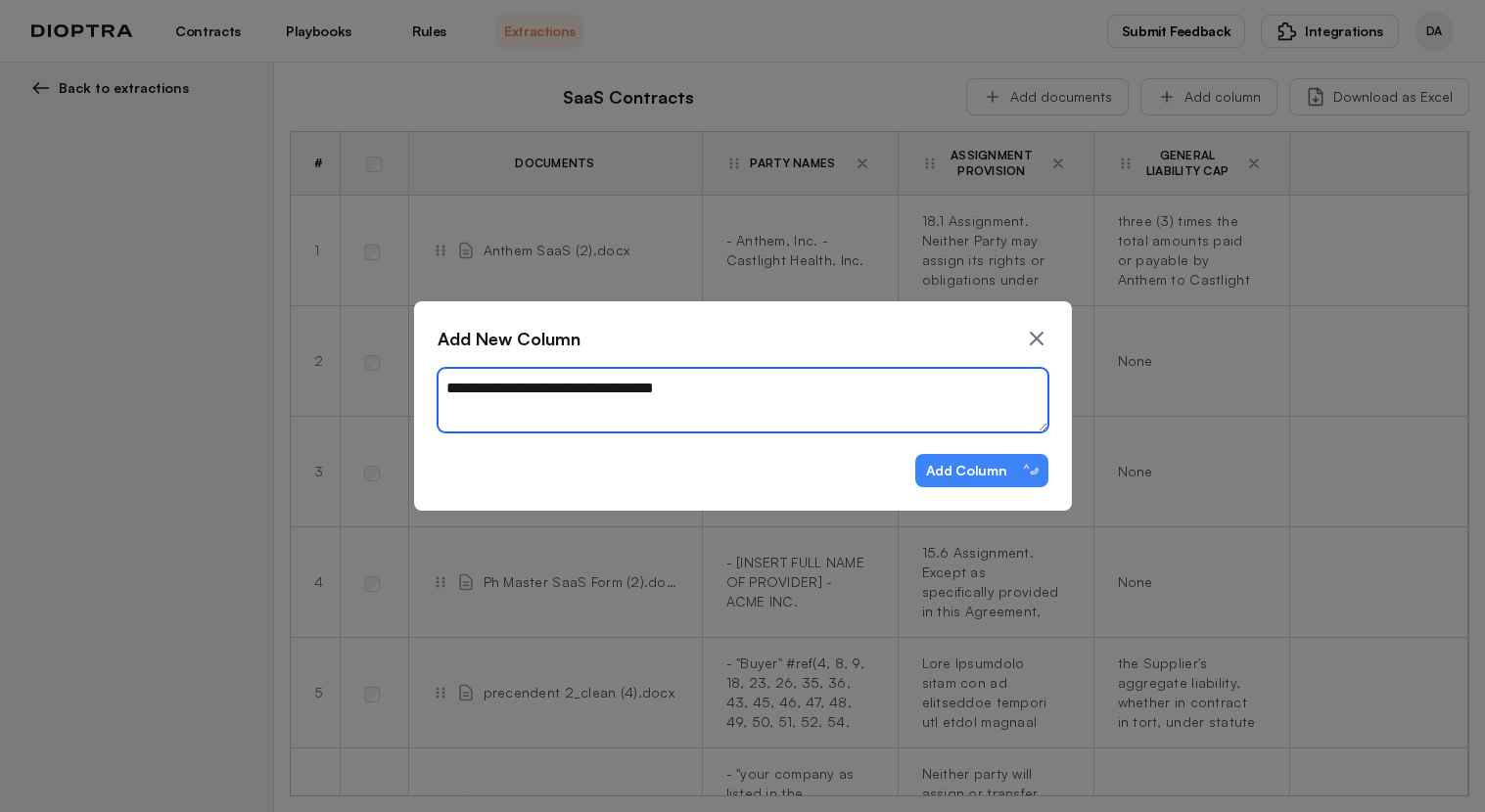 type on "*" 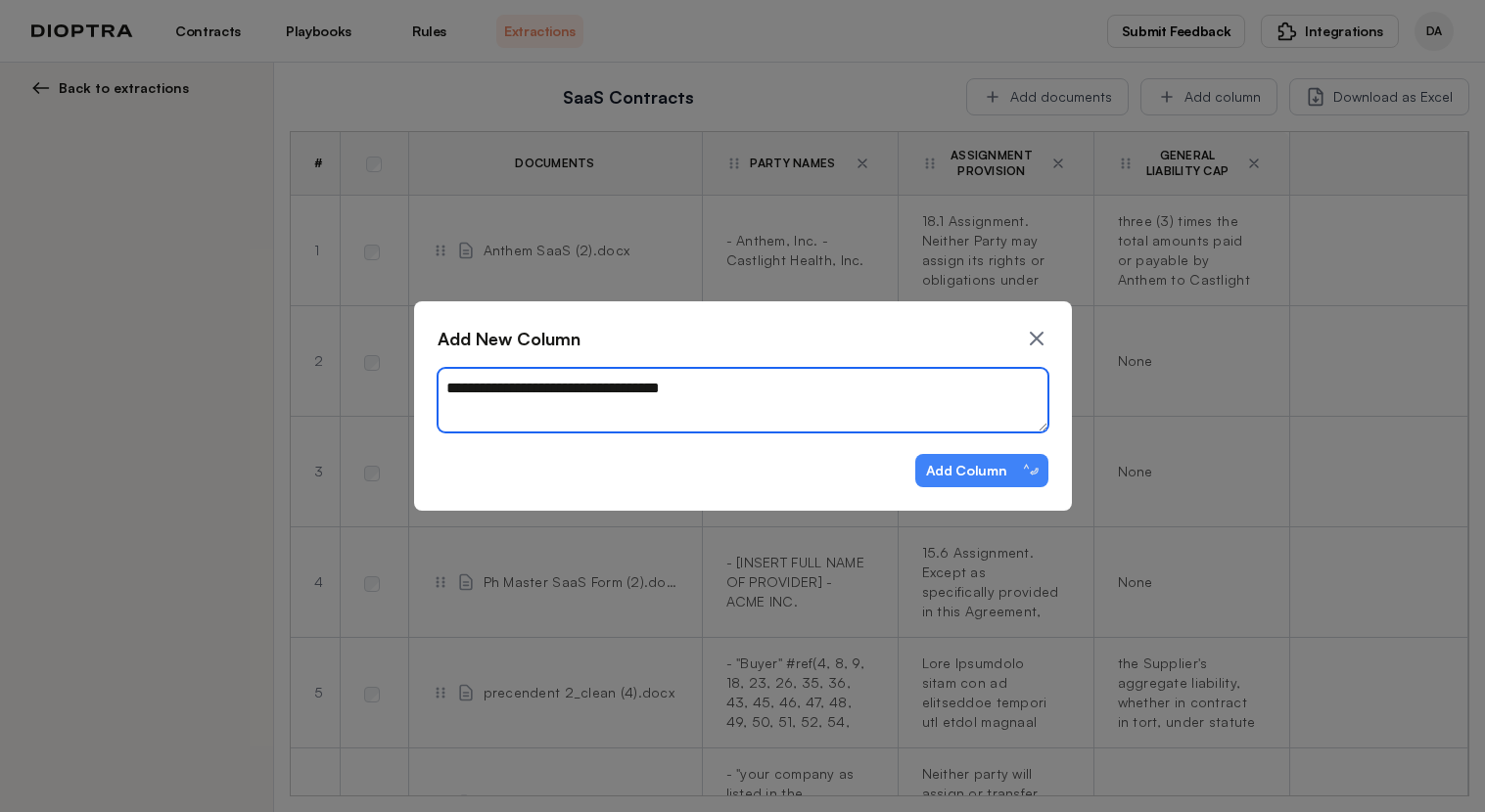 type on "**********" 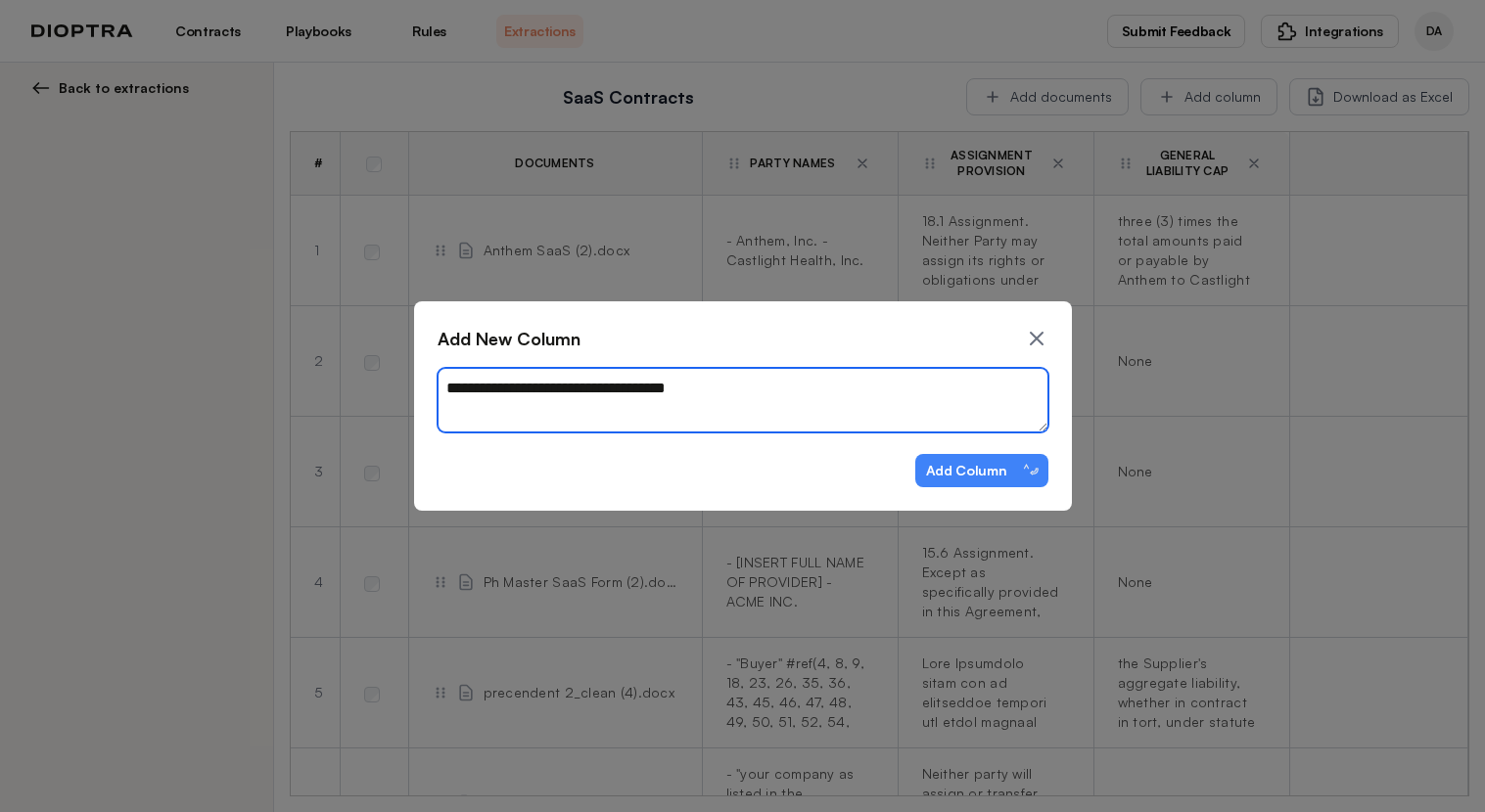 type on "*" 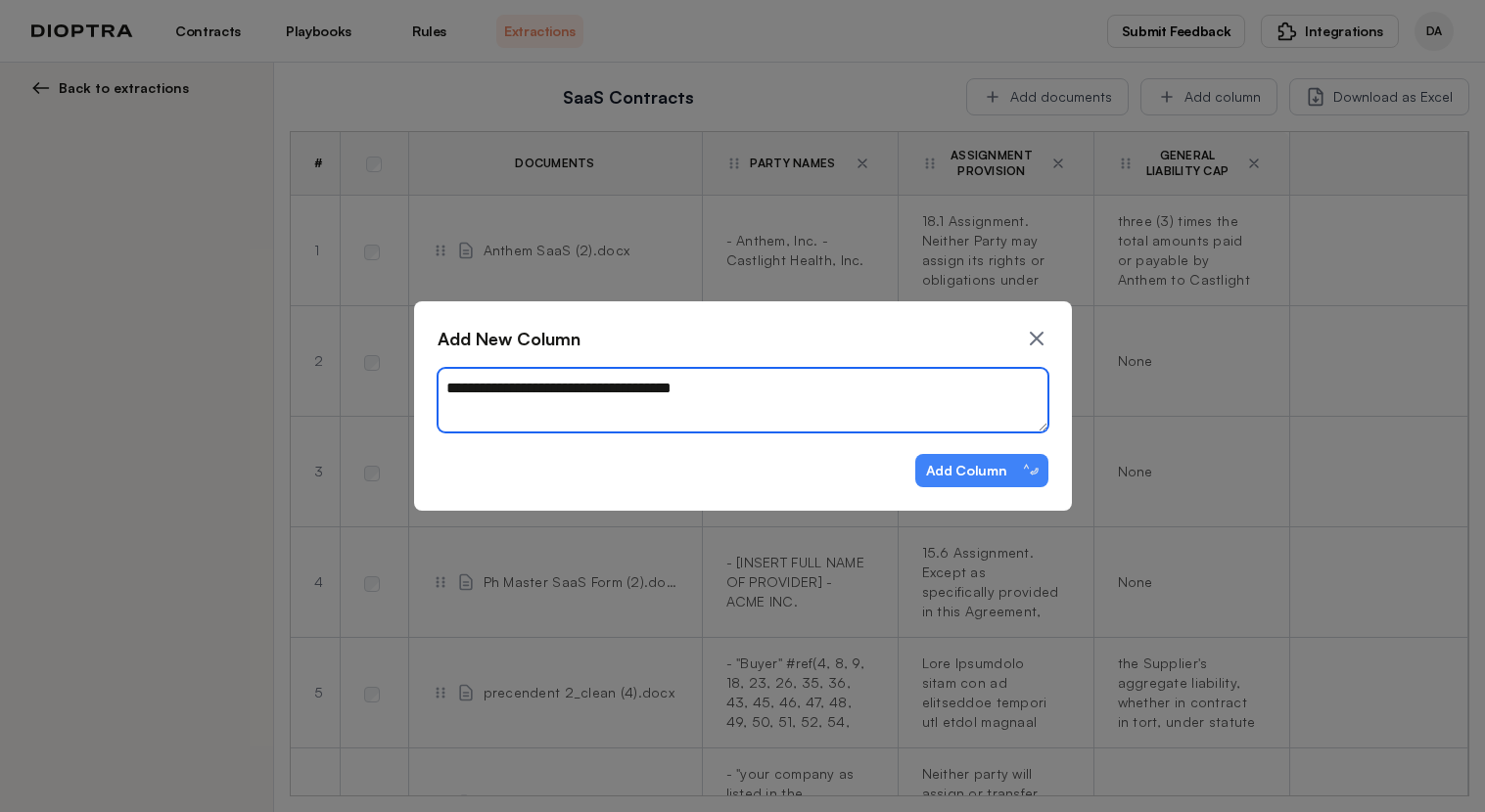 type on "*" 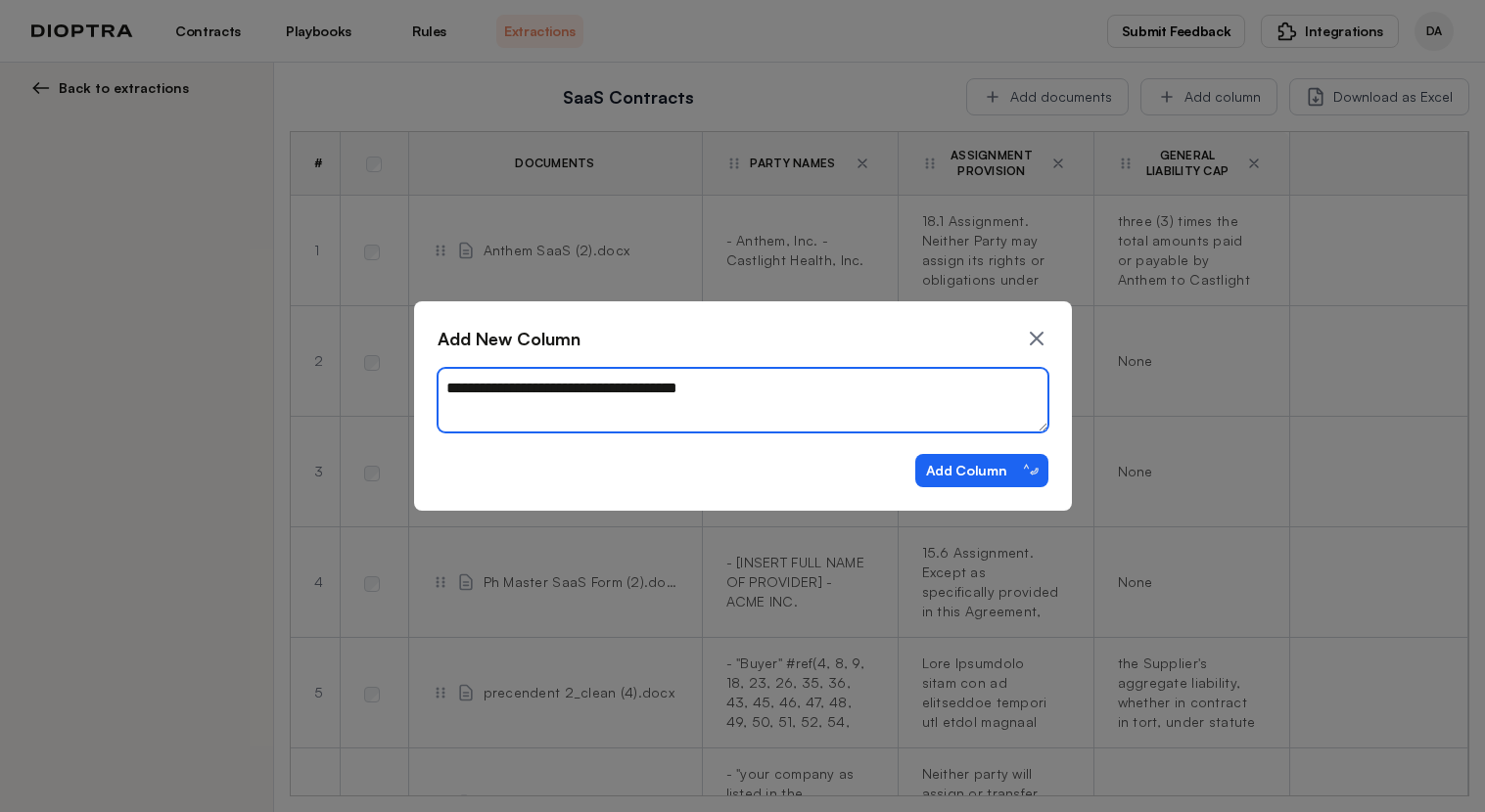 type on "**********" 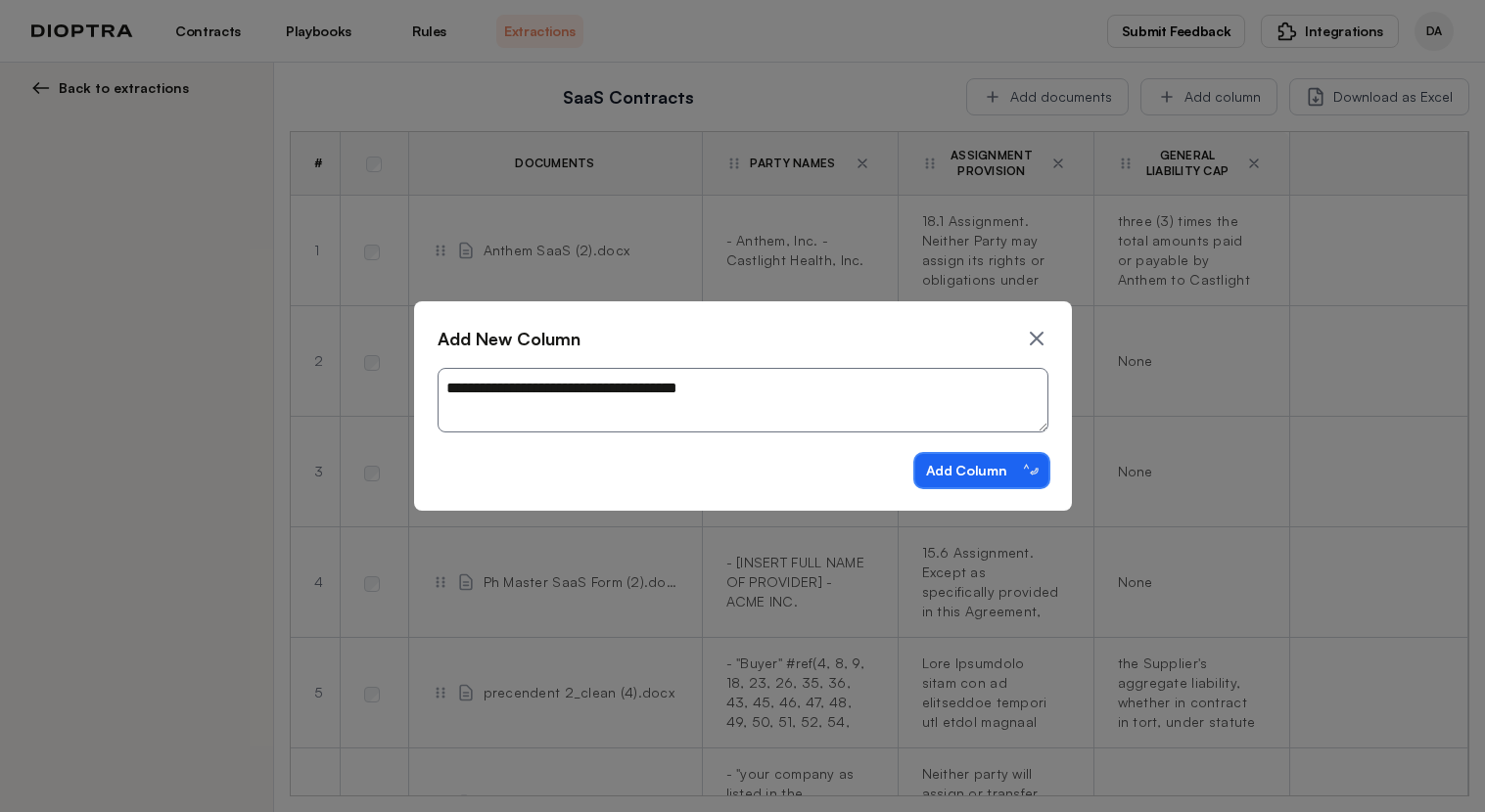 click on "Add Column ⌃⏎" at bounding box center [982, 471] 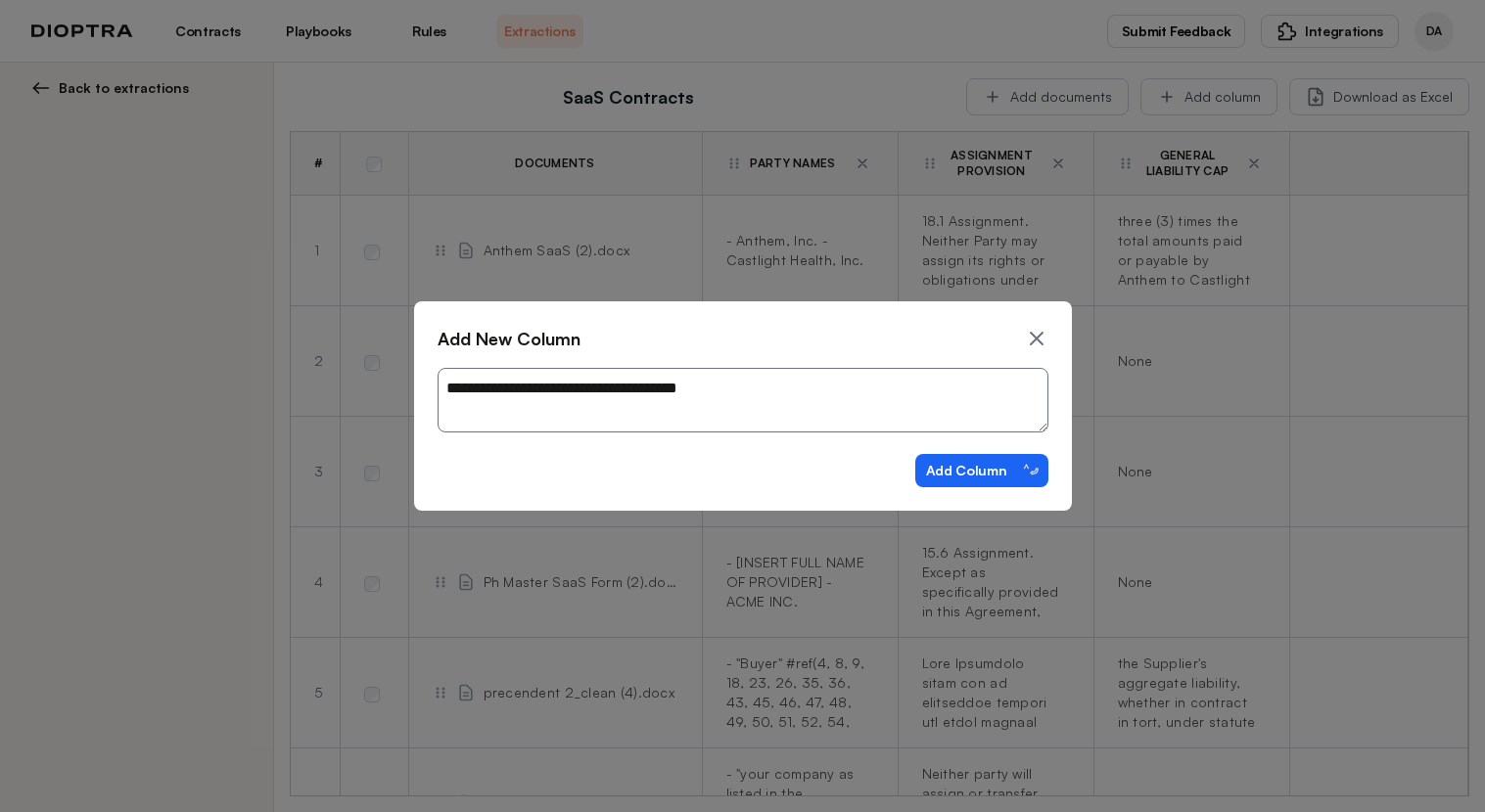 type on "*" 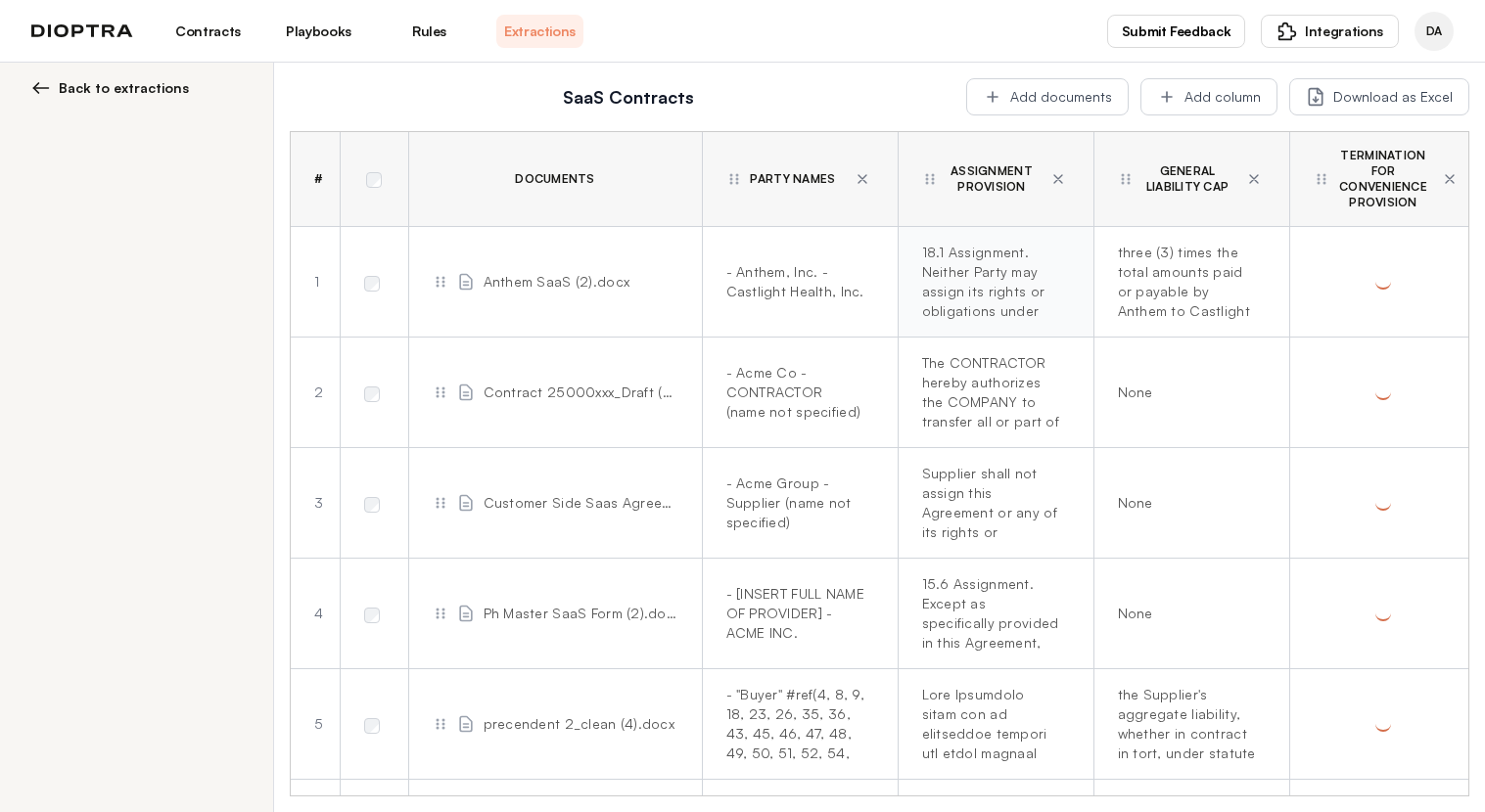 click on "18.1 Assignment. Neither Party may assign its rights or obligations under the Agreement to any third party without the prior written consent of the other Party; provided however, that (i) Anthem may assign this Agreement to any Affiliate (provided that Anthem shall remain fully liable for the performance of all obligations hereunder) and (ii) either Party may assign this Agreement without the consent of the other Party, in the case of a merger or acquisition of all or substantially all of the assigning Party's assets. The Agreement shall be binding upon and inure to the benefit of the Parties and their respective successors and permitted assigns." at bounding box center [992, 282] 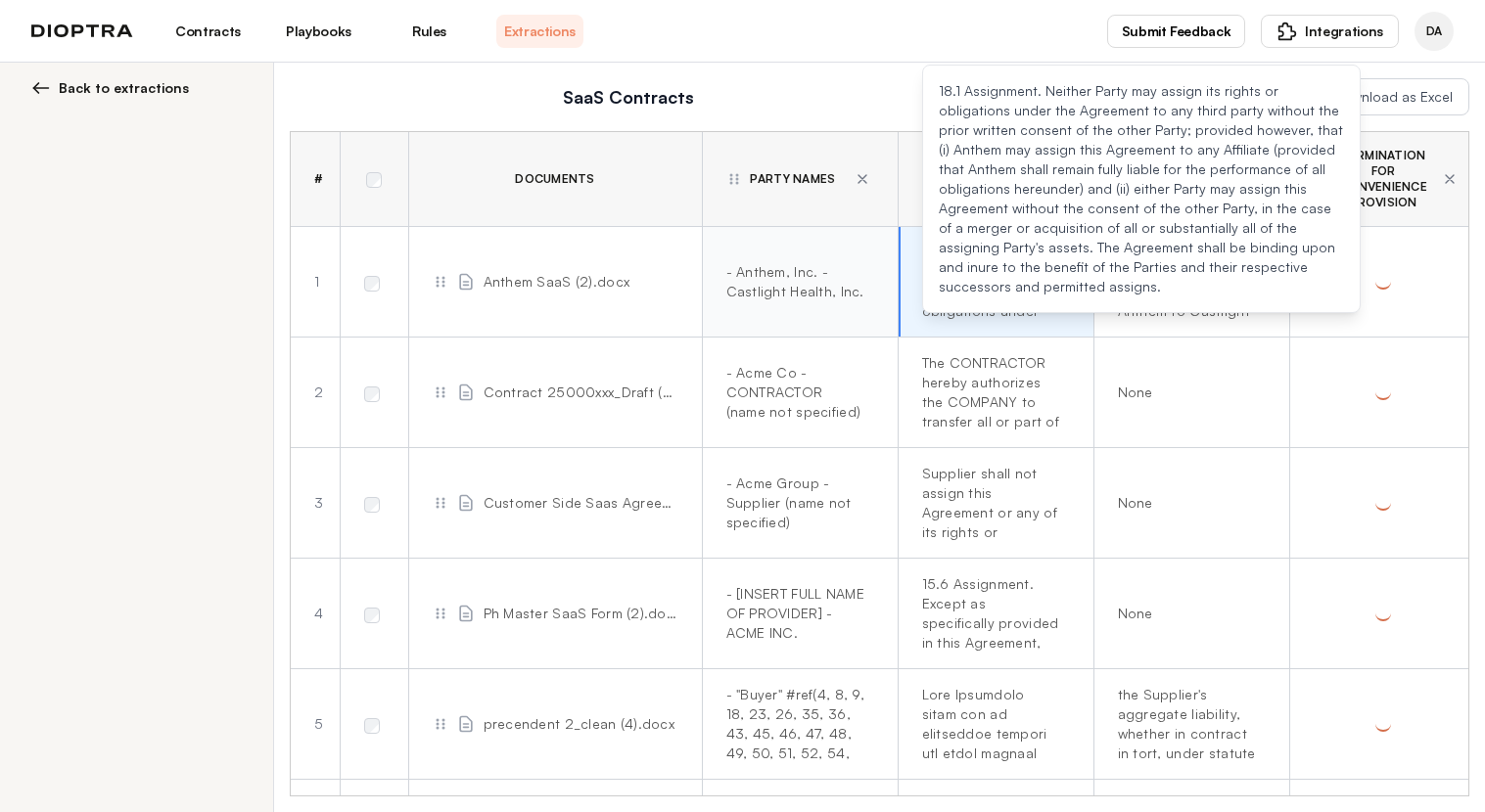click on "- Anthem, Inc.
- Castlight Health, Inc." at bounding box center (796, 282) 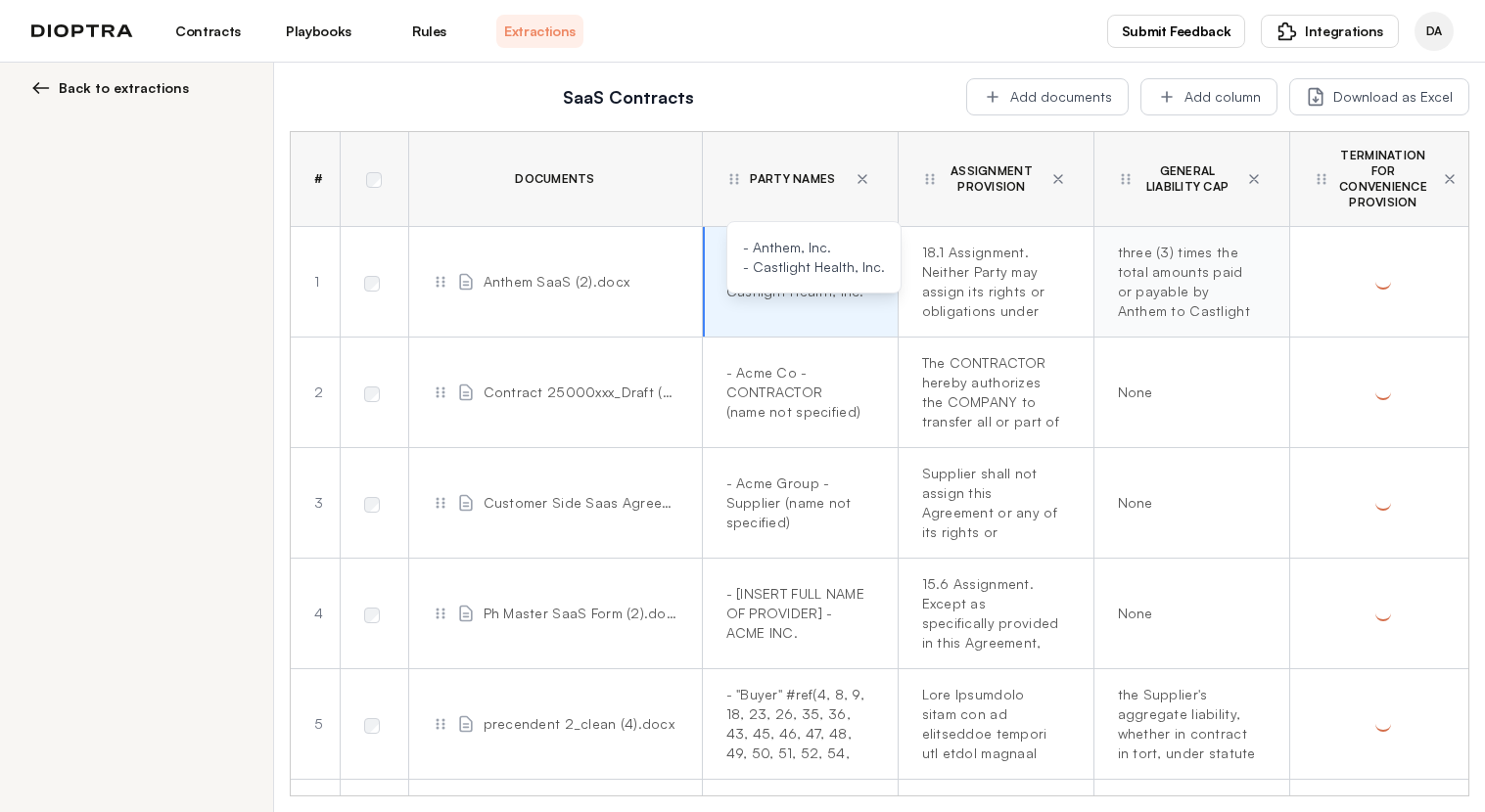 click on "three (3) times the total amounts paid or payable by Anthem to Castlight hereunder" at bounding box center (1187, 282) 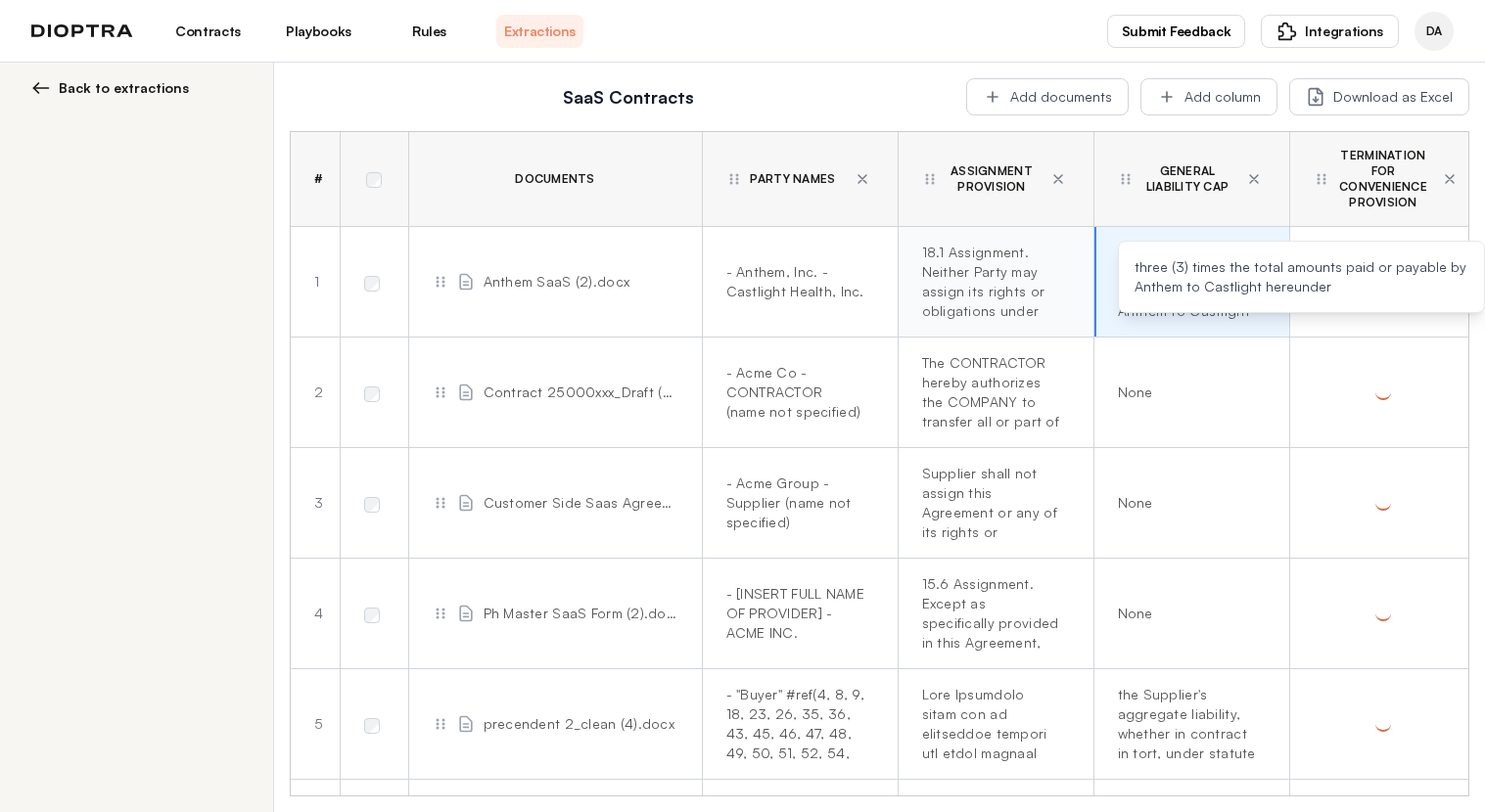 click on "18.1 Assignment. Neither Party may assign its rights or obligations under the Agreement to any third party without the prior written consent of the other Party; provided however, that (i) Anthem may assign this Agreement to any Affiliate (provided that Anthem shall remain fully liable for the performance of all obligations hereunder) and (ii) either Party may assign this Agreement without the consent of the other Party, in the case of a merger or acquisition of all or substantially all of the assigning Party's assets. The Agreement shall be binding upon and inure to the benefit of the Parties and their respective successors and permitted assigns." at bounding box center [992, 282] 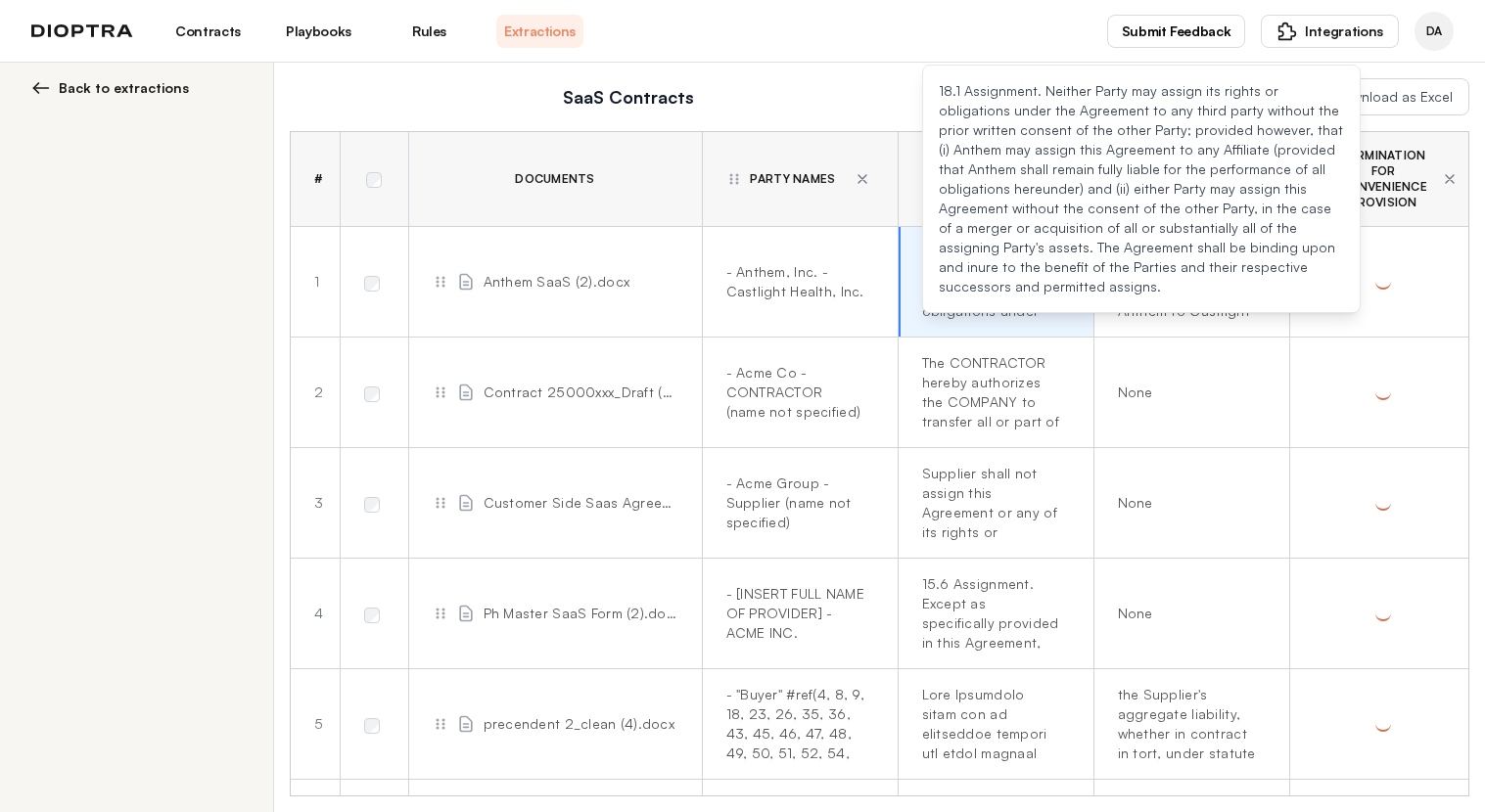 click on "SaaS Contracts" at bounding box center [627, 97] 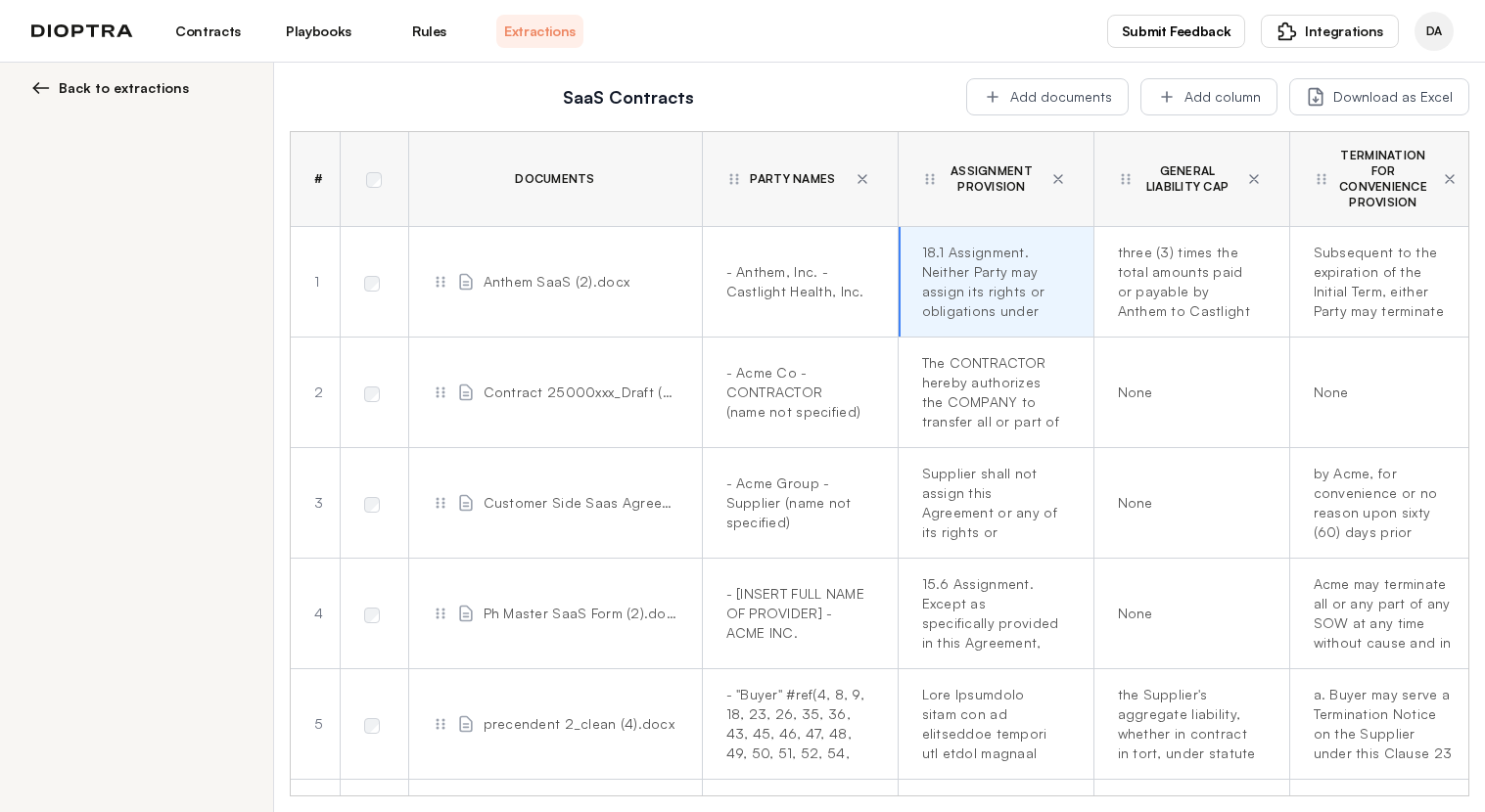click on "Contracts" at bounding box center [208, 31] 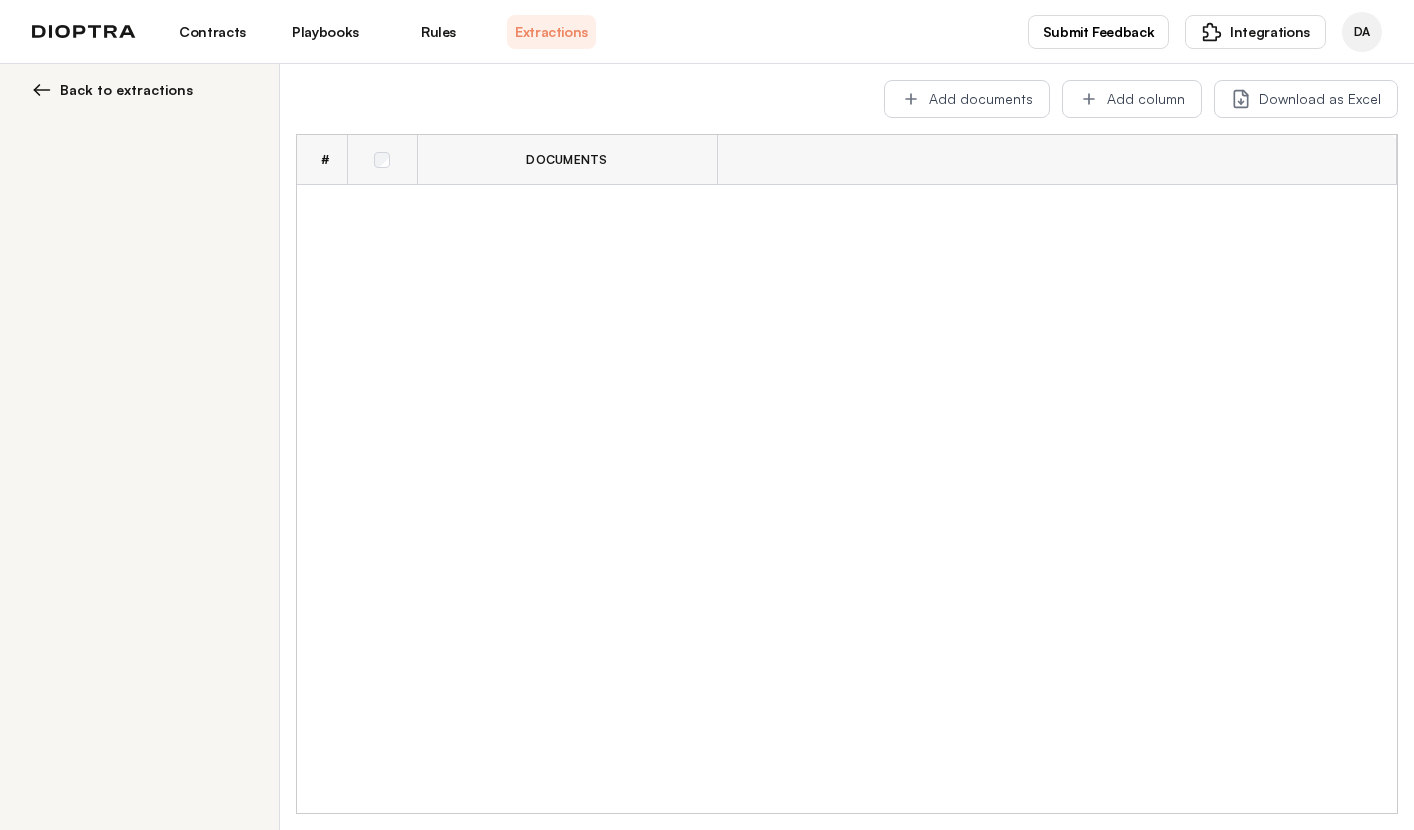 scroll, scrollTop: 0, scrollLeft: 0, axis: both 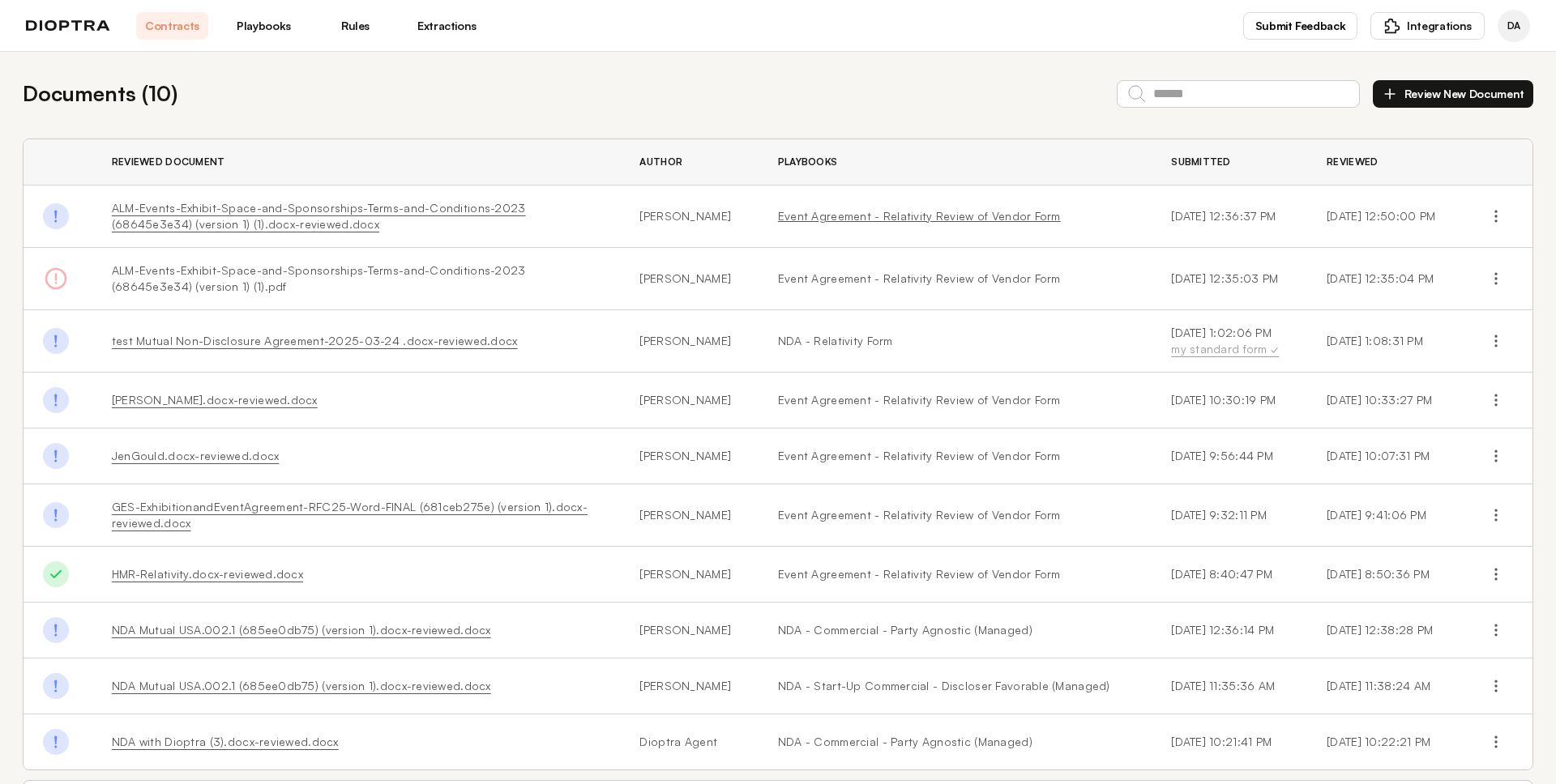 click on "Event Agreement - Relativity Review of Vendor Form" at bounding box center [955, 216] 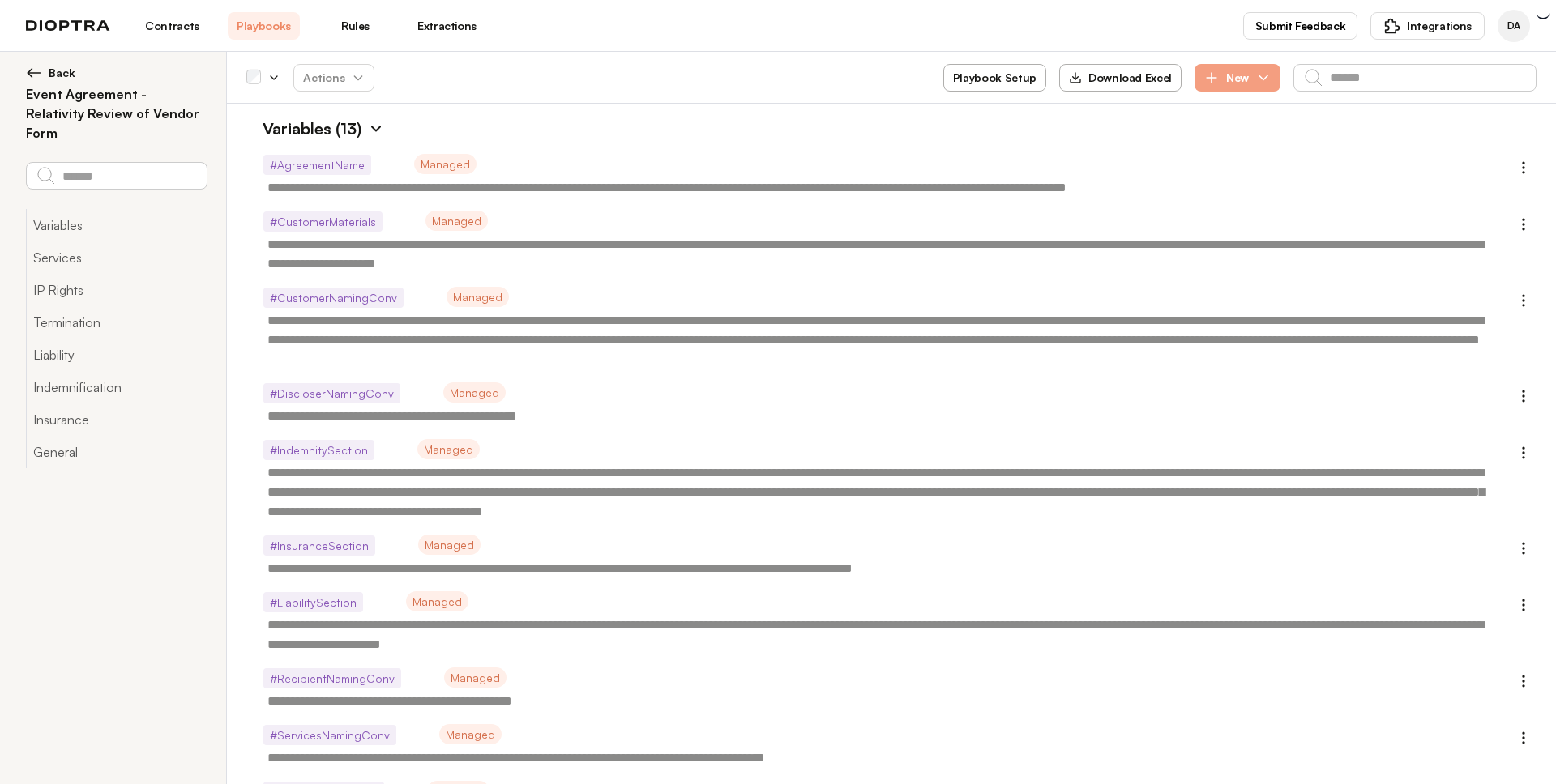 type on "*" 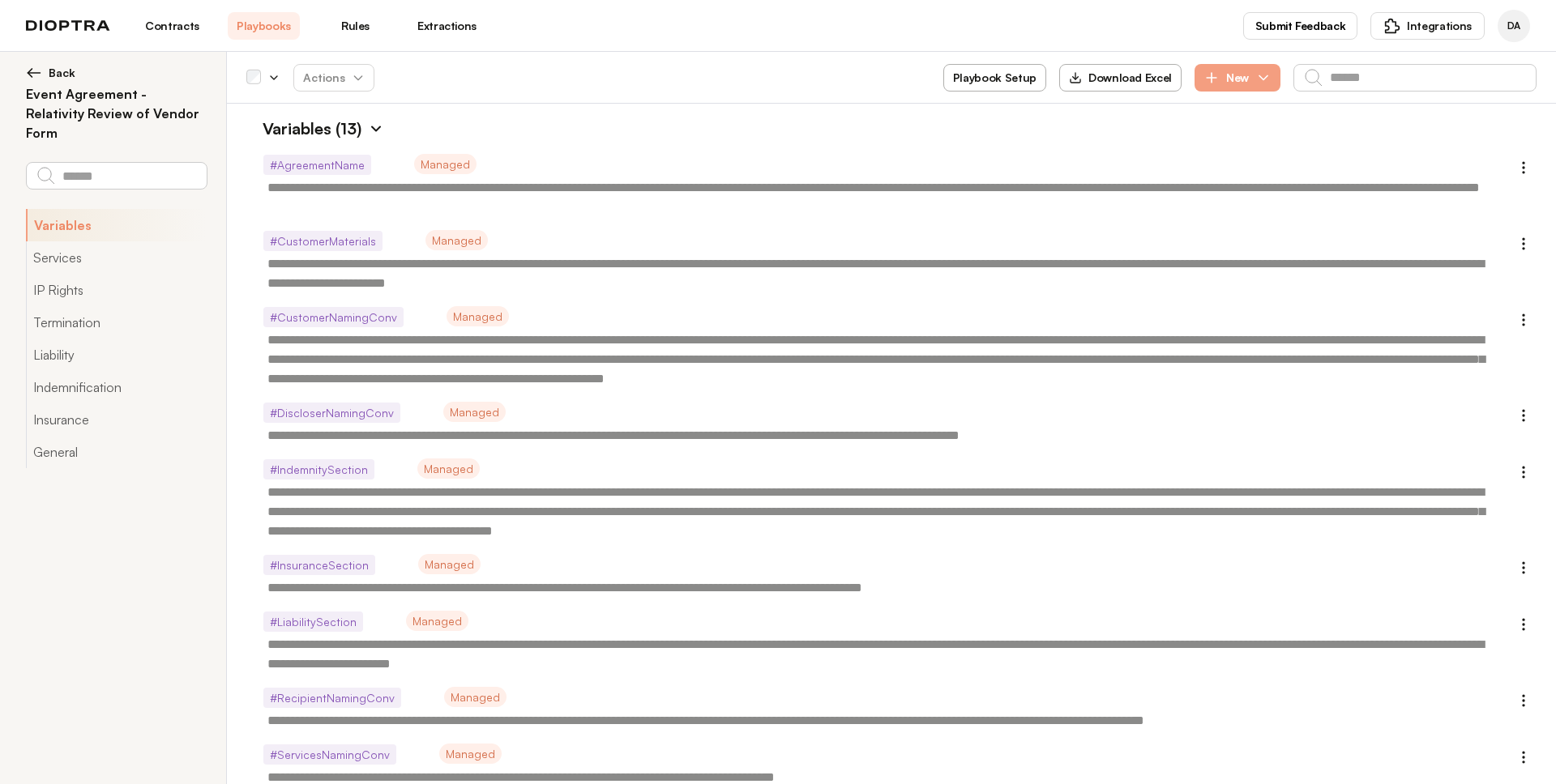 click at bounding box center [376, 129] 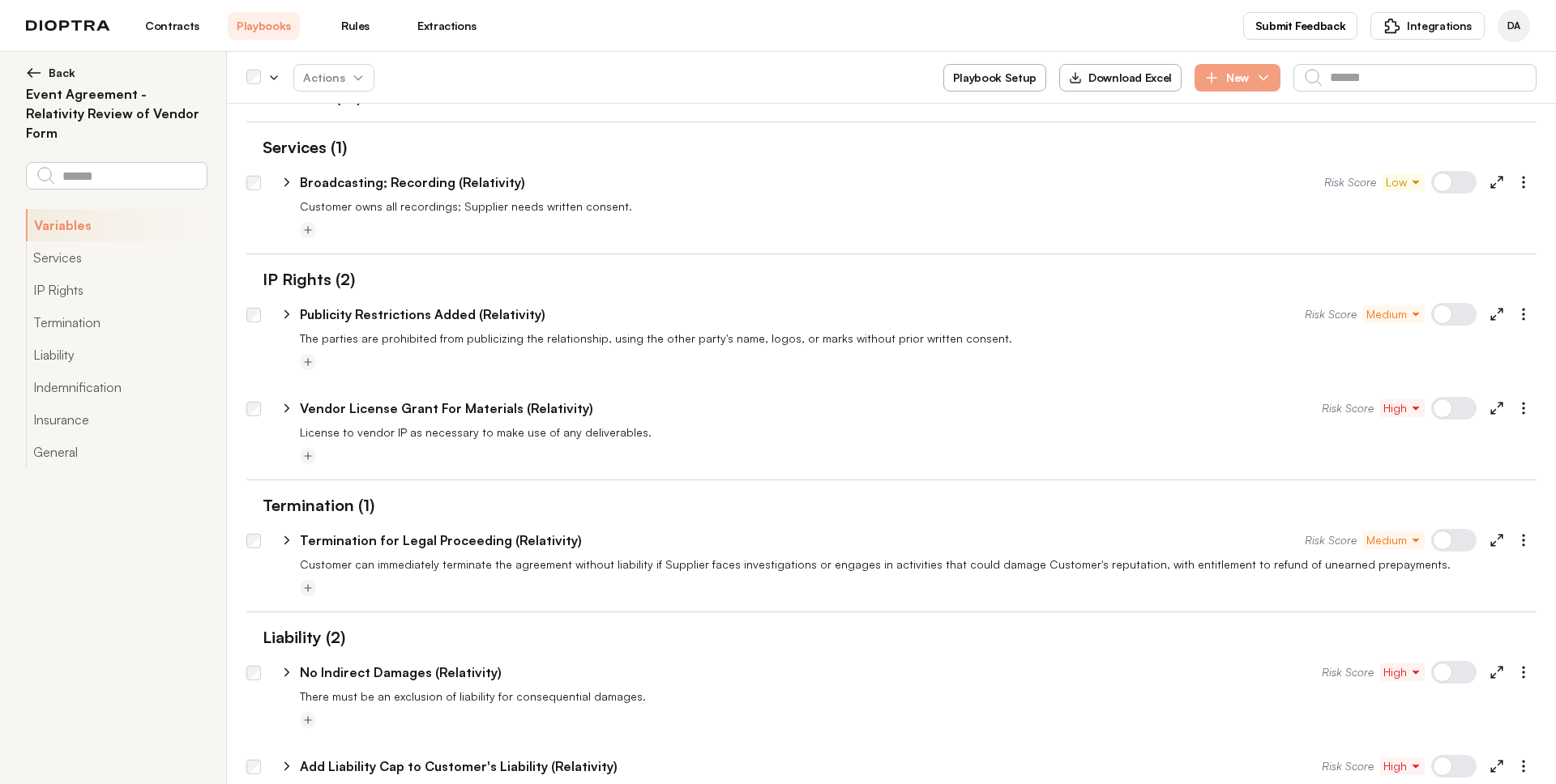 scroll, scrollTop: 34, scrollLeft: 0, axis: vertical 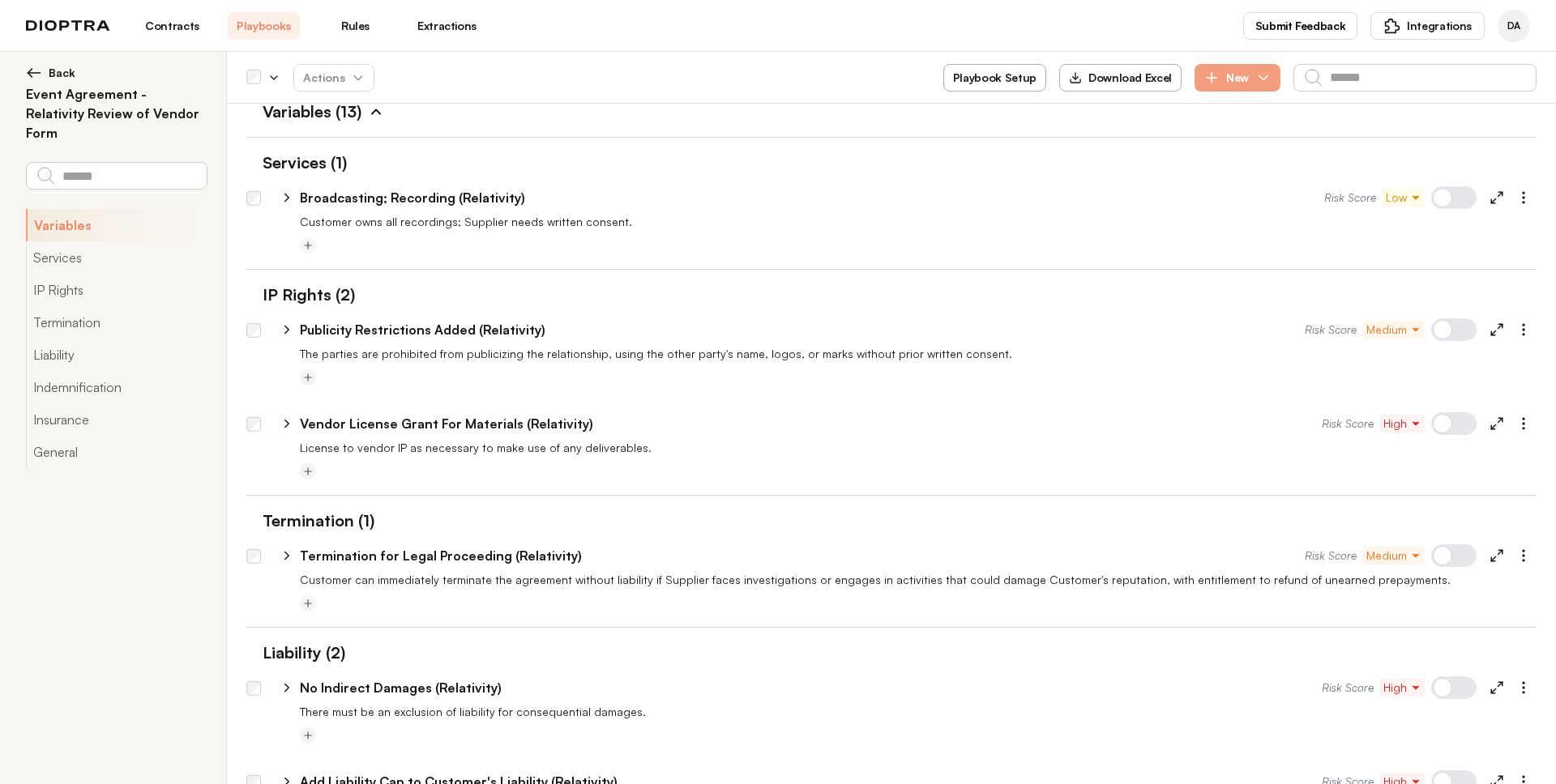 click 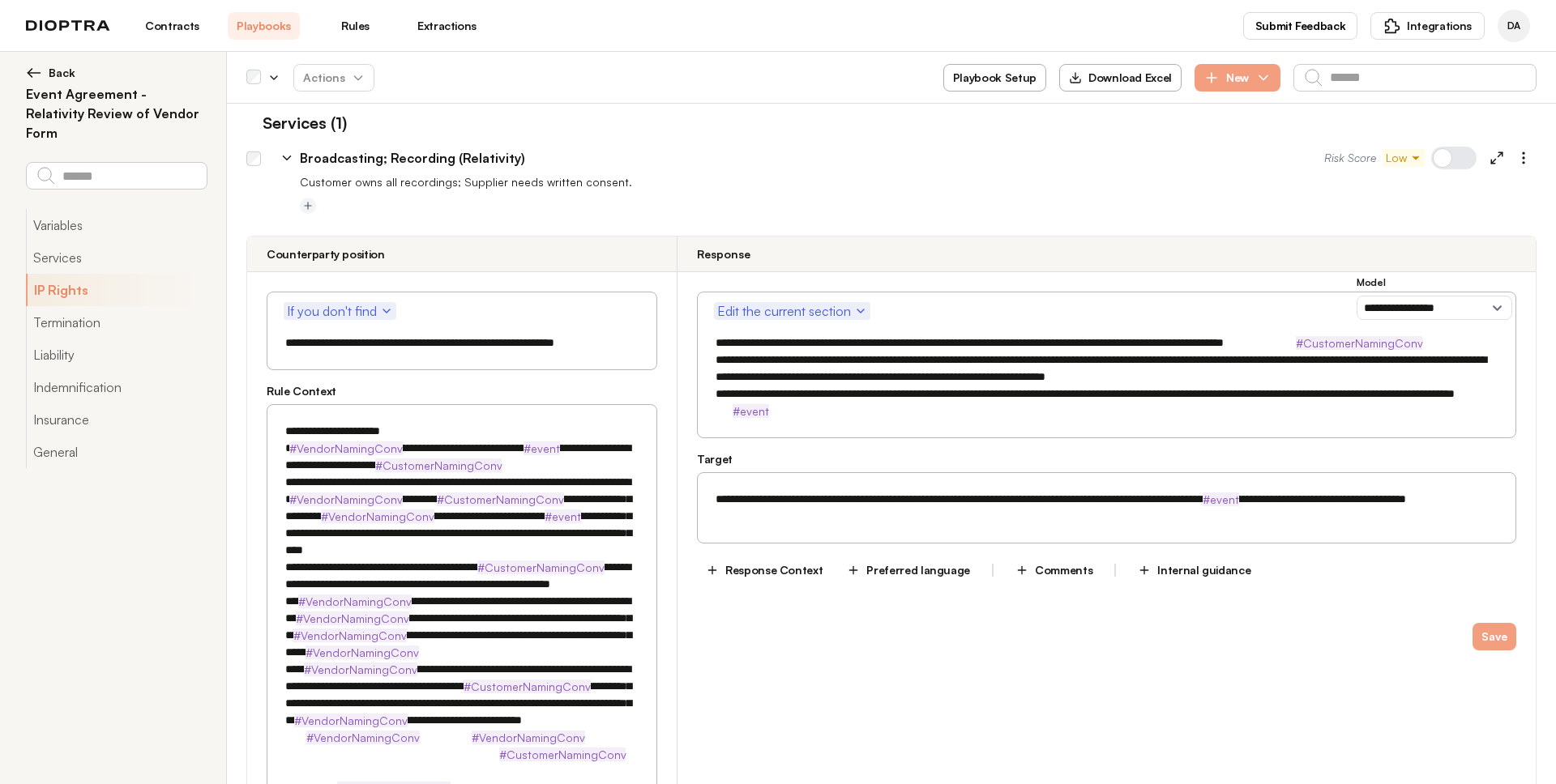 scroll, scrollTop: 55, scrollLeft: 0, axis: vertical 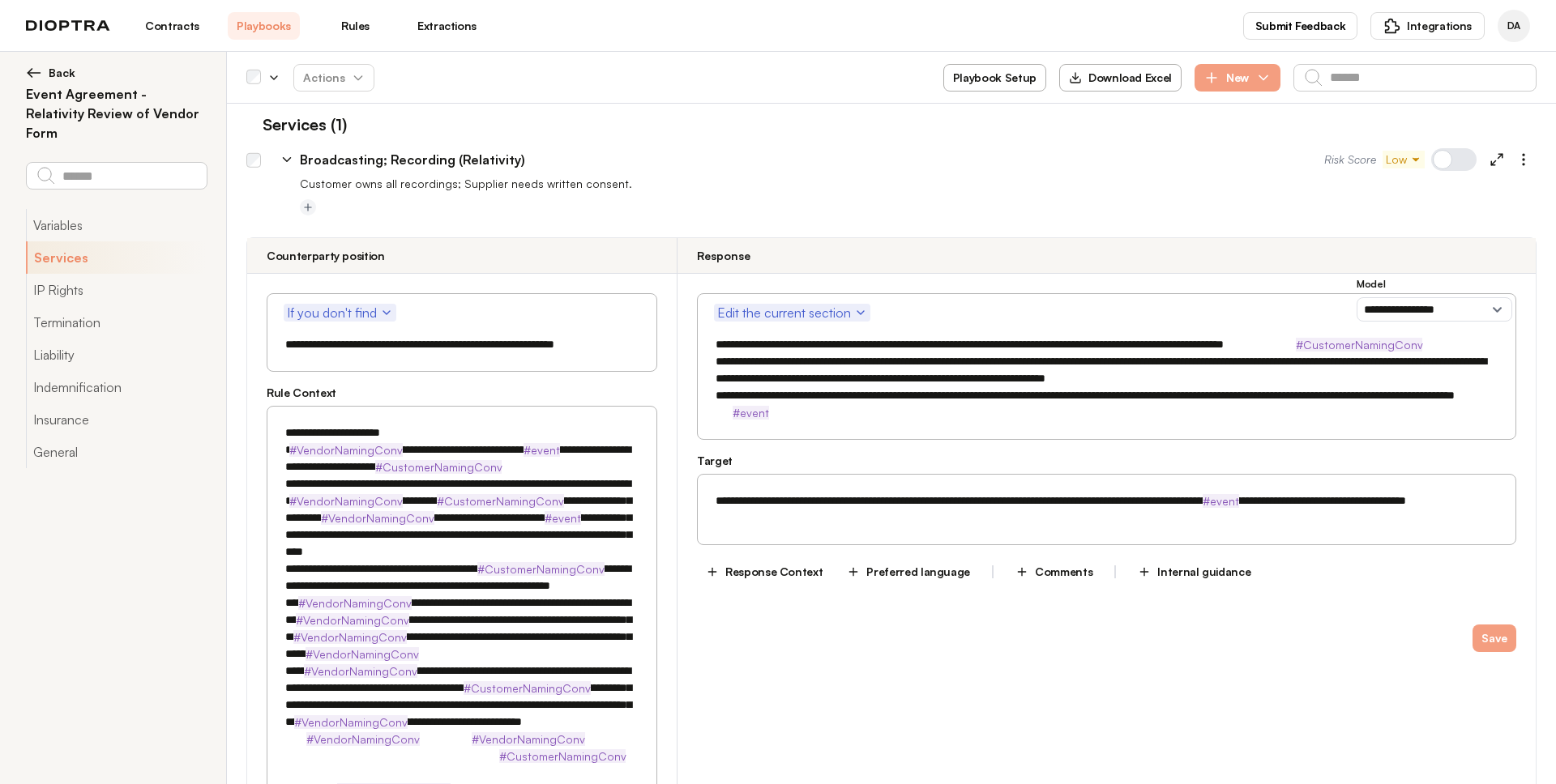 click 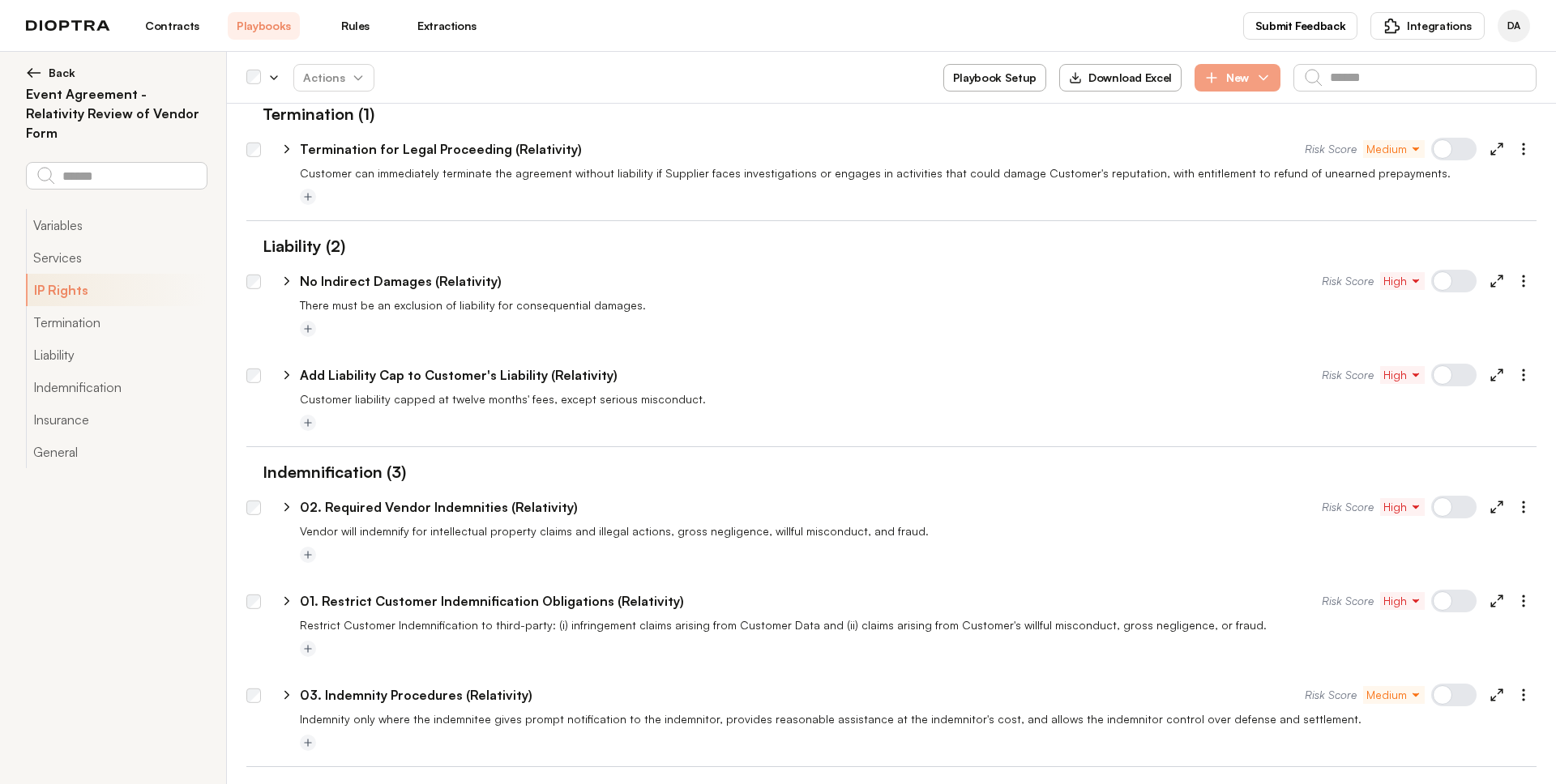 scroll, scrollTop: 428, scrollLeft: 0, axis: vertical 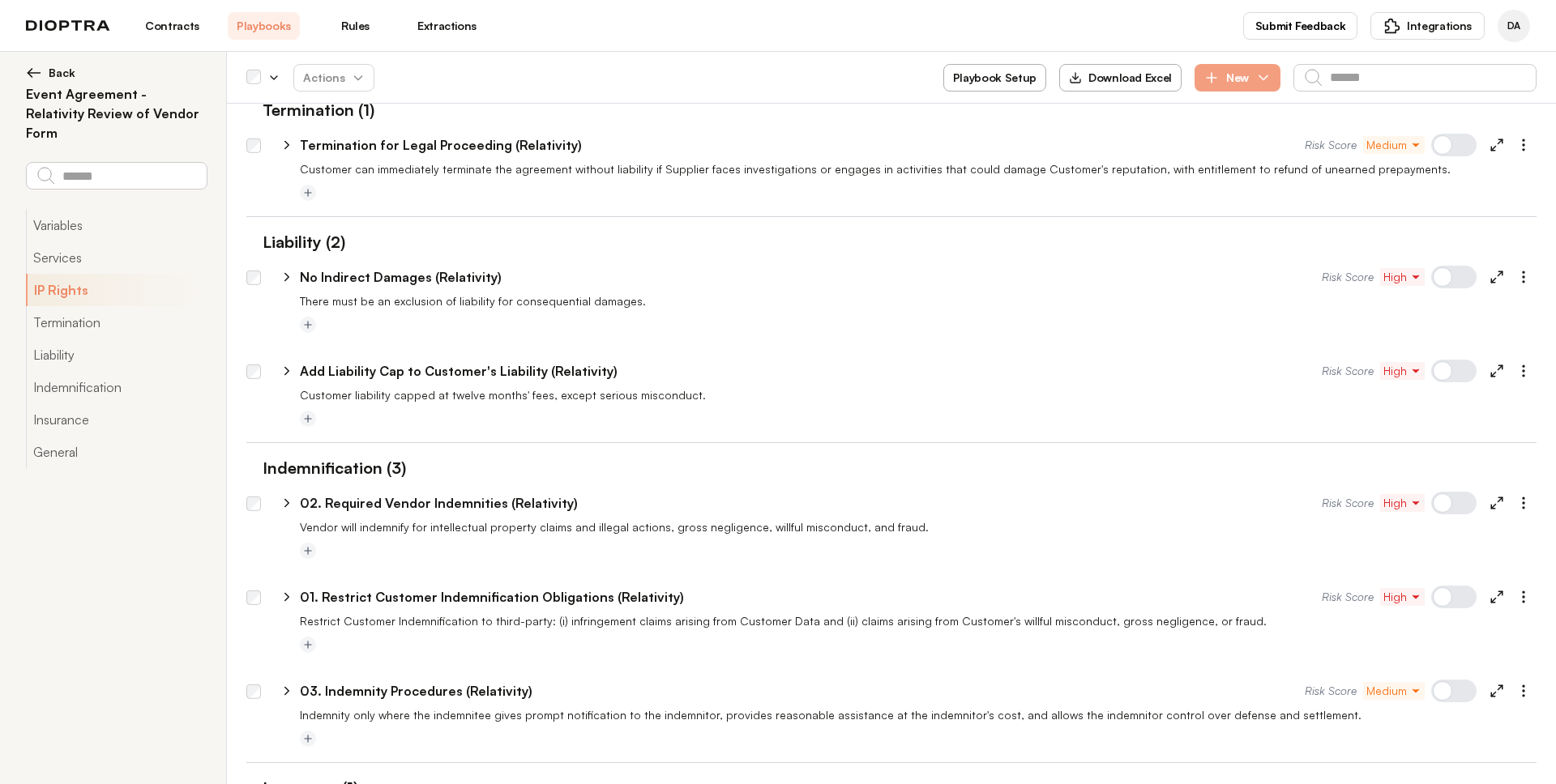 click 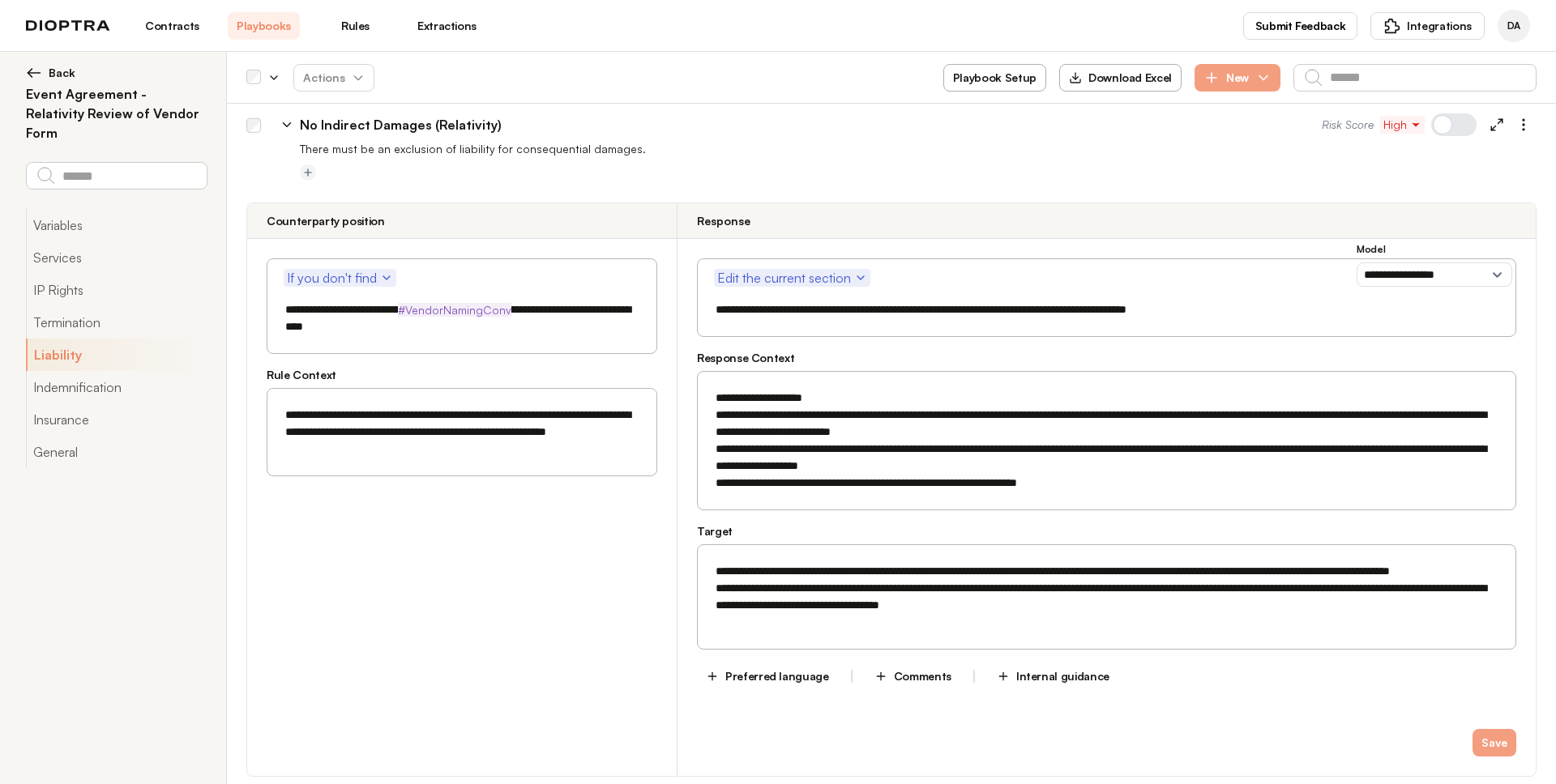 scroll, scrollTop: 571, scrollLeft: 0, axis: vertical 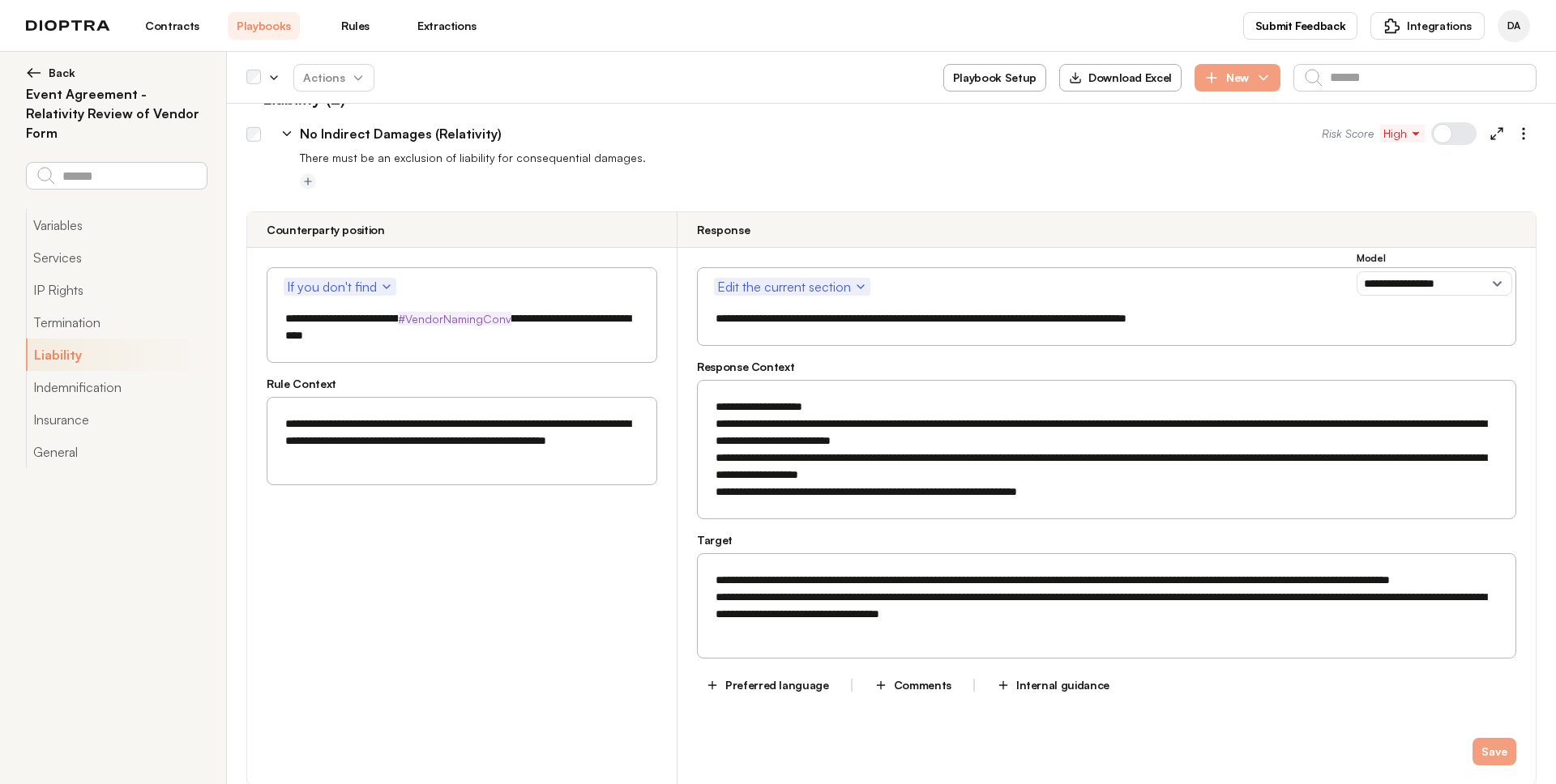 click 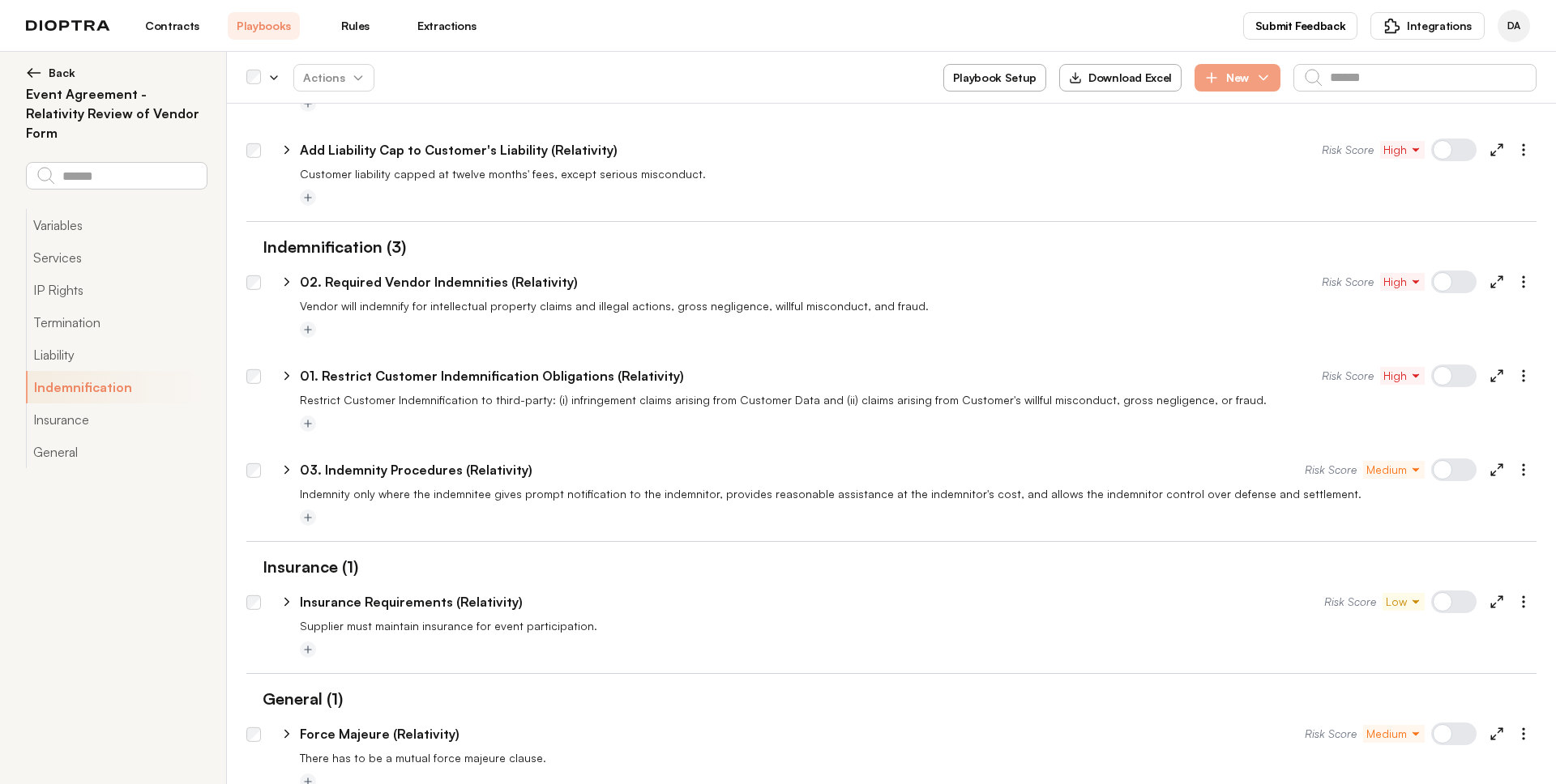 scroll, scrollTop: 628, scrollLeft: 0, axis: vertical 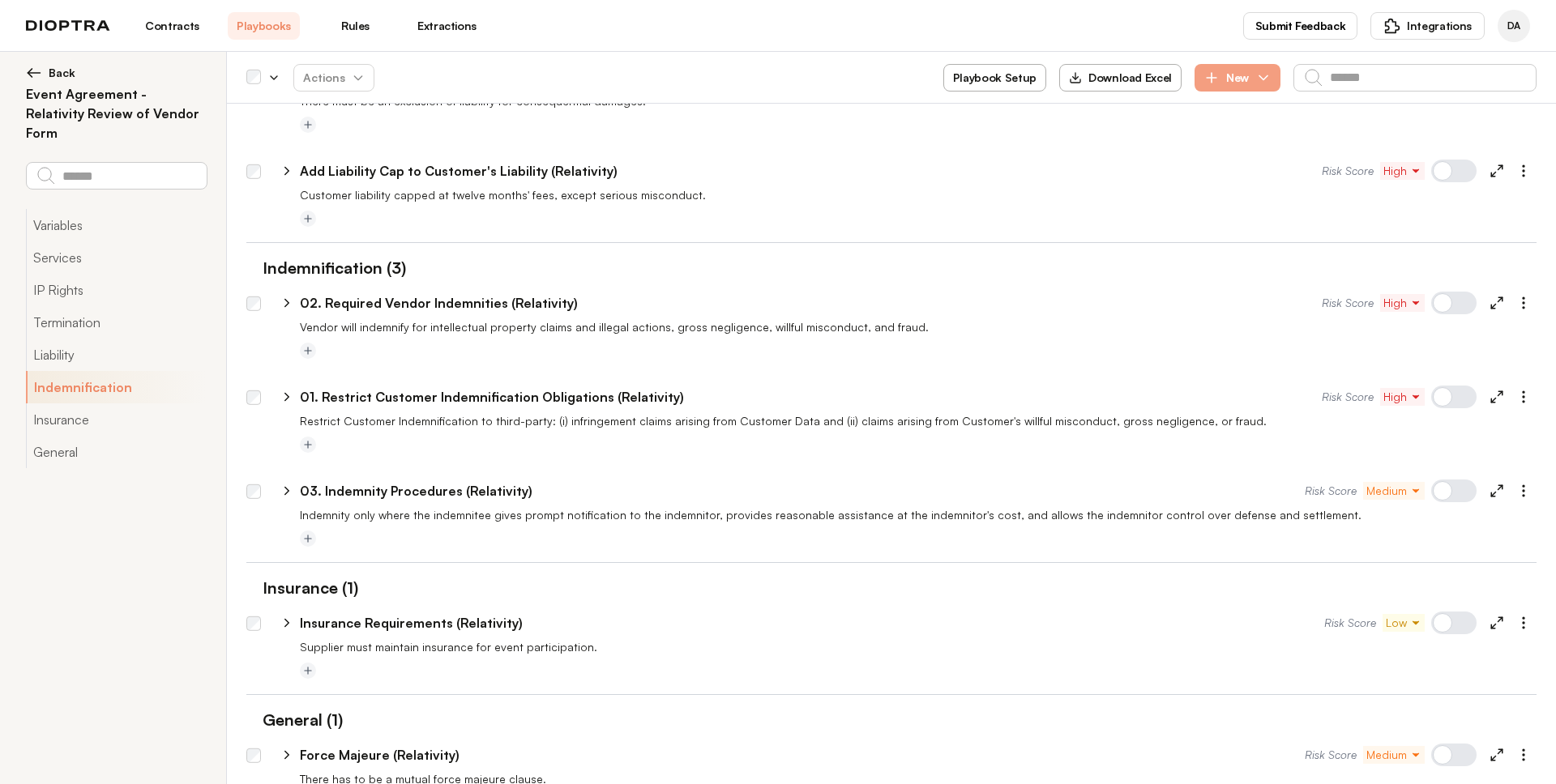 click on "Contracts" at bounding box center (172, 26) 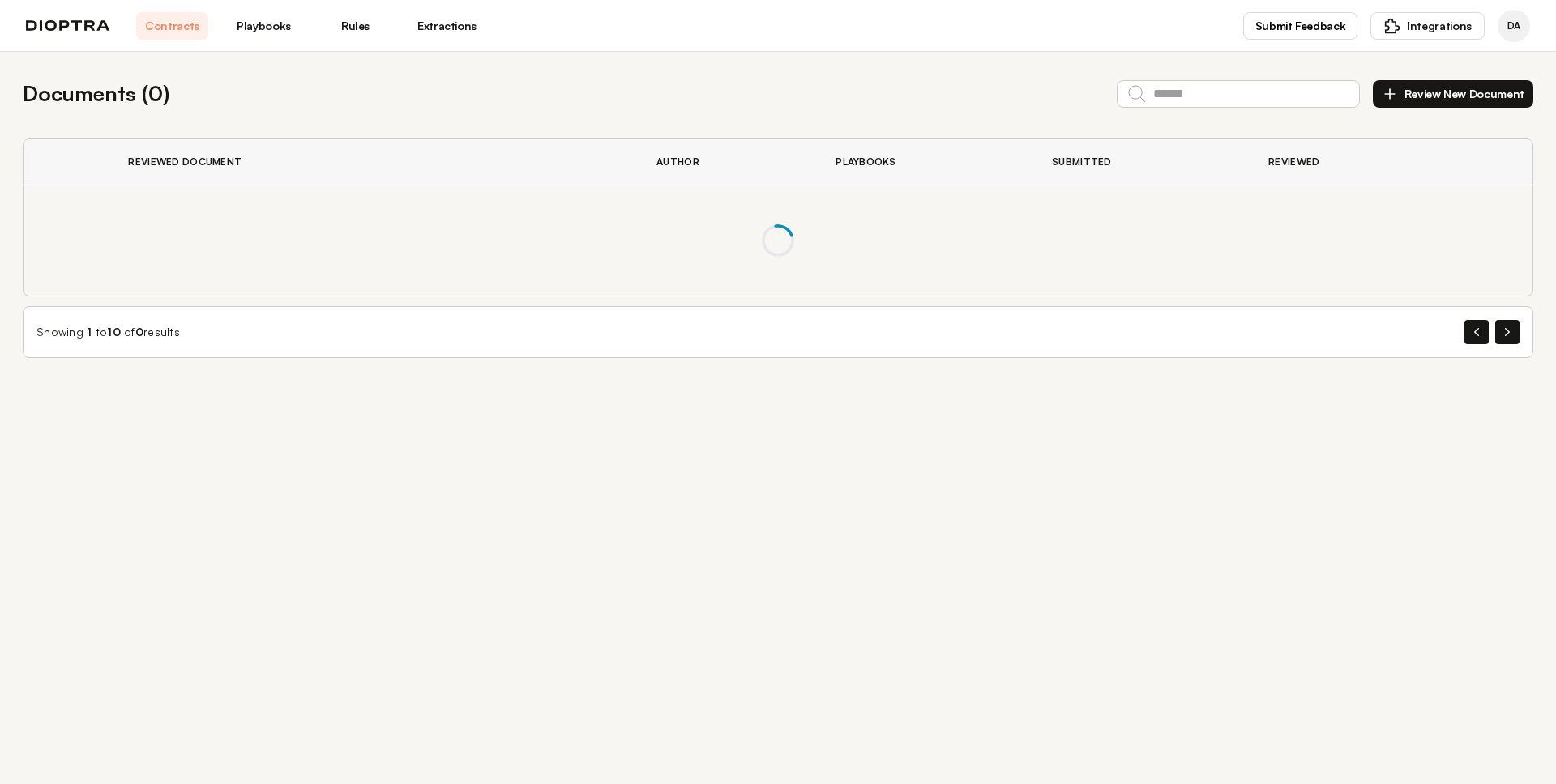scroll, scrollTop: 0, scrollLeft: 0, axis: both 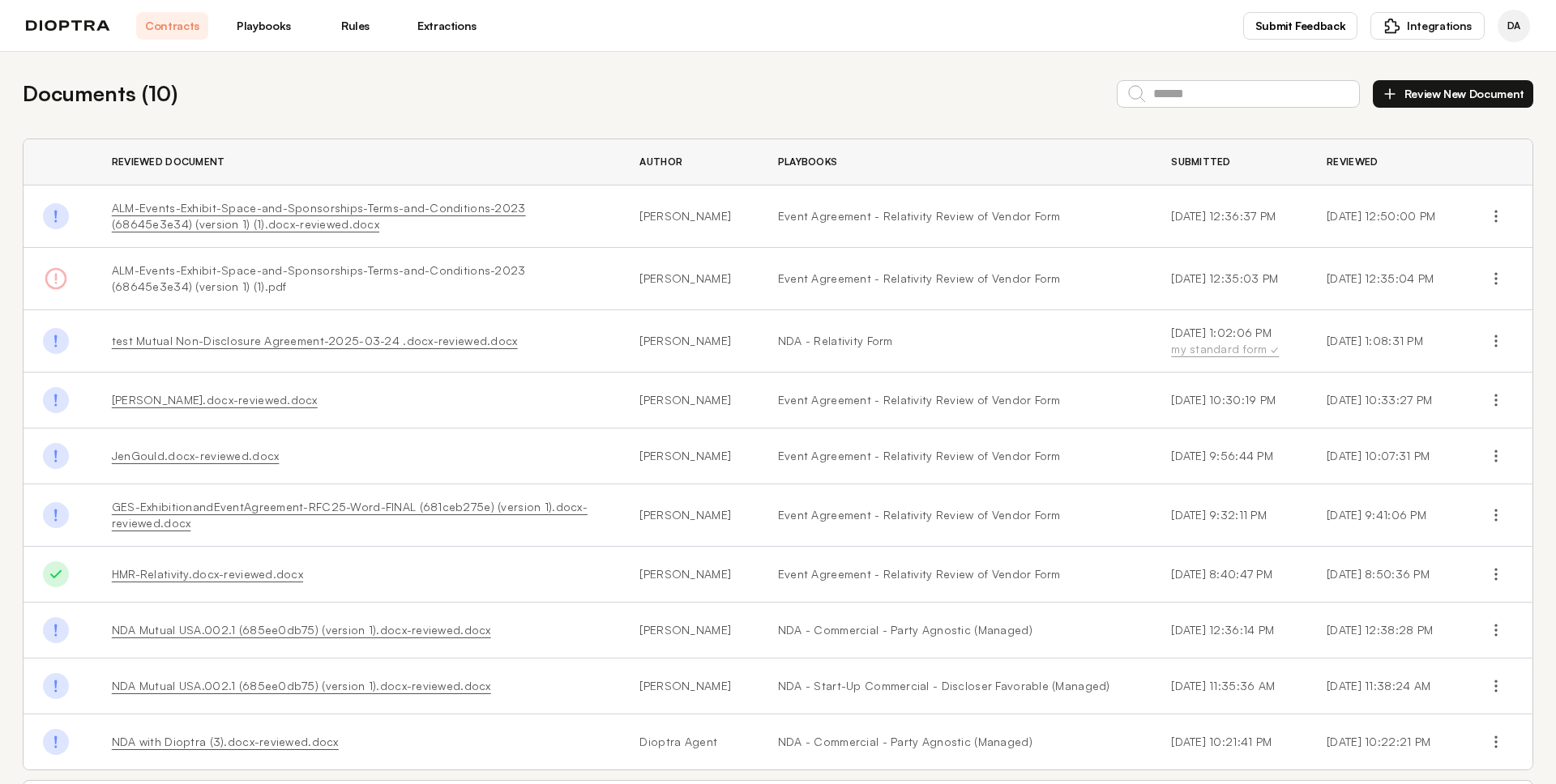 click on "ALM-Events-Exhibit-Space-and-Sponsorships-Terms-and-Conditions-2023 (68645e3e34) (version 1) (1).docx-reviewed.docx" at bounding box center (318, 215) 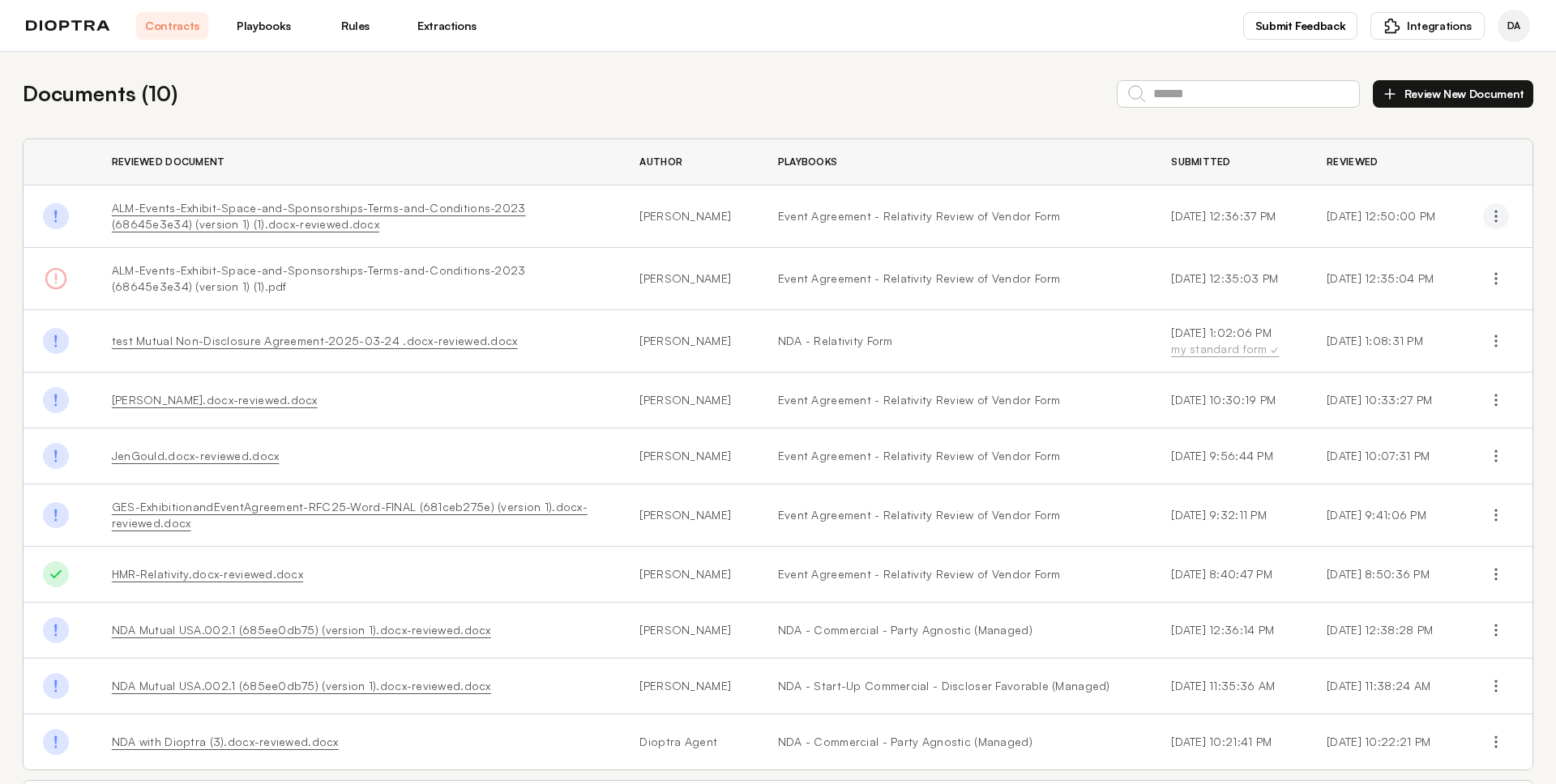 click 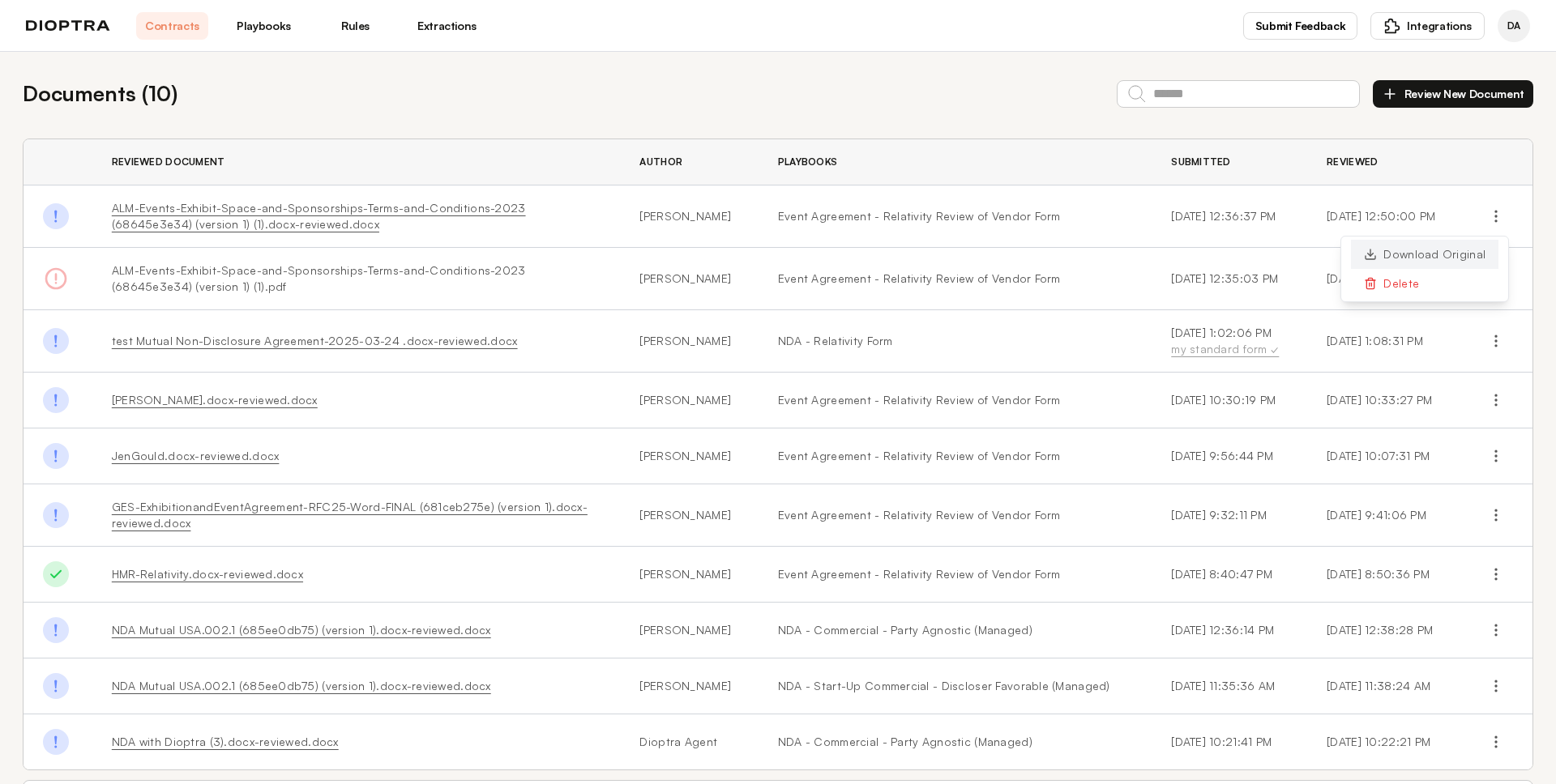 click on "Download Original" at bounding box center (1425, 254) 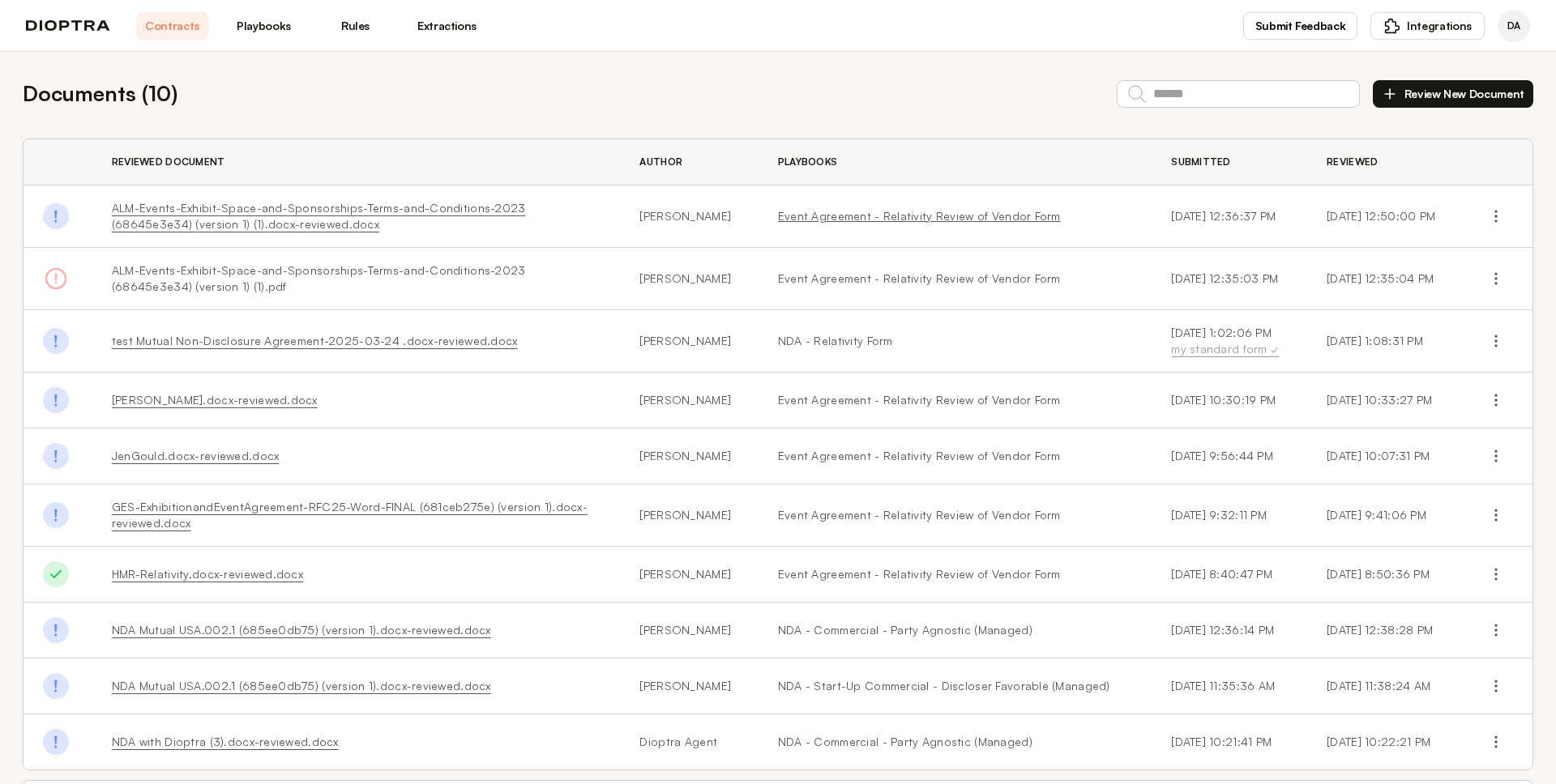 click on "Event Agreement - Relativity Review of Vendor Form" at bounding box center [955, 216] 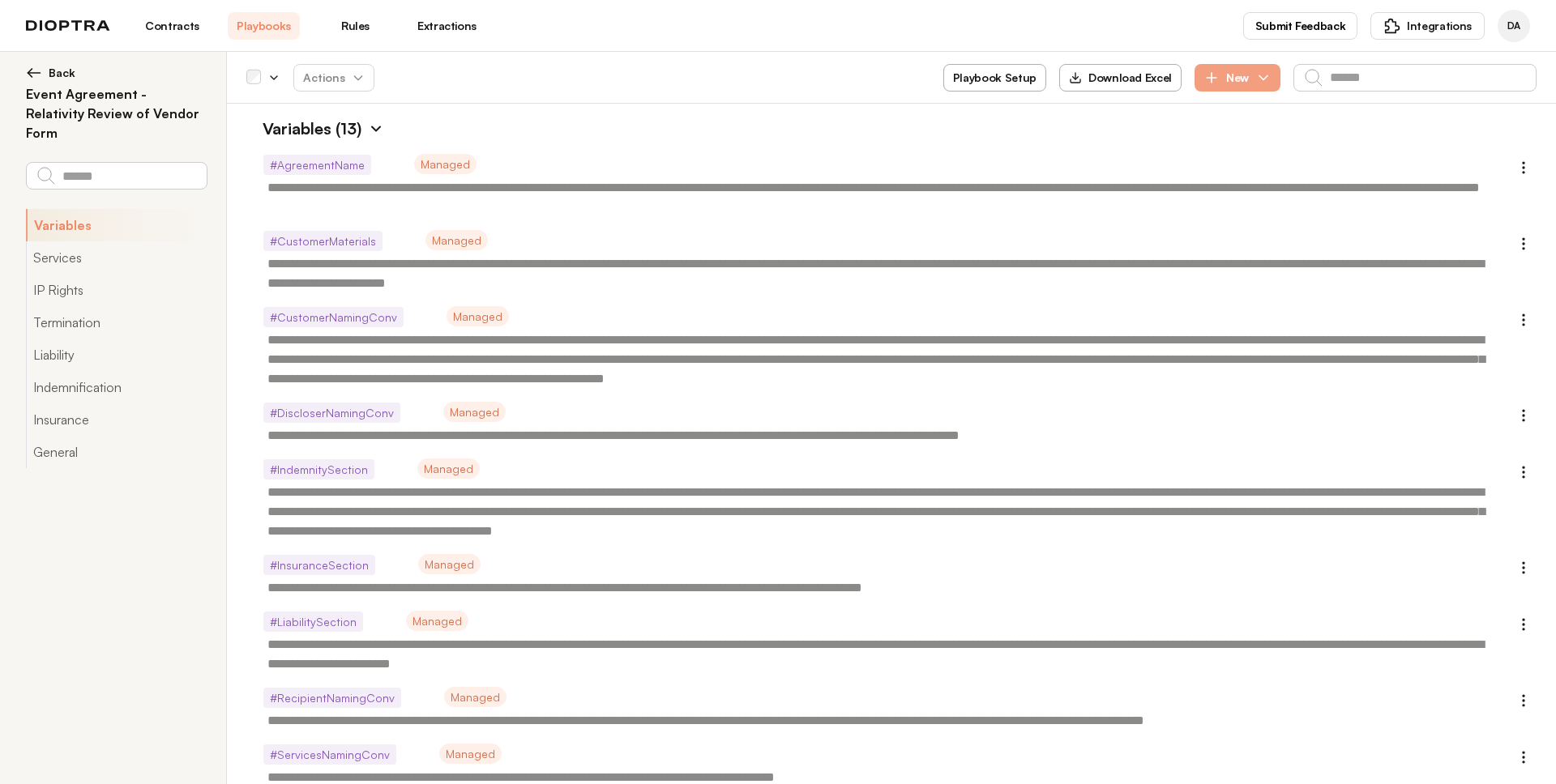 click at bounding box center [376, 129] 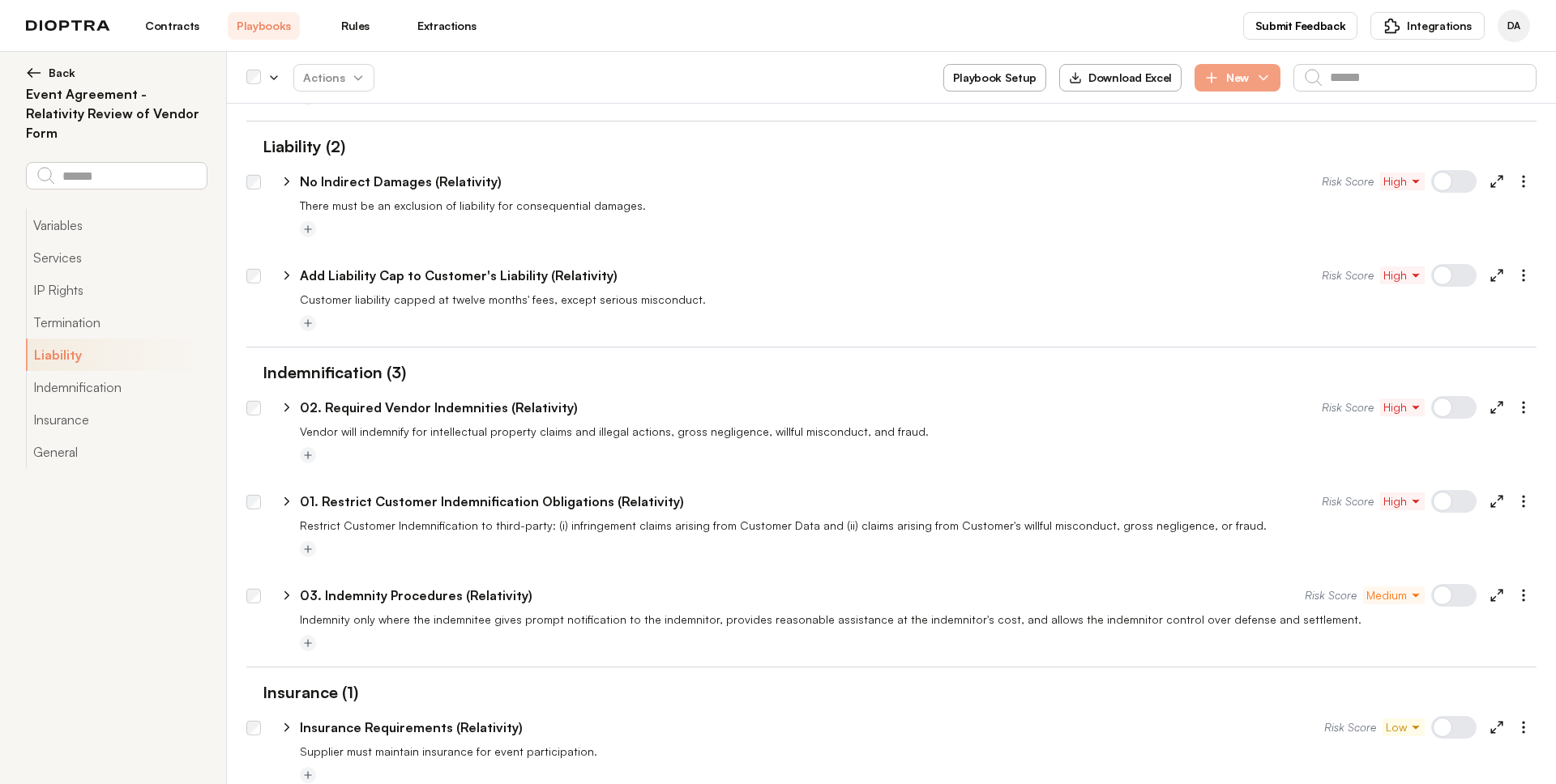scroll, scrollTop: 529, scrollLeft: 0, axis: vertical 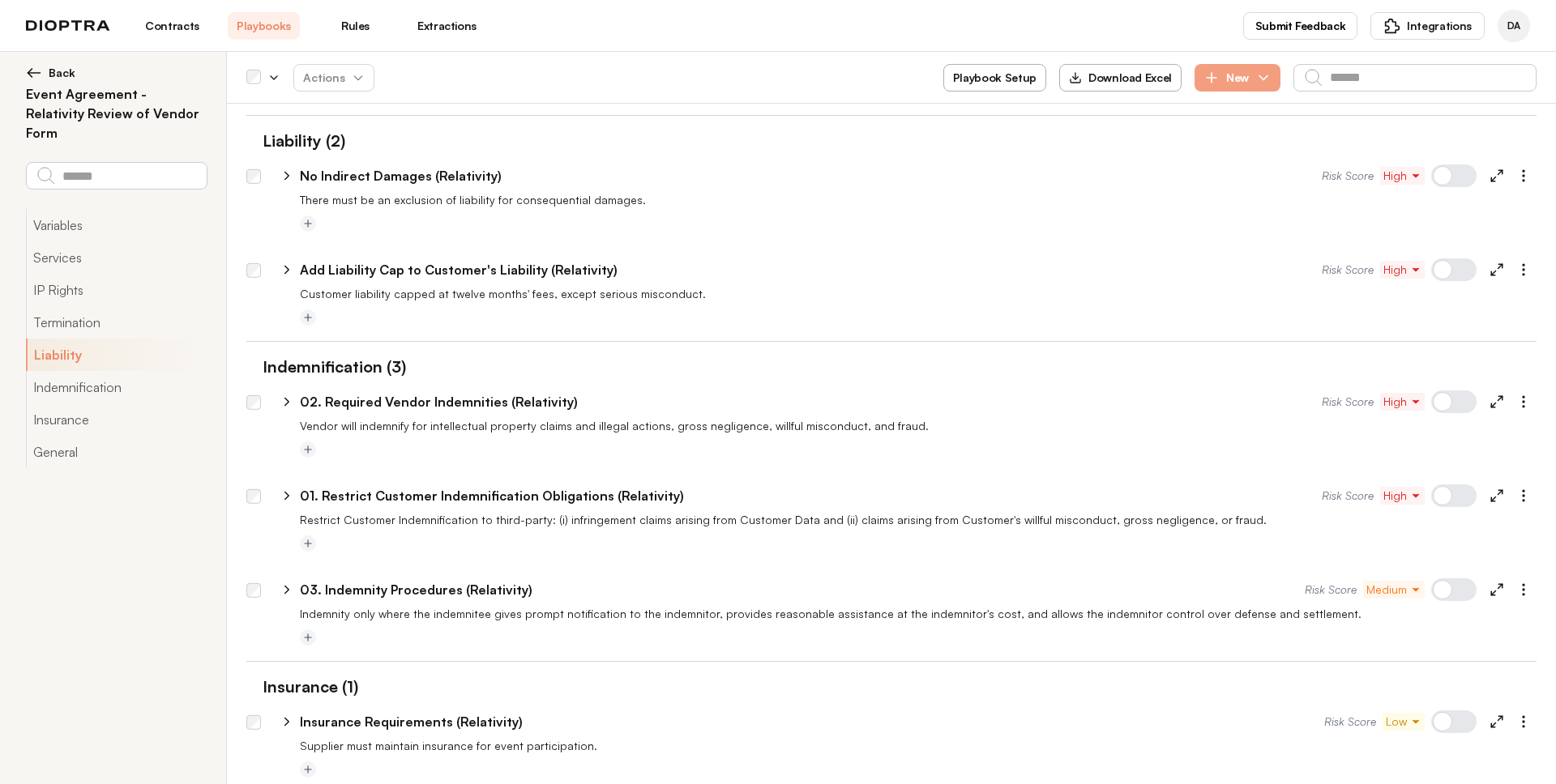 click 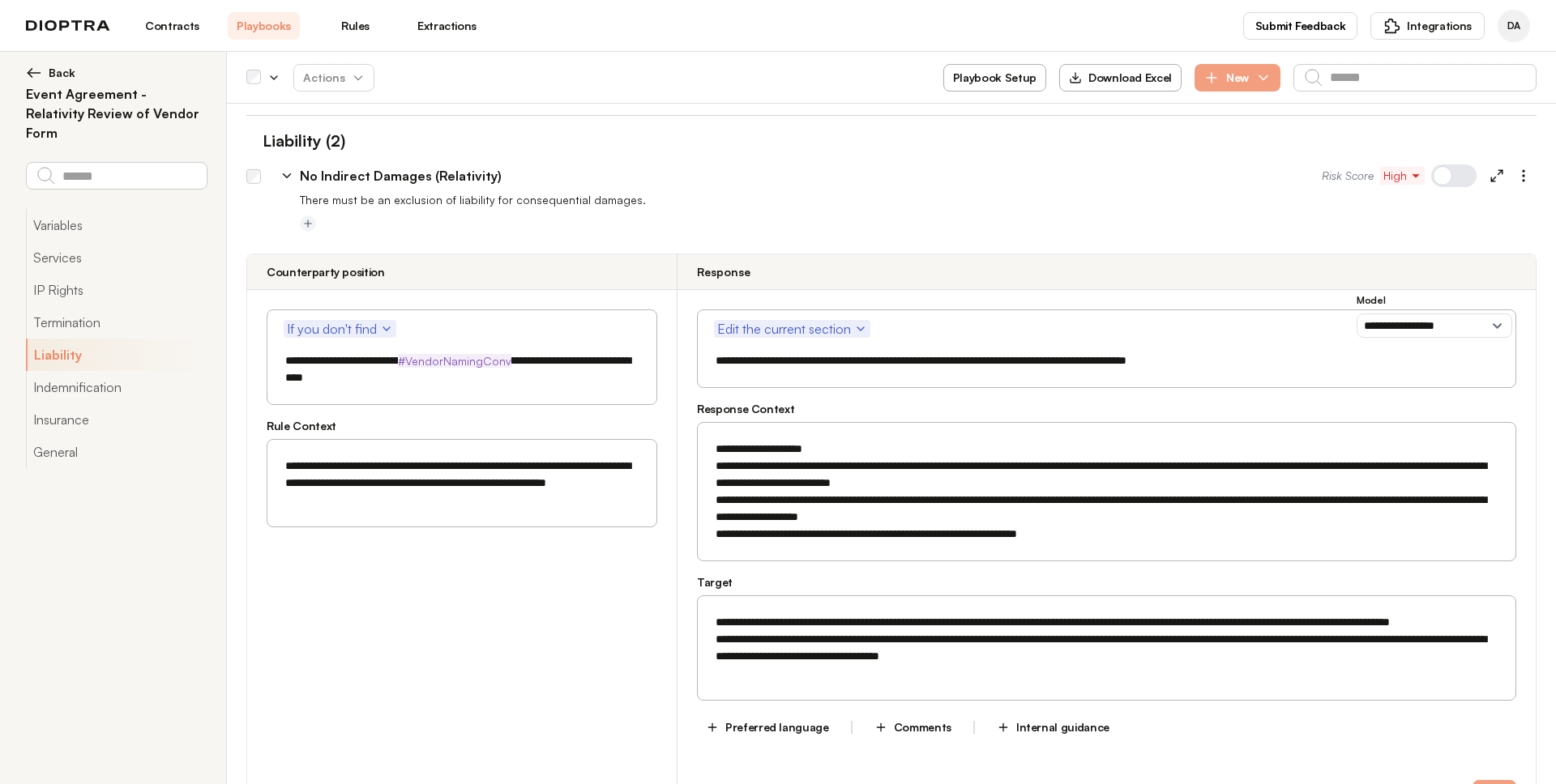 click on "Contracts" at bounding box center [172, 26] 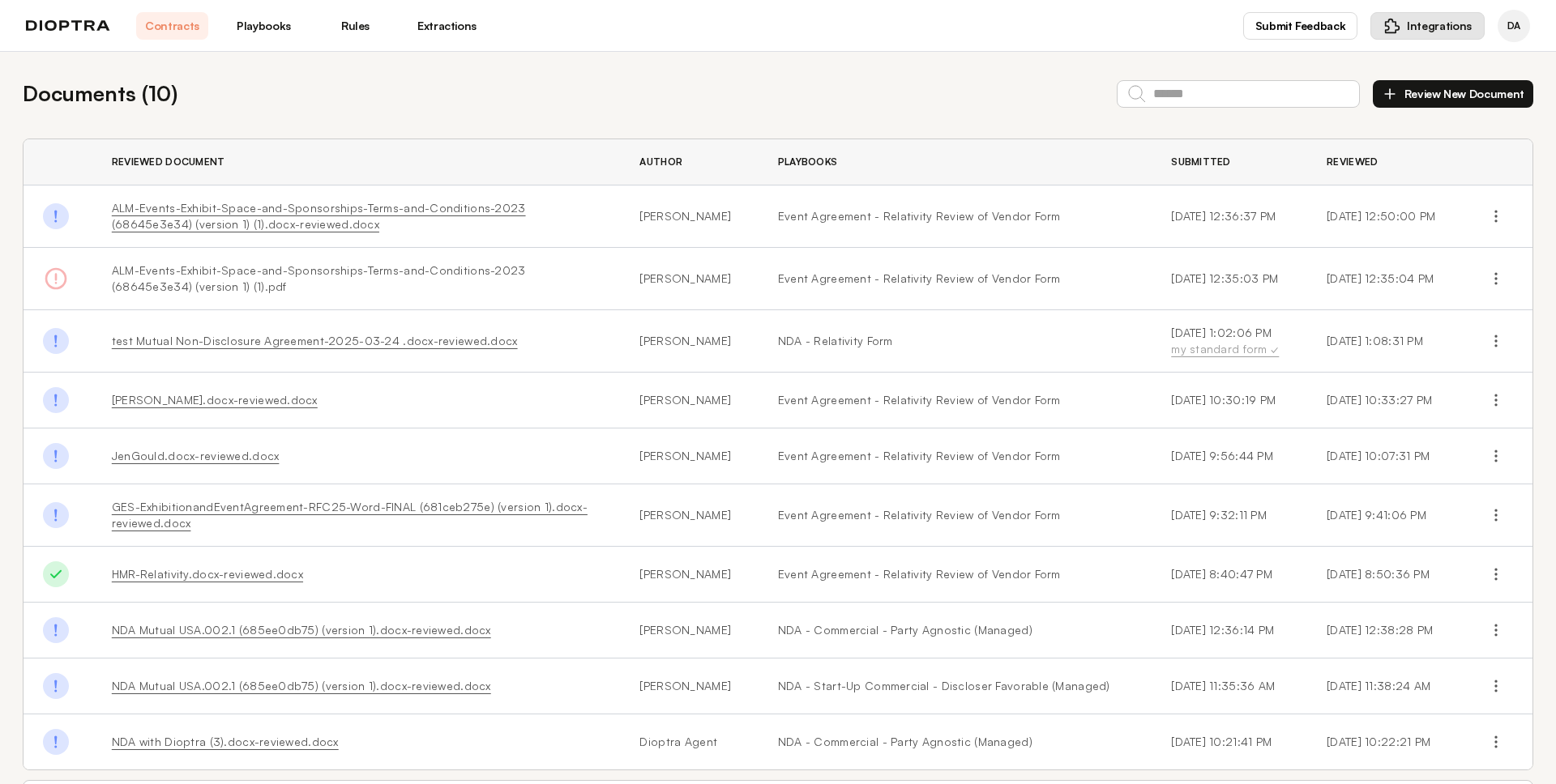 click on "Integrations" at bounding box center (1427, 26) 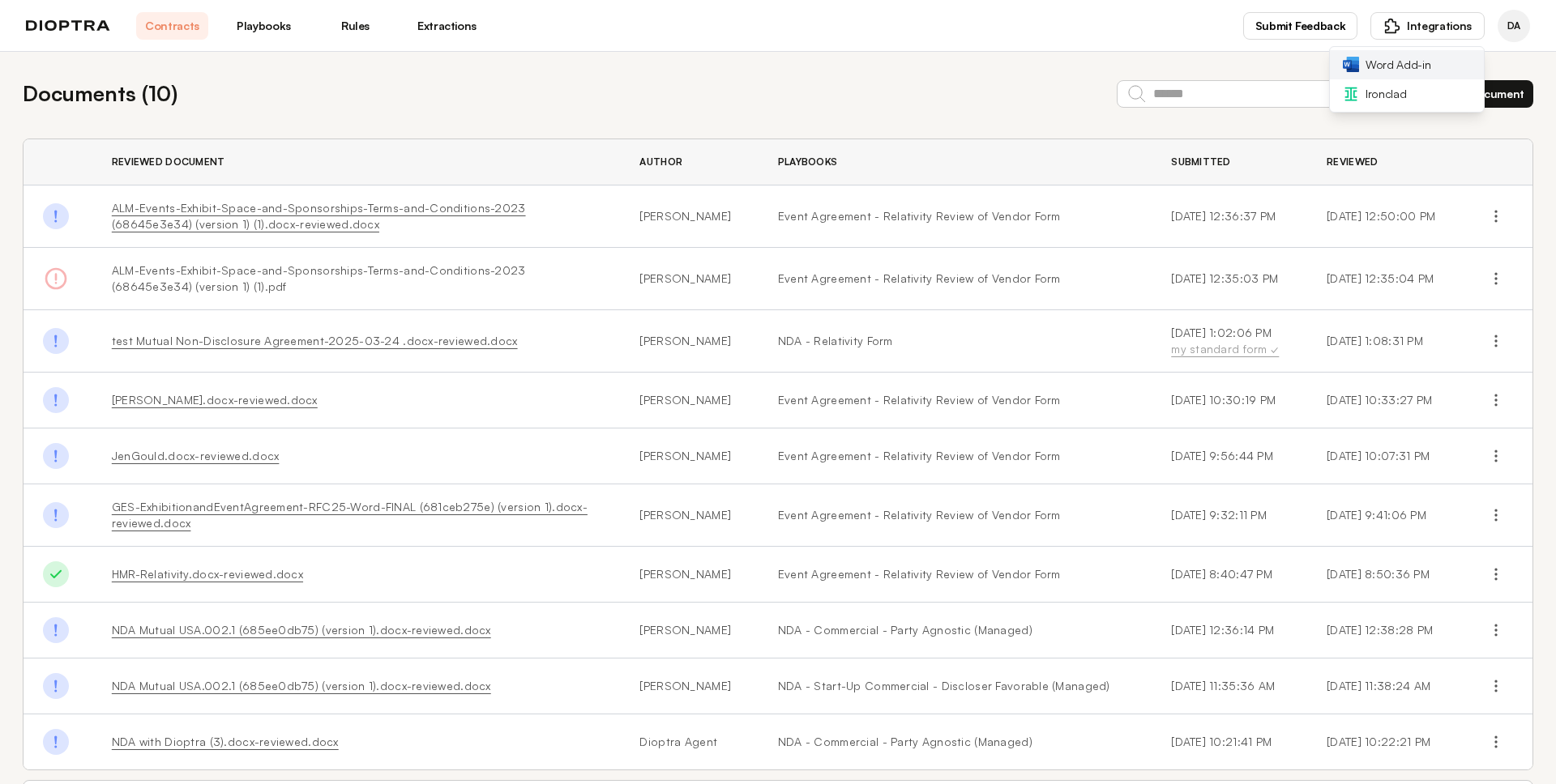click on "Word Add-in" at bounding box center [1398, 65] 